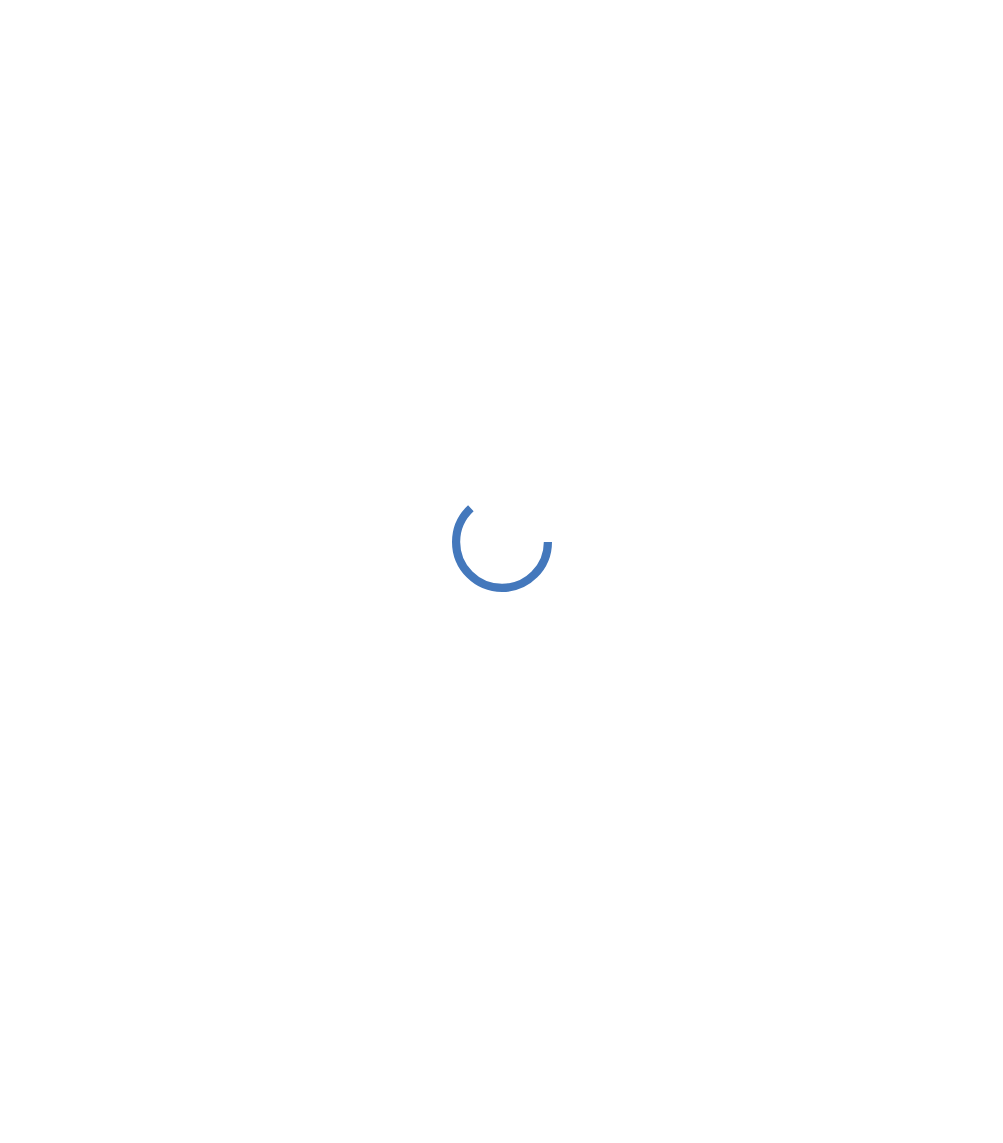 scroll, scrollTop: 0, scrollLeft: 0, axis: both 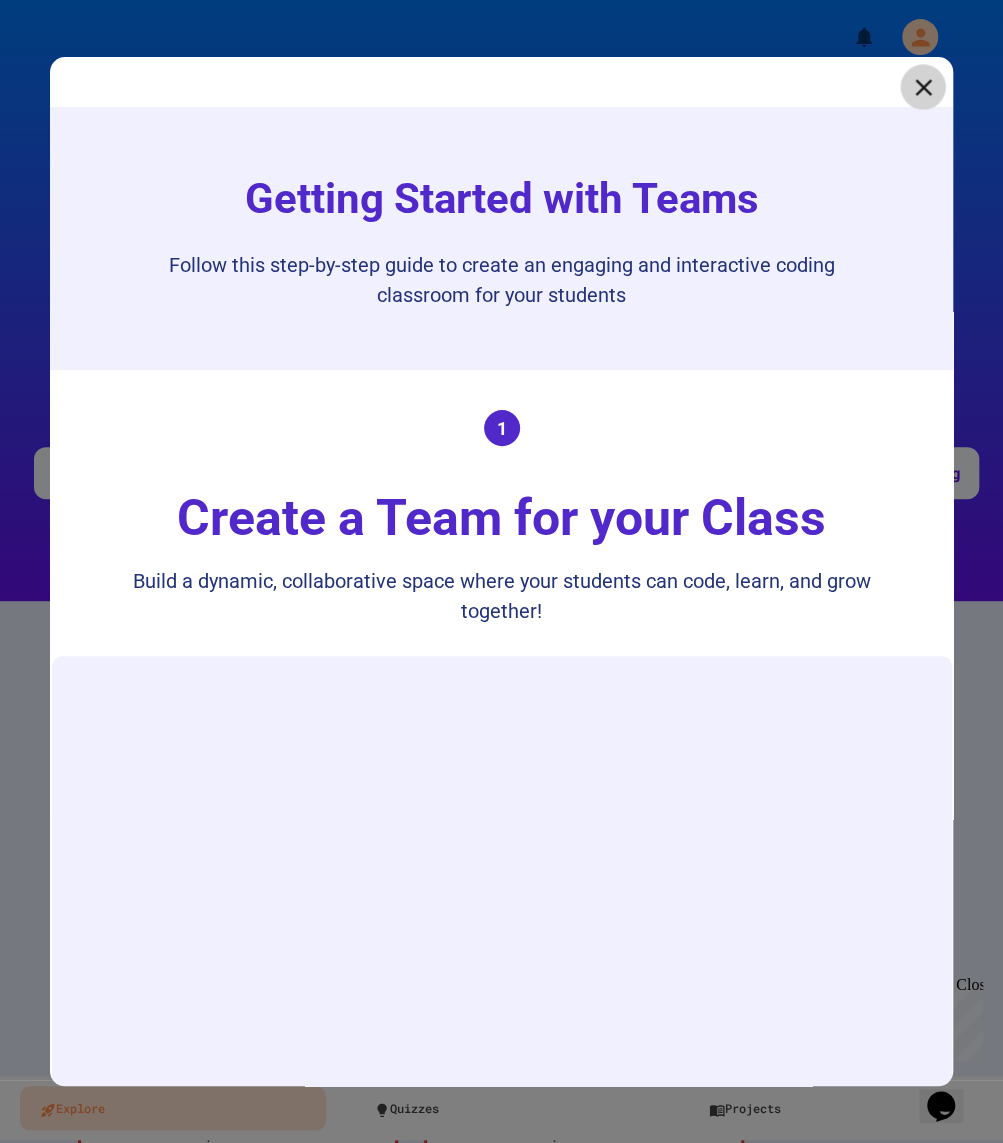 click at bounding box center (922, 86) 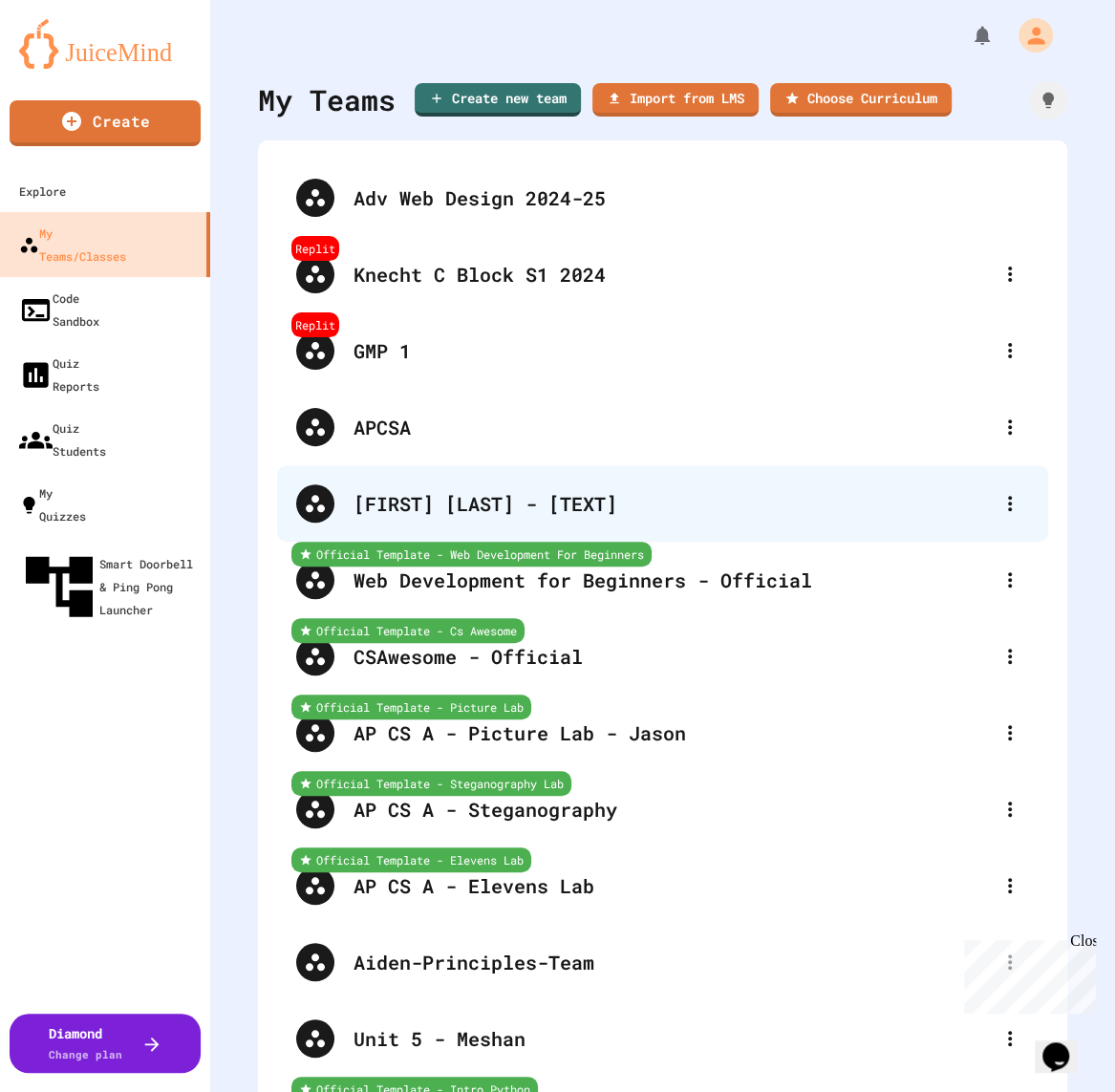 scroll, scrollTop: 646, scrollLeft: 0, axis: vertical 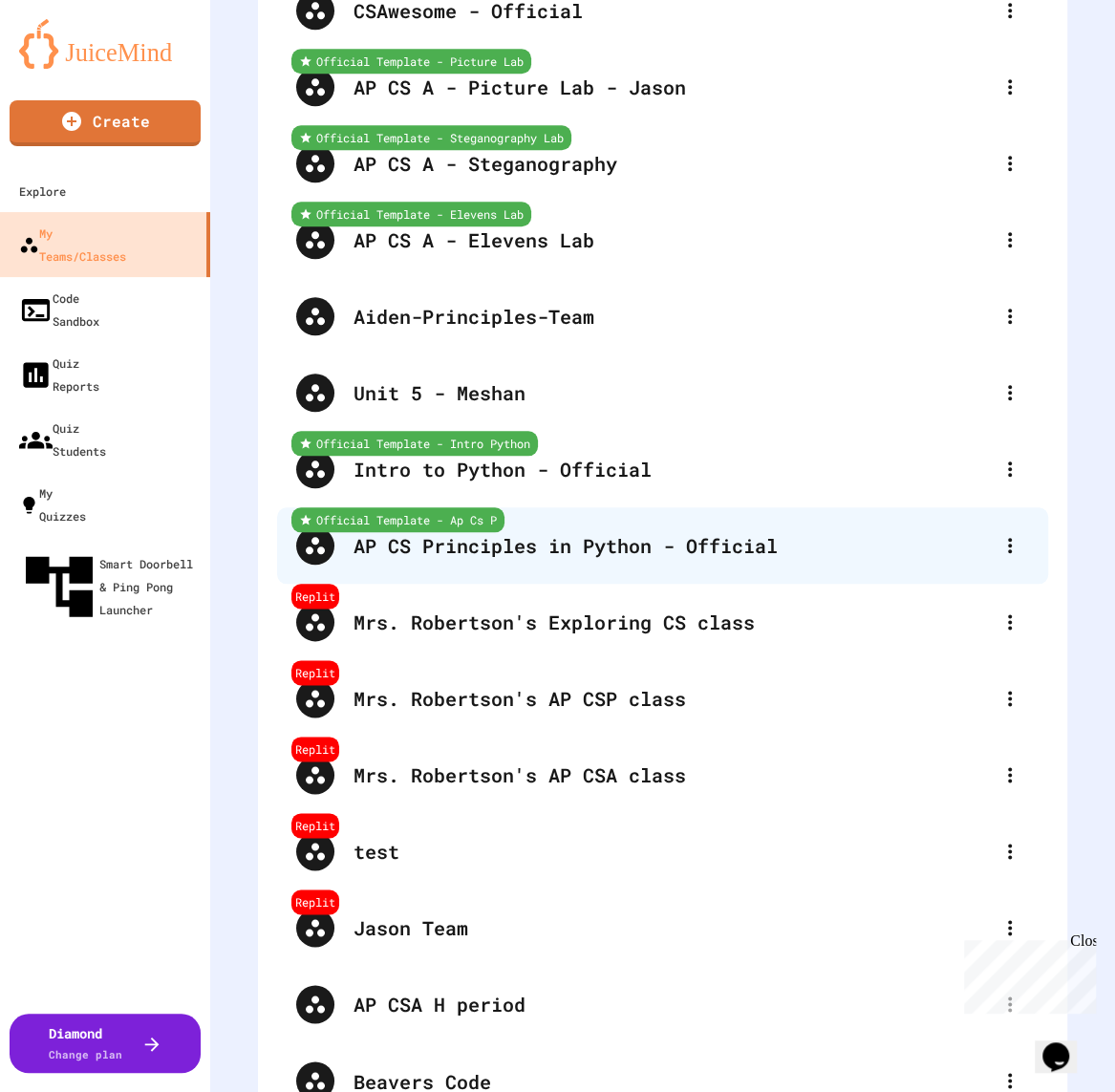 click on "Official Template -   Ap Cs P AP CS Principles in Python - Official" at bounding box center [662, 546] 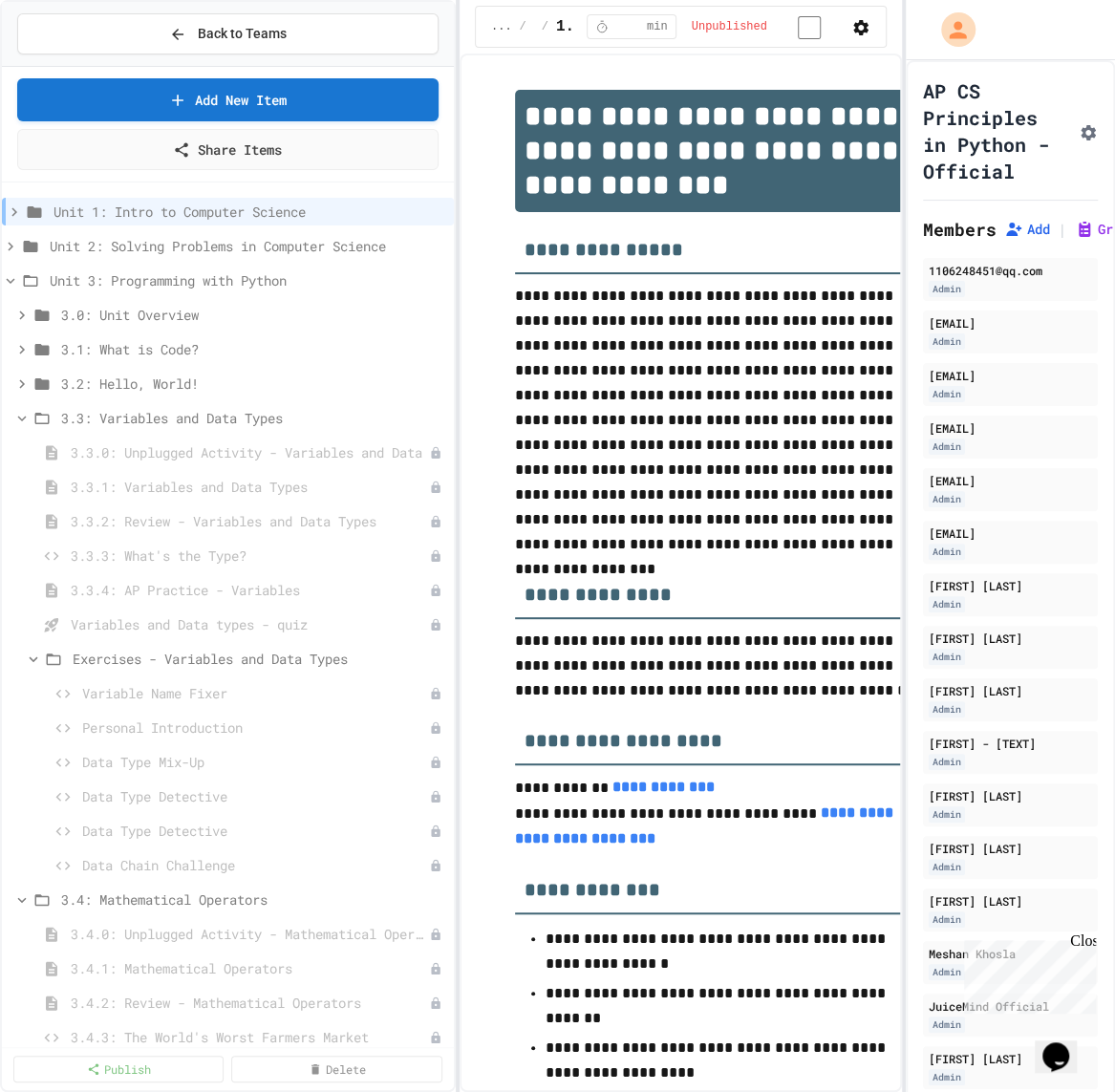 click on "**********" at bounding box center [557, 546] 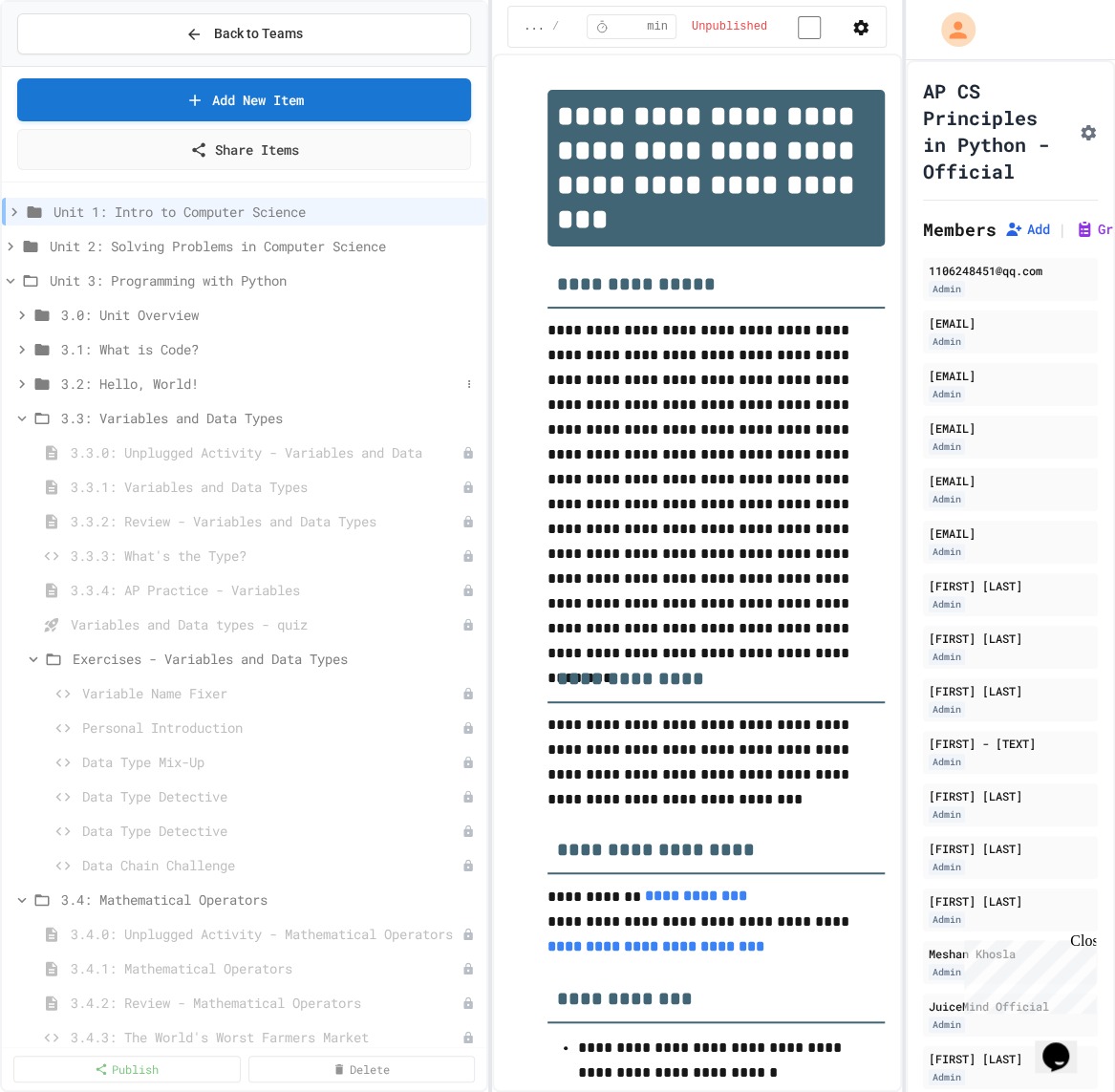 click on "3.2: Hello, World!" at bounding box center [260, 383] 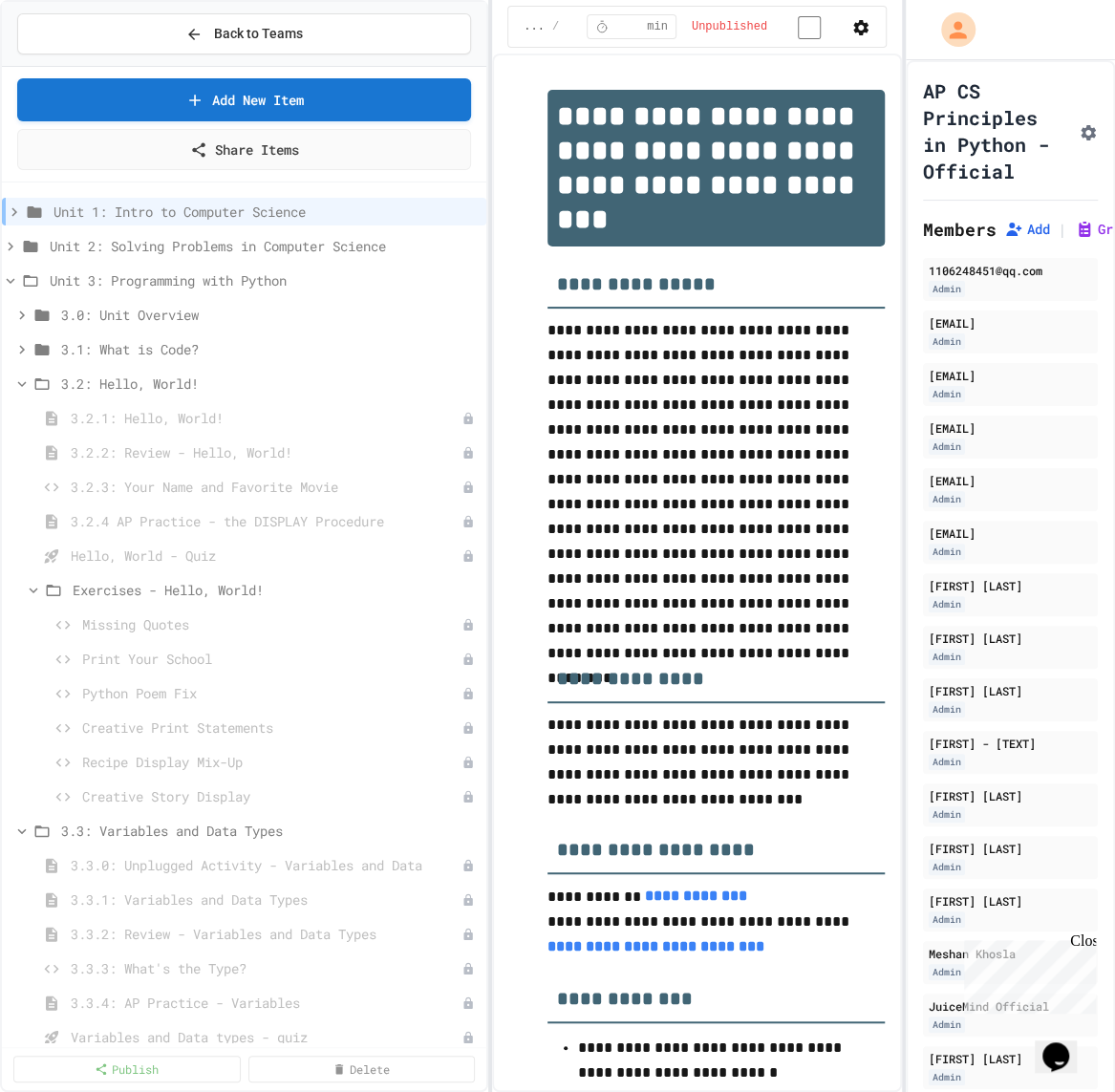 click on "3.2: Hello, World!" at bounding box center (269, 383) 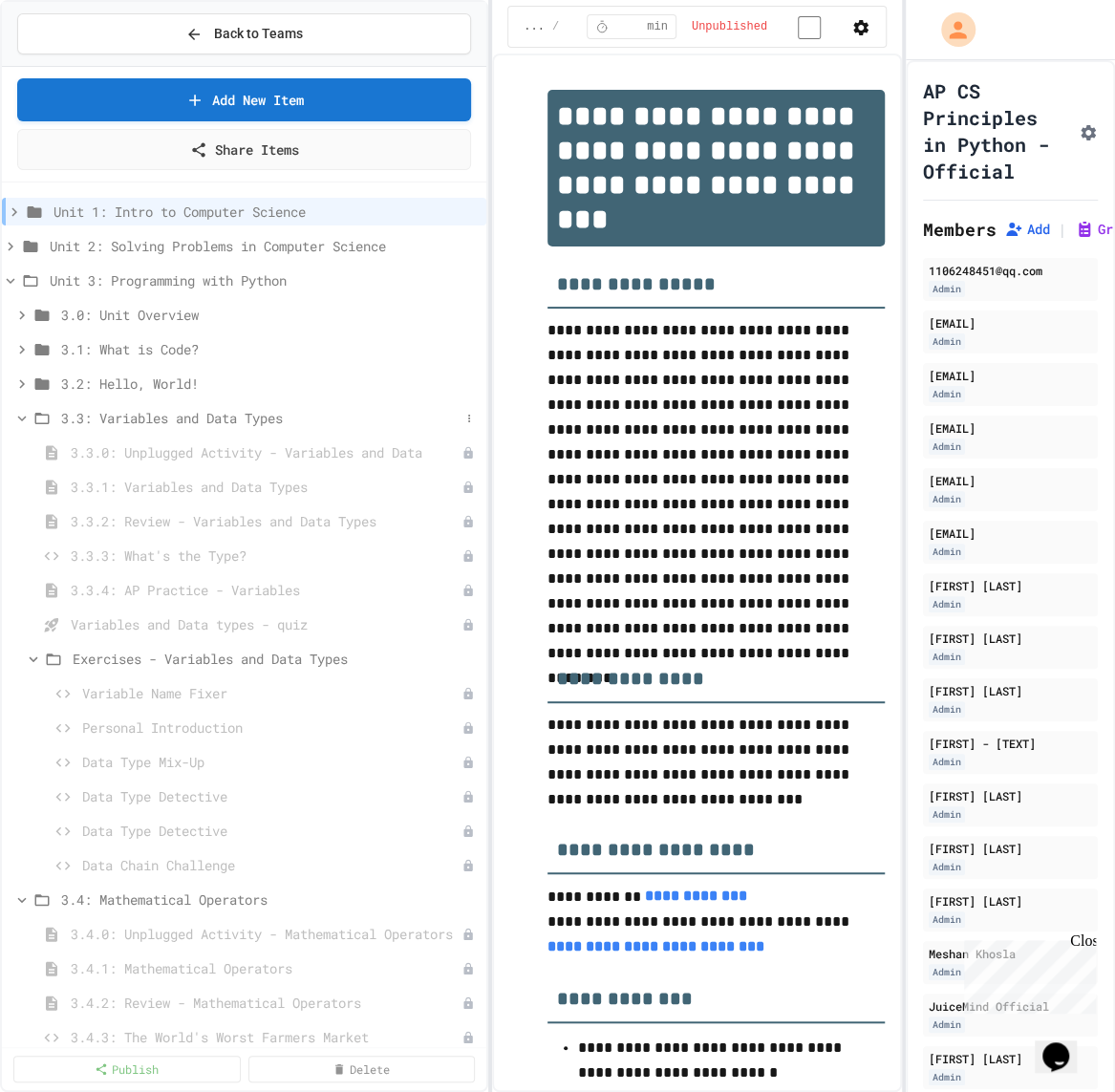 click 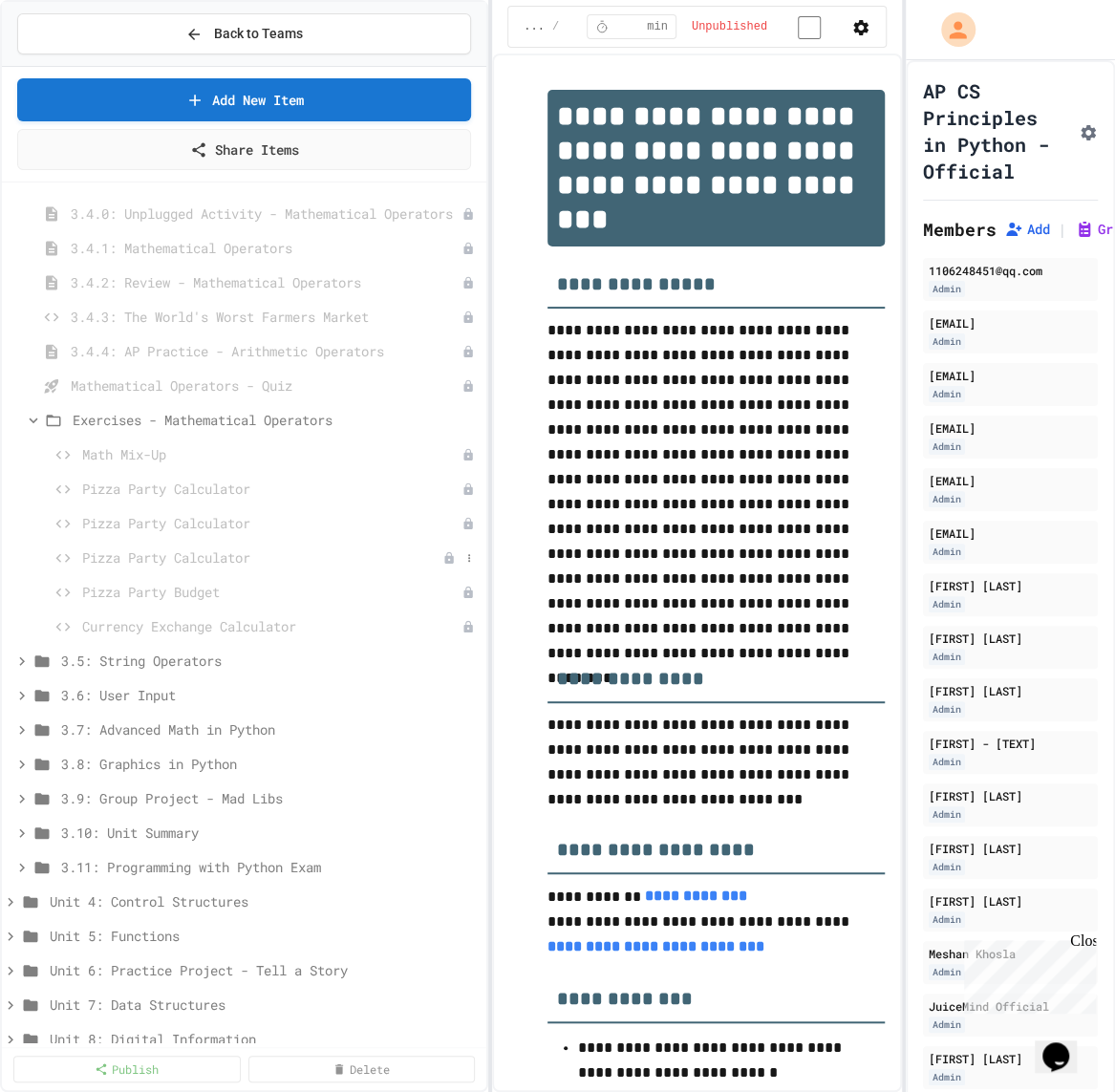 scroll, scrollTop: 315, scrollLeft: 0, axis: vertical 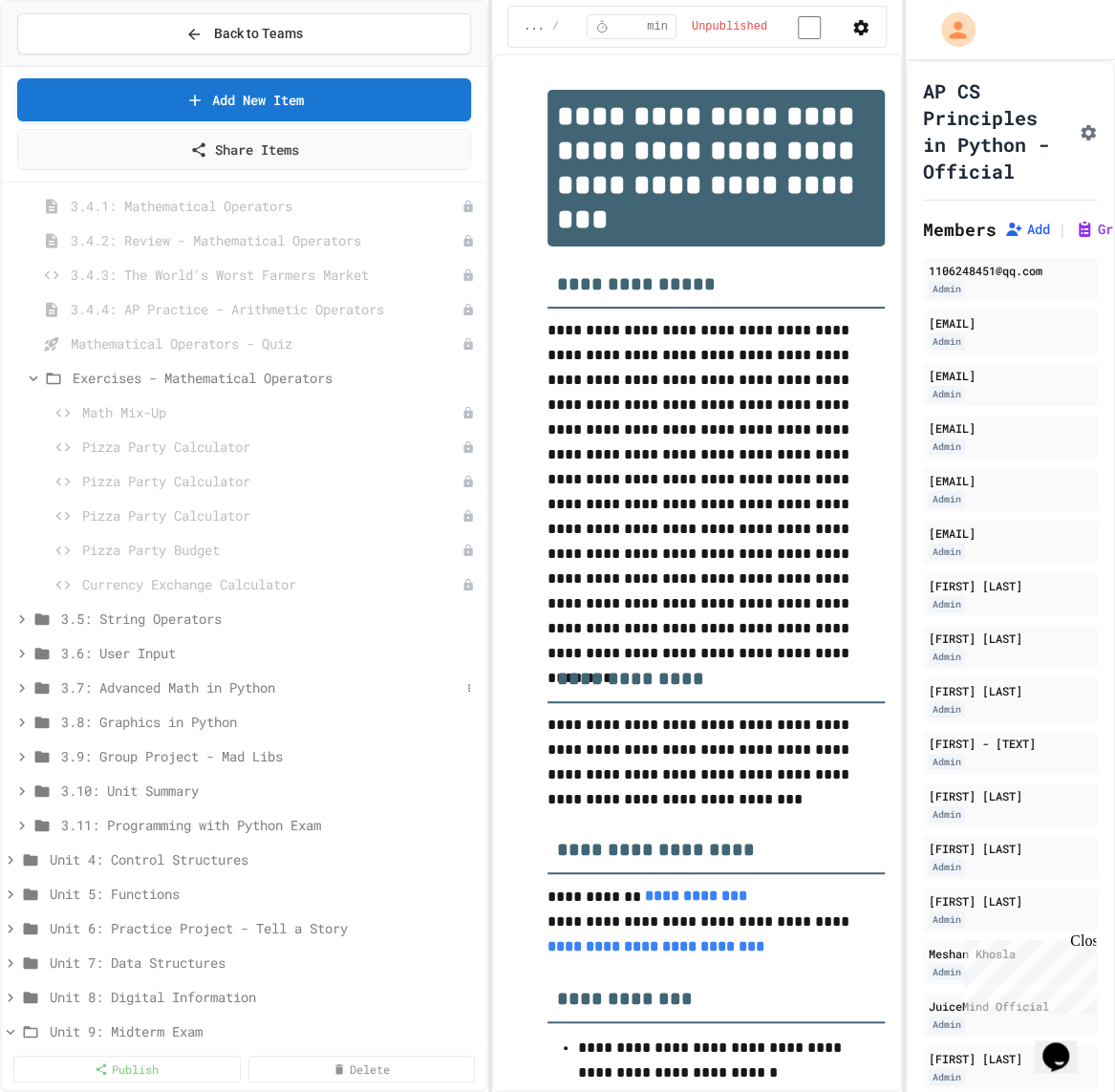 click on "3.7: Advanced Math in Python" at bounding box center (260, 687) 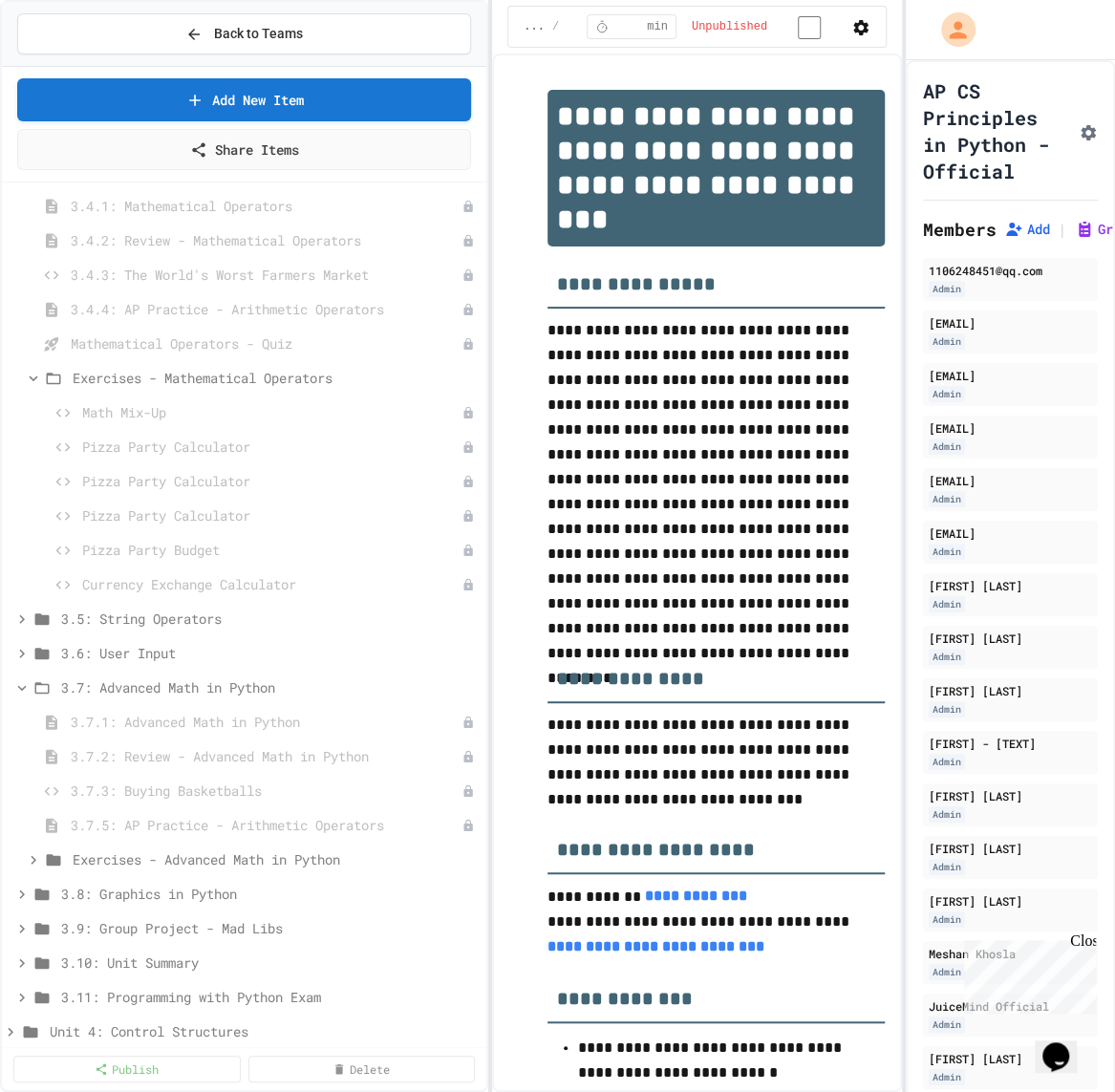 click on "3.7: Advanced Math in Python" at bounding box center [269, 687] 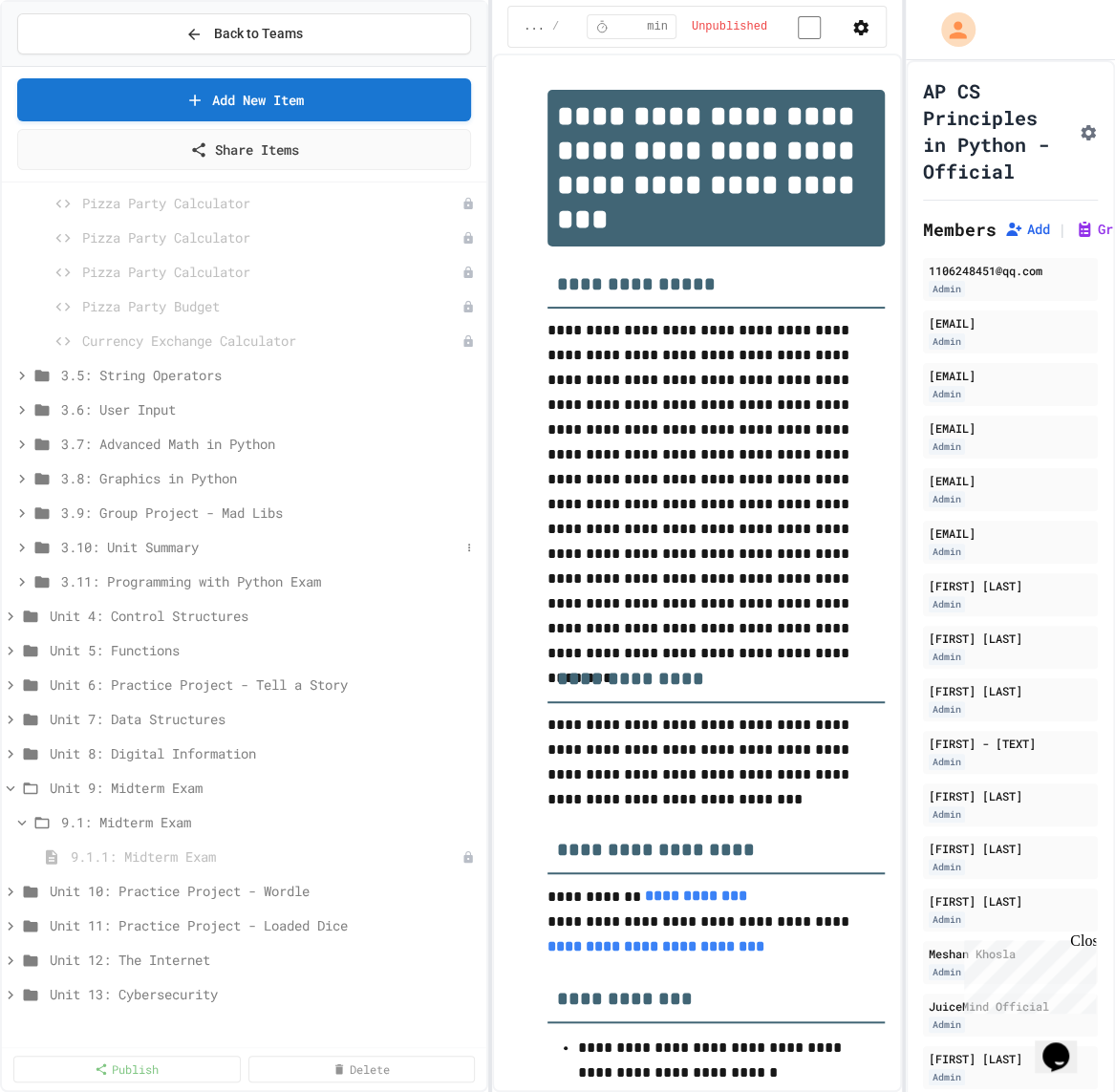 scroll, scrollTop: 587, scrollLeft: 0, axis: vertical 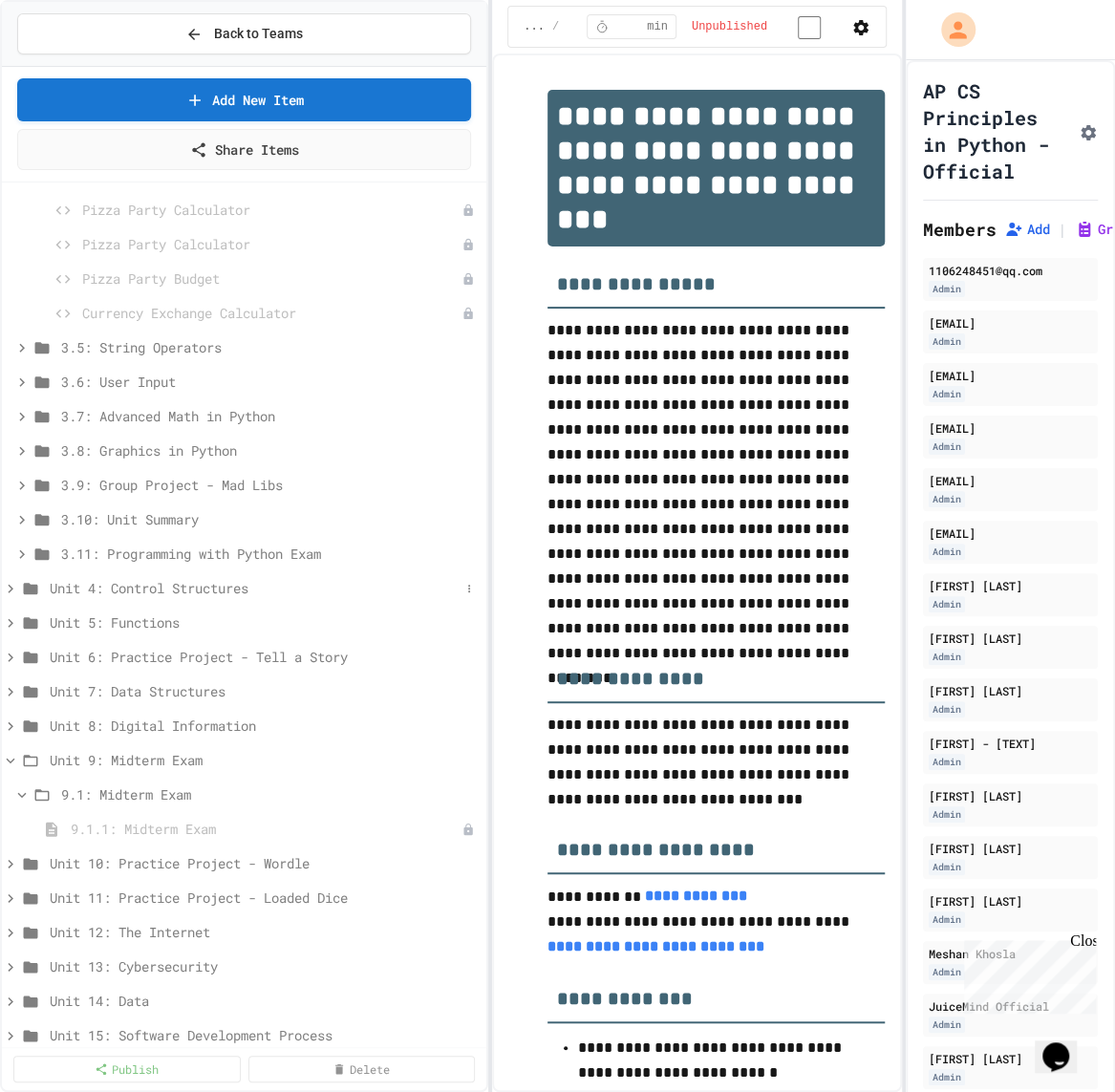 click on "Unit 4: Control Structures" at bounding box center [254, 588] 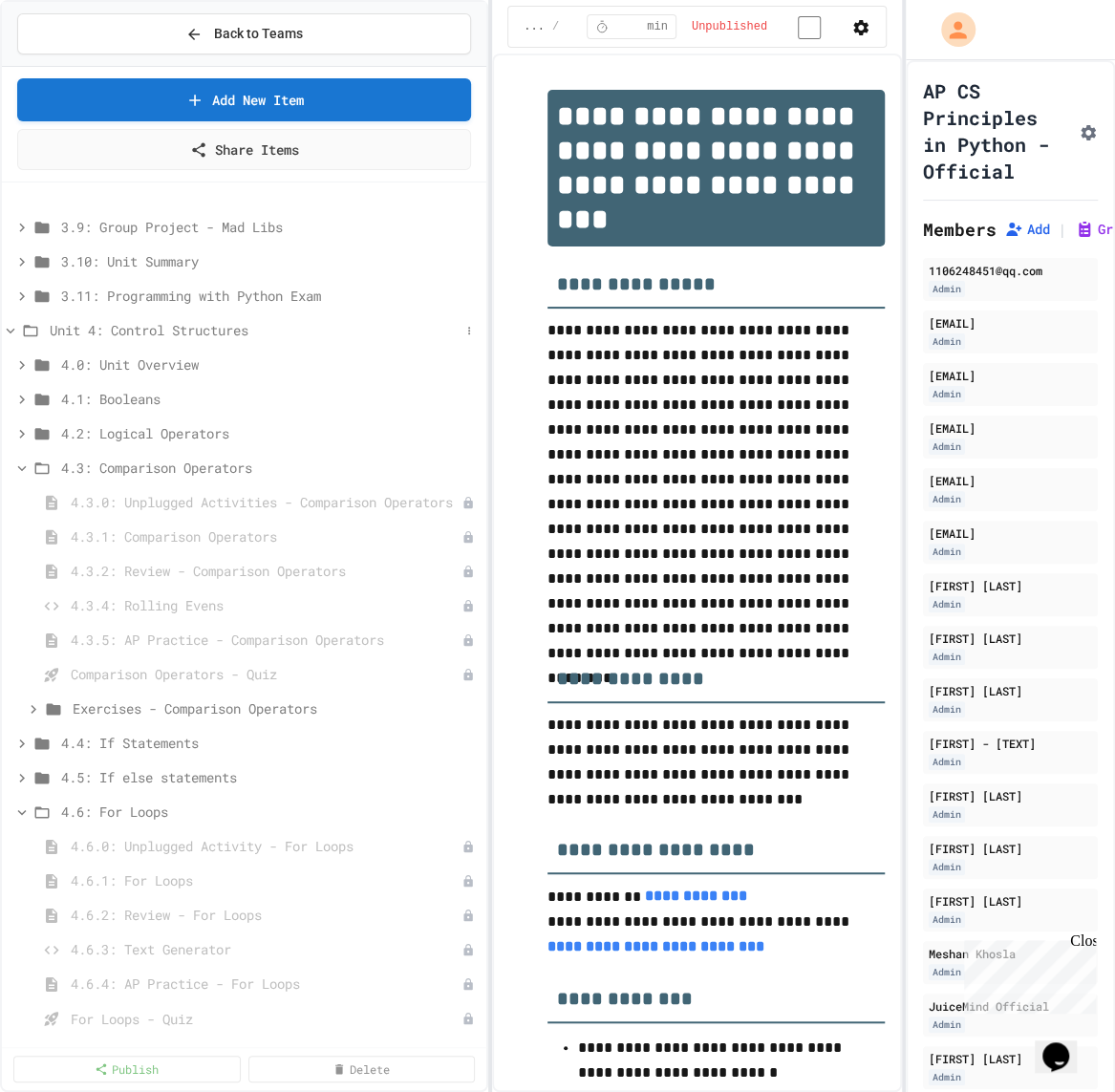 scroll, scrollTop: 900, scrollLeft: 0, axis: vertical 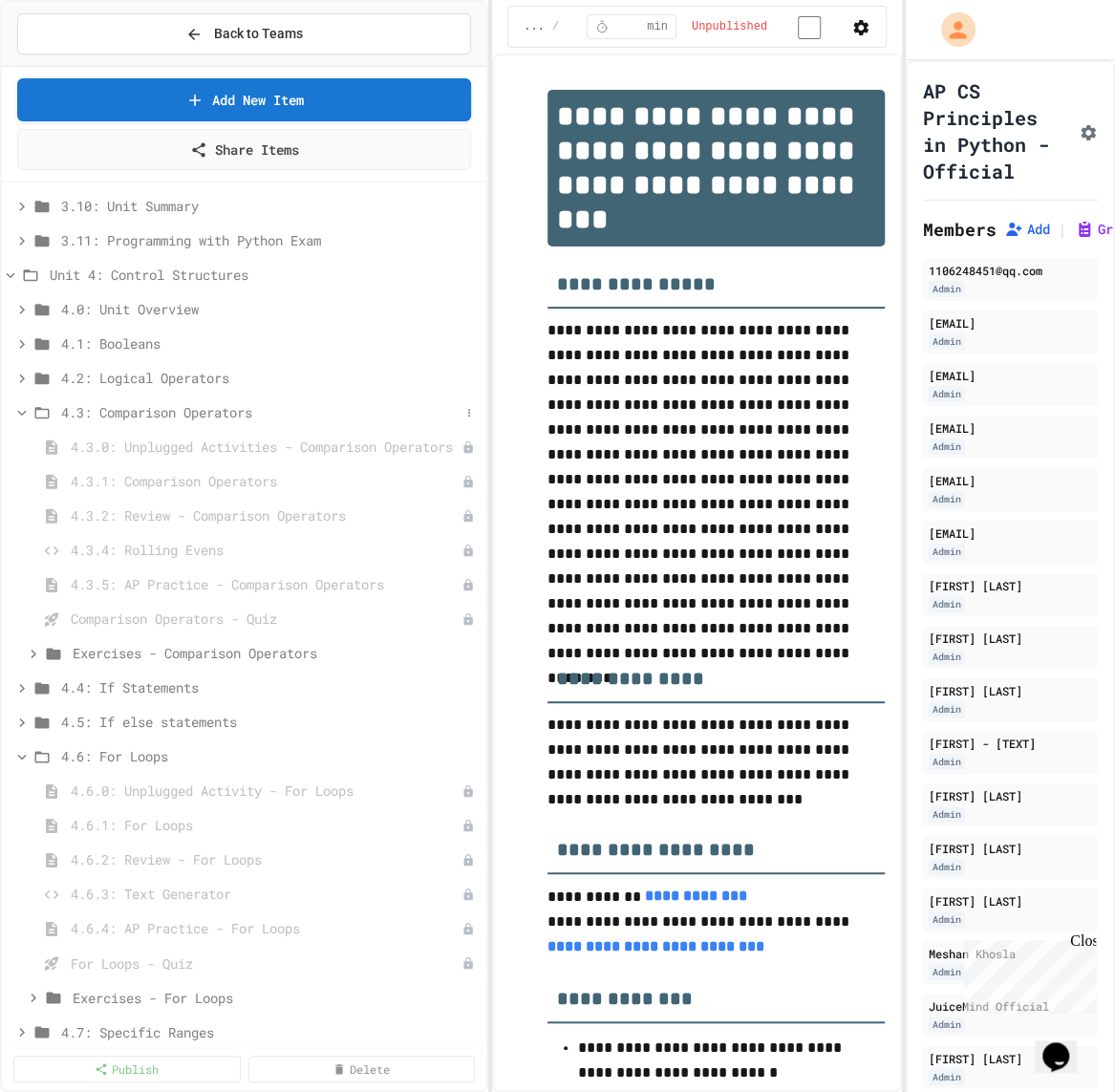 click on "4.3: Comparison Operators" at bounding box center [260, 412] 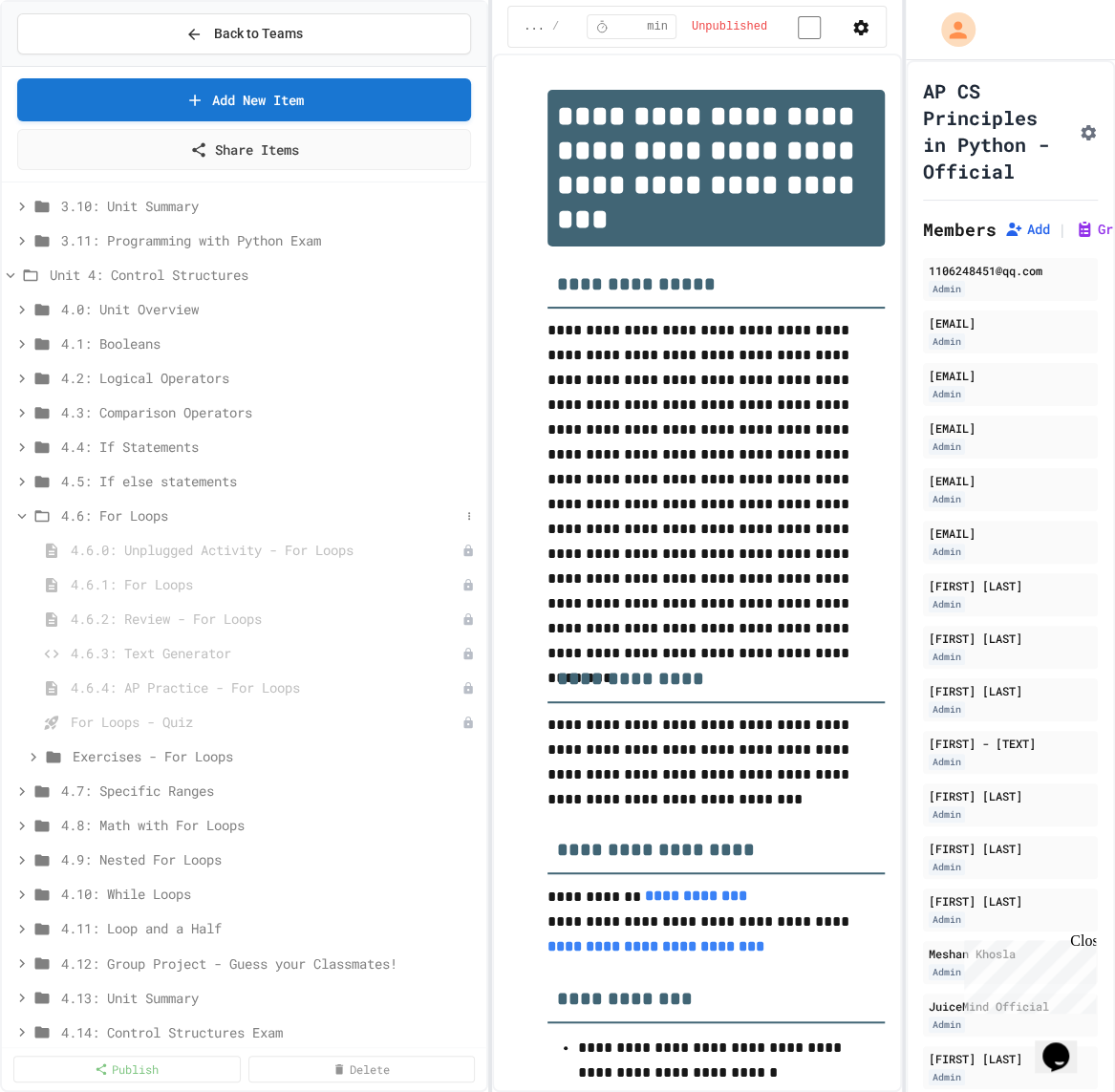 click 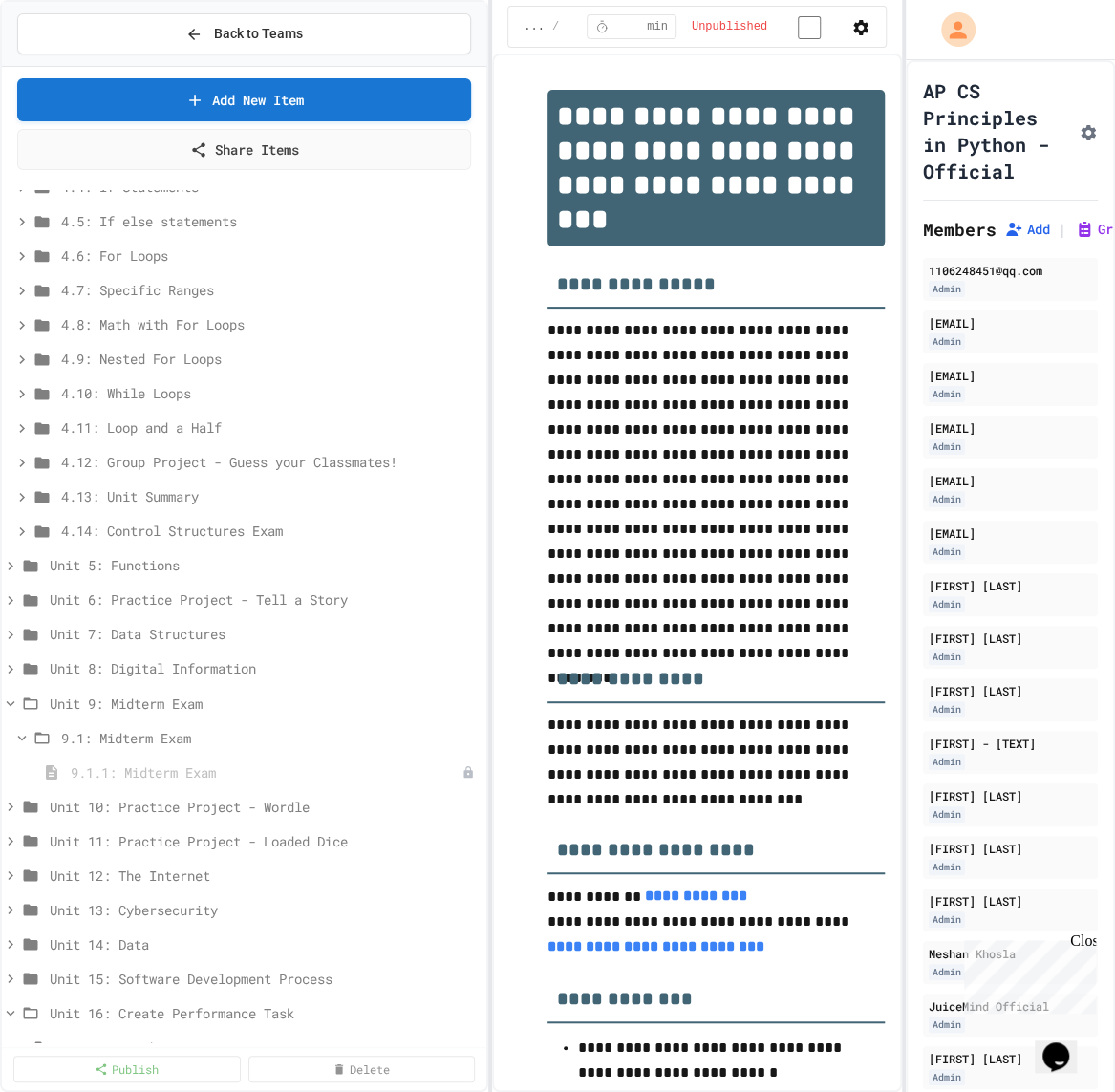 scroll, scrollTop: 1167, scrollLeft: 0, axis: vertical 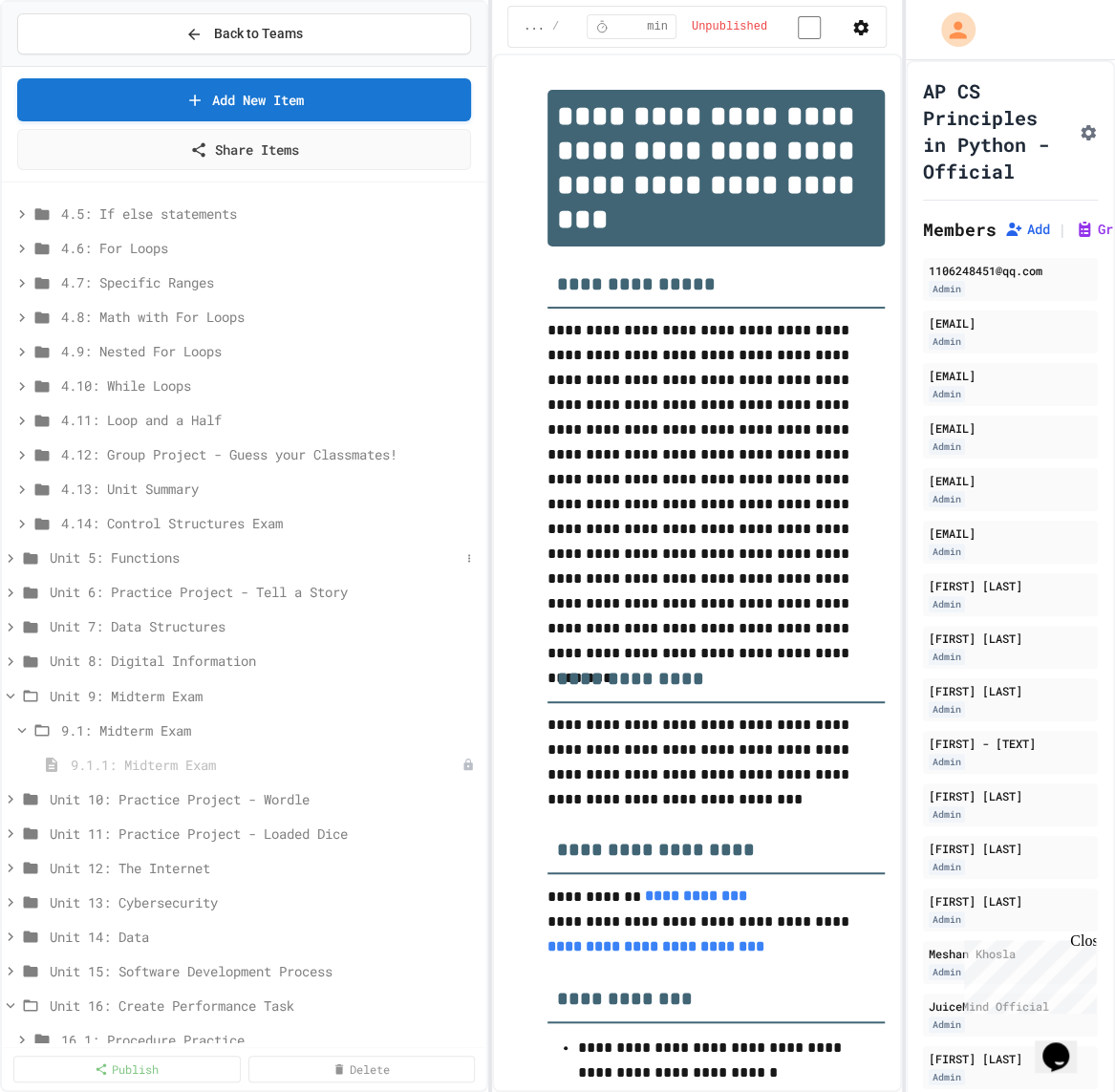 click on "Unit 5: Functions" at bounding box center (254, 557) 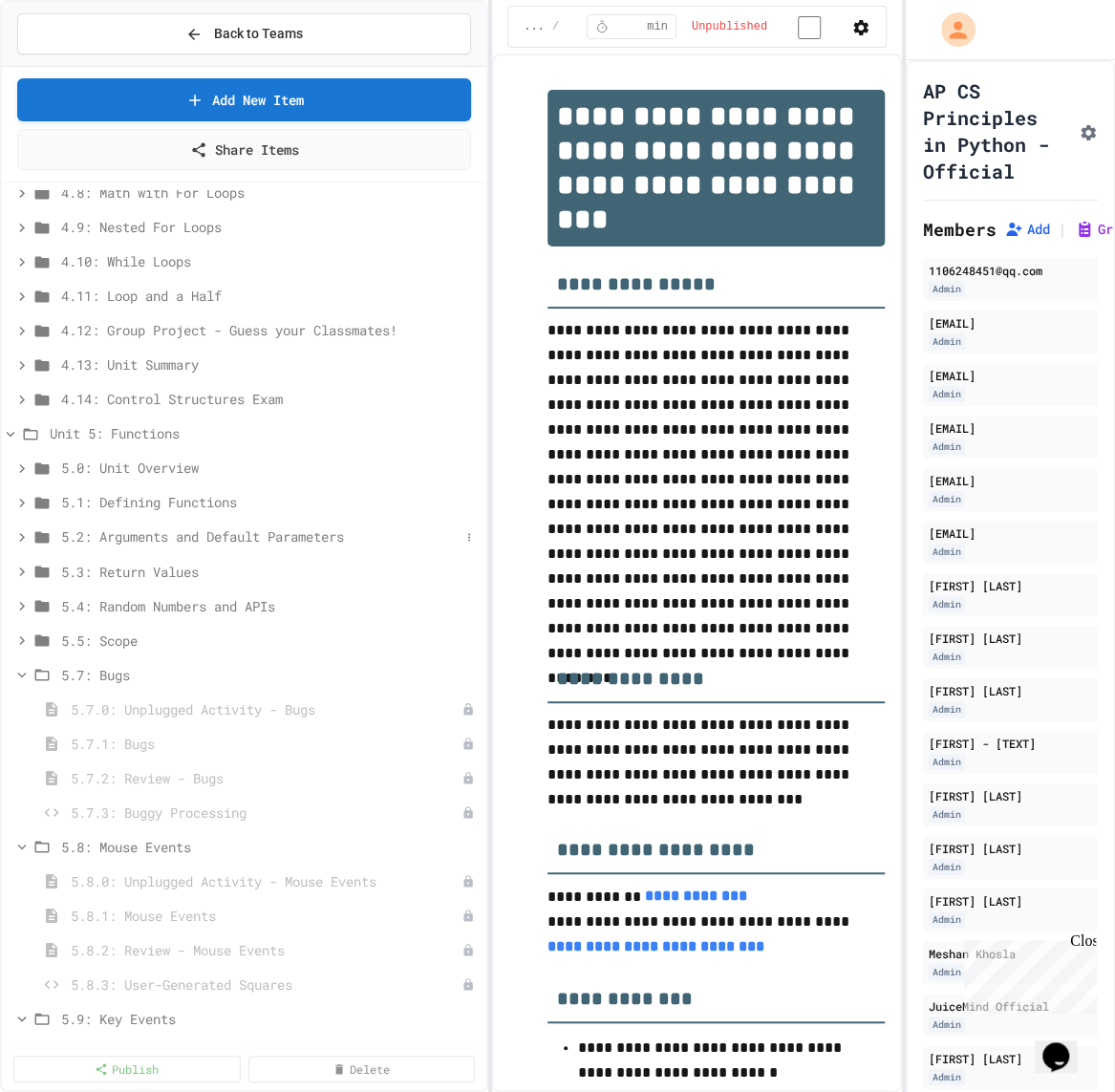 scroll, scrollTop: 1452, scrollLeft: 0, axis: vertical 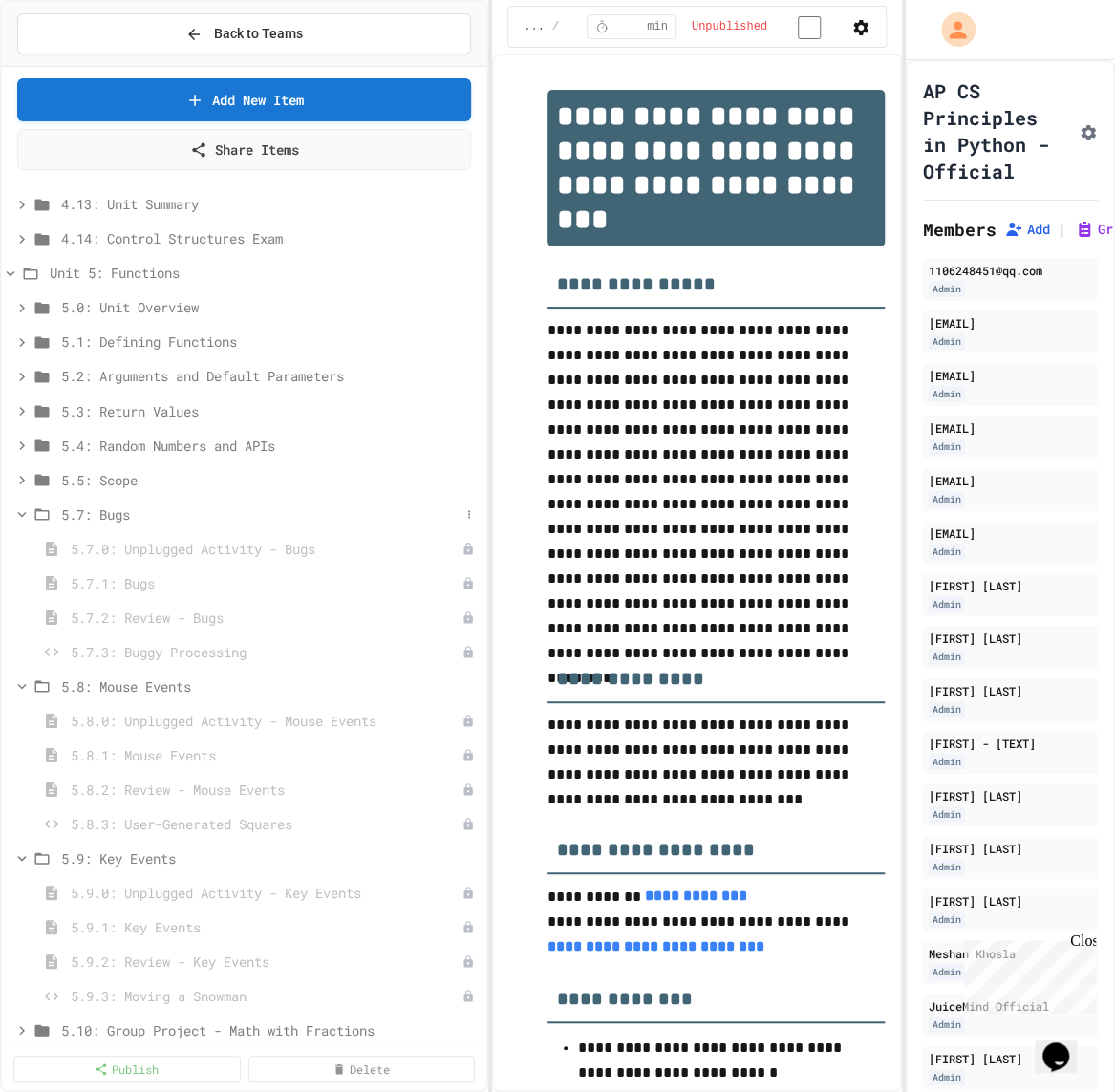 click on "5.7: Bugs" at bounding box center [260, 513] 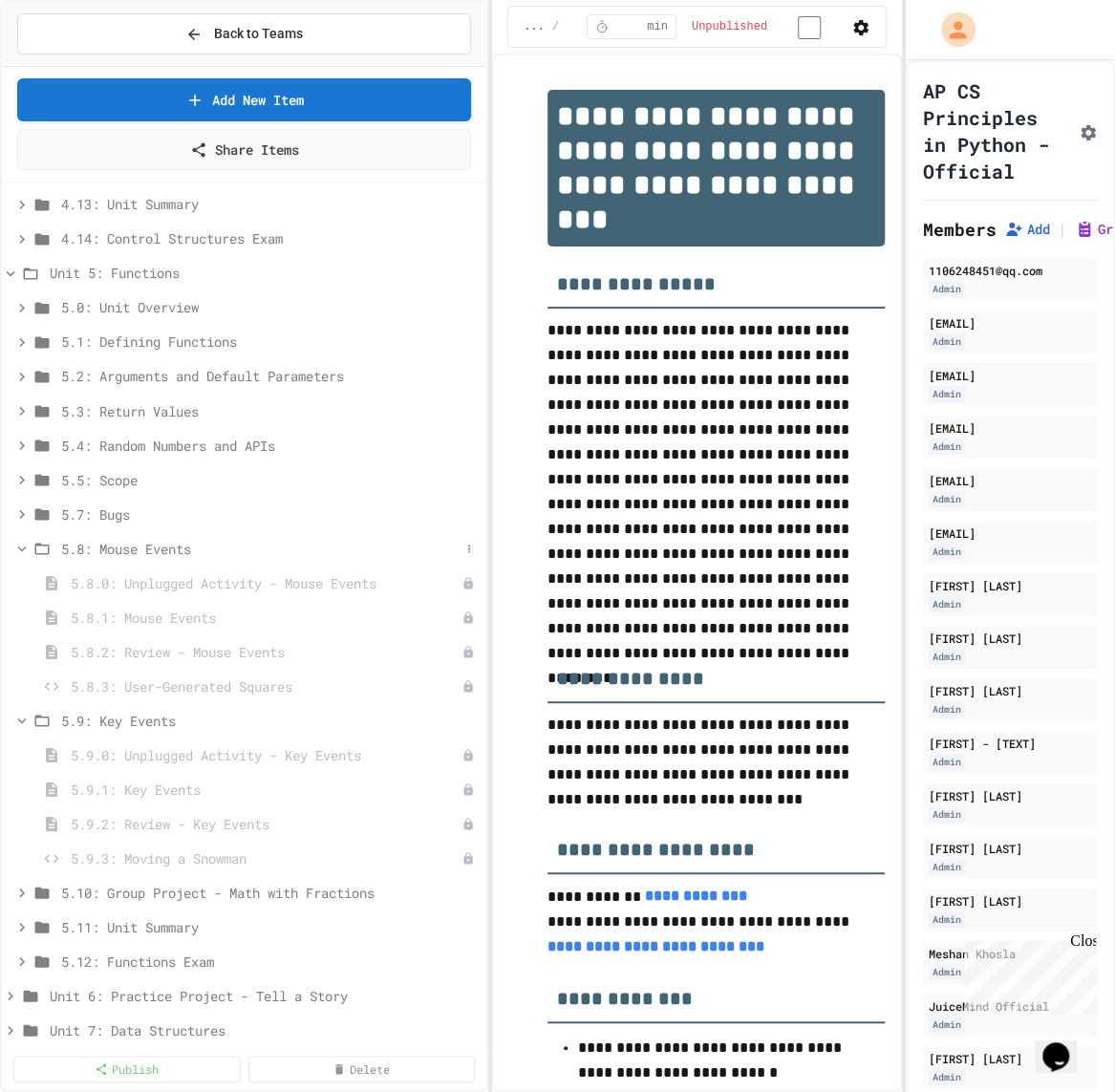 click on "5.8: Mouse Events" at bounding box center (260, 547) 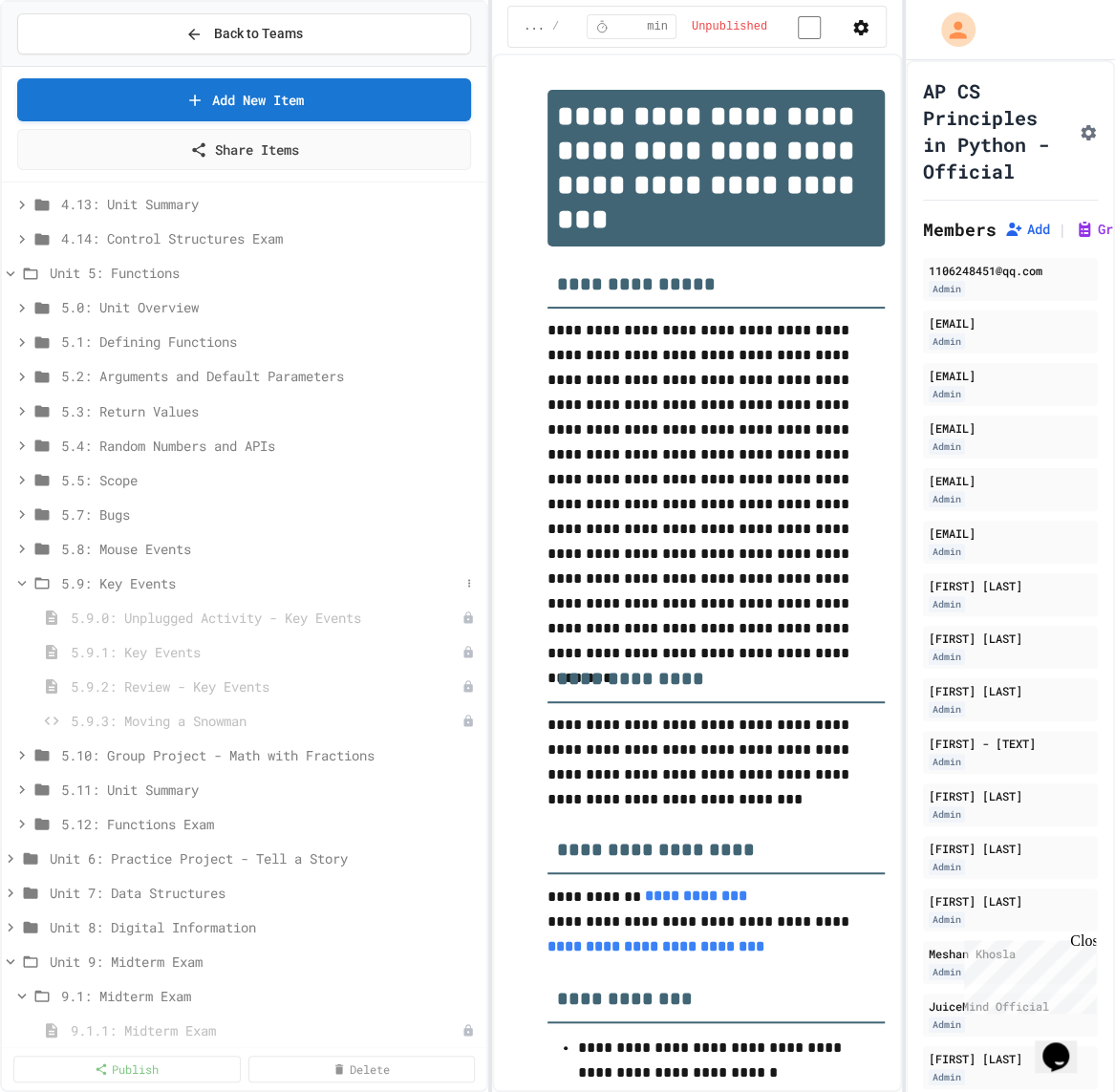 click on "5.9: Key Events" at bounding box center (260, 582) 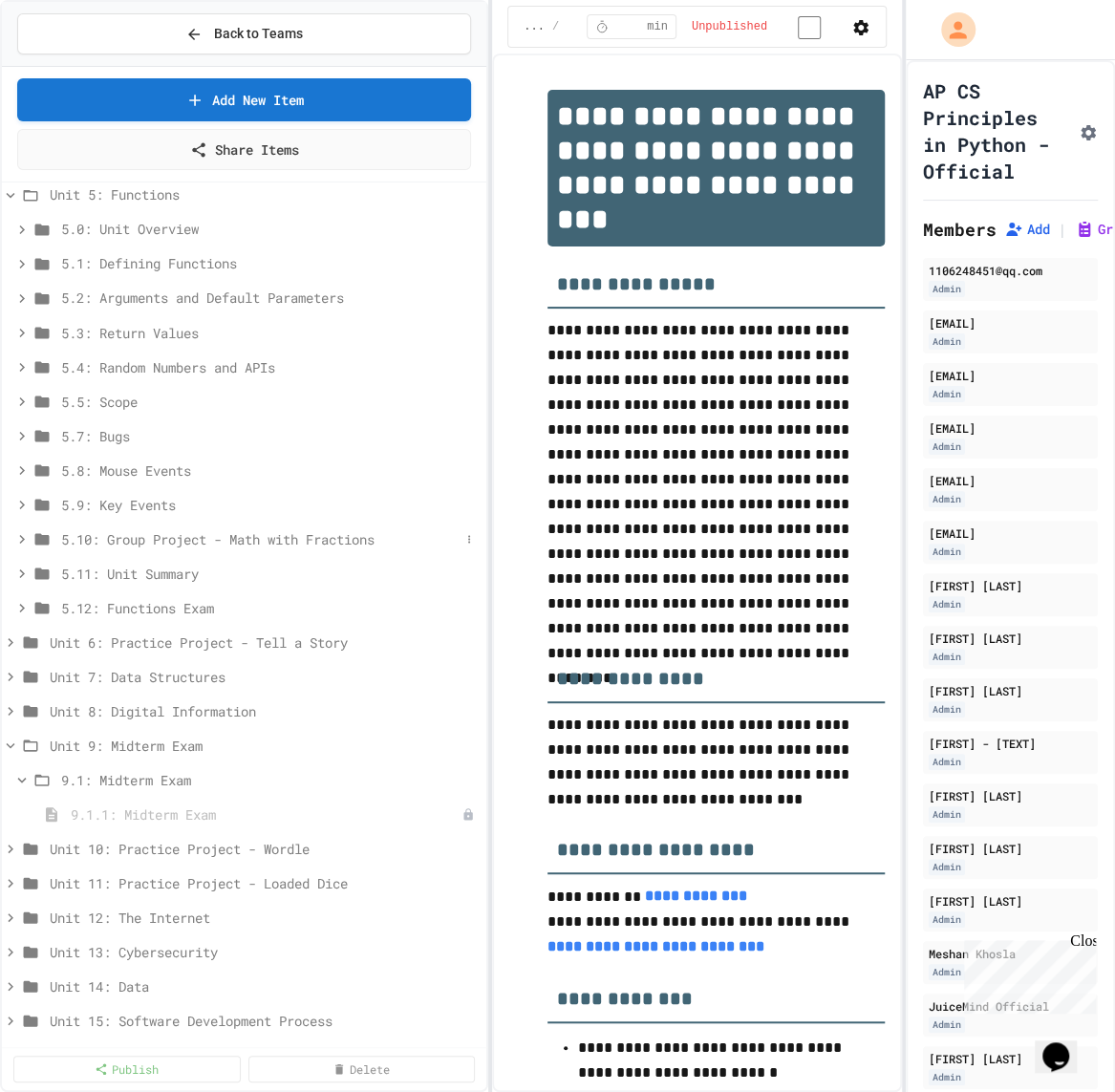 scroll, scrollTop: 1556, scrollLeft: 0, axis: vertical 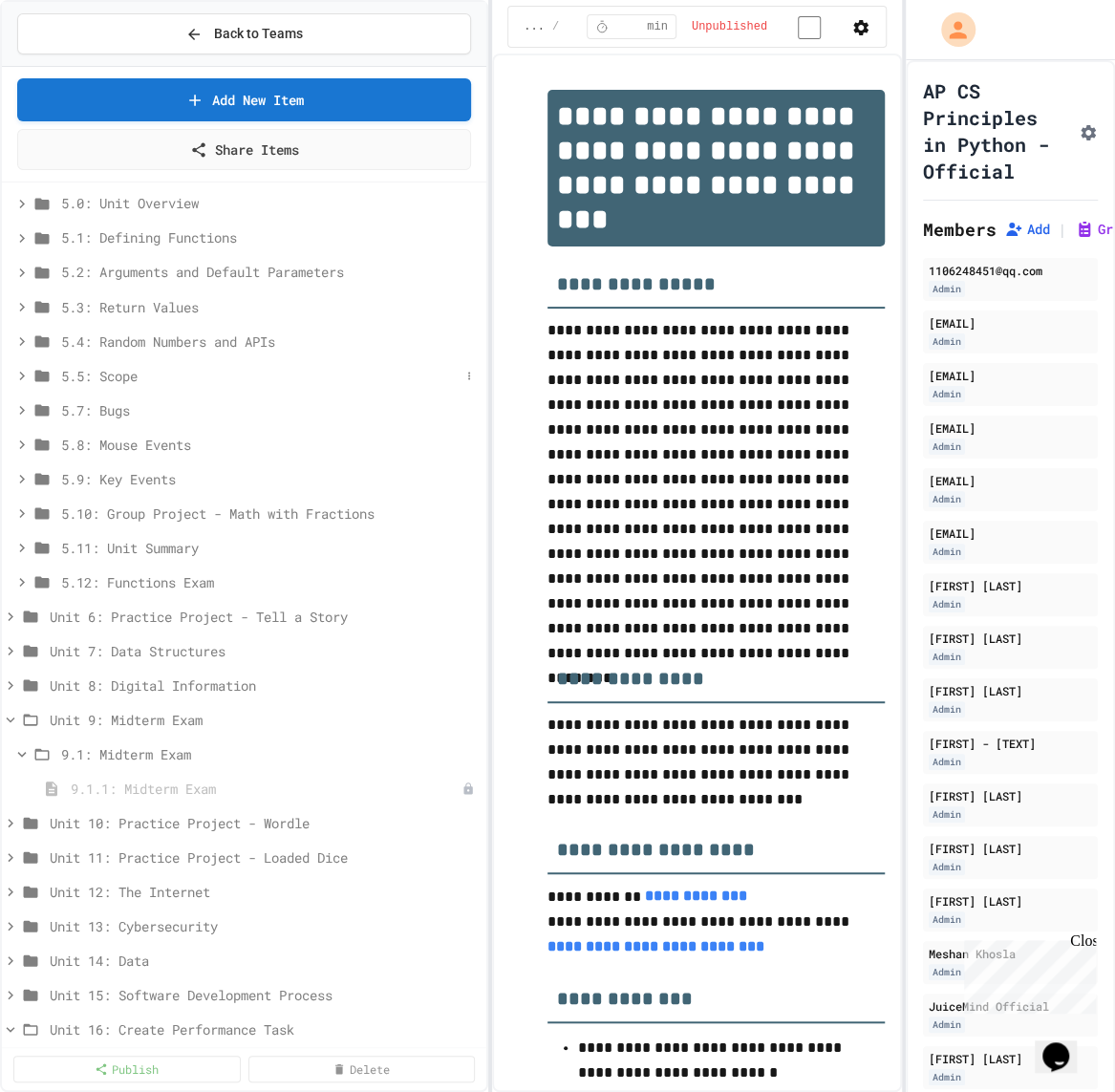 click on "5.5: Scope" at bounding box center [260, 375] 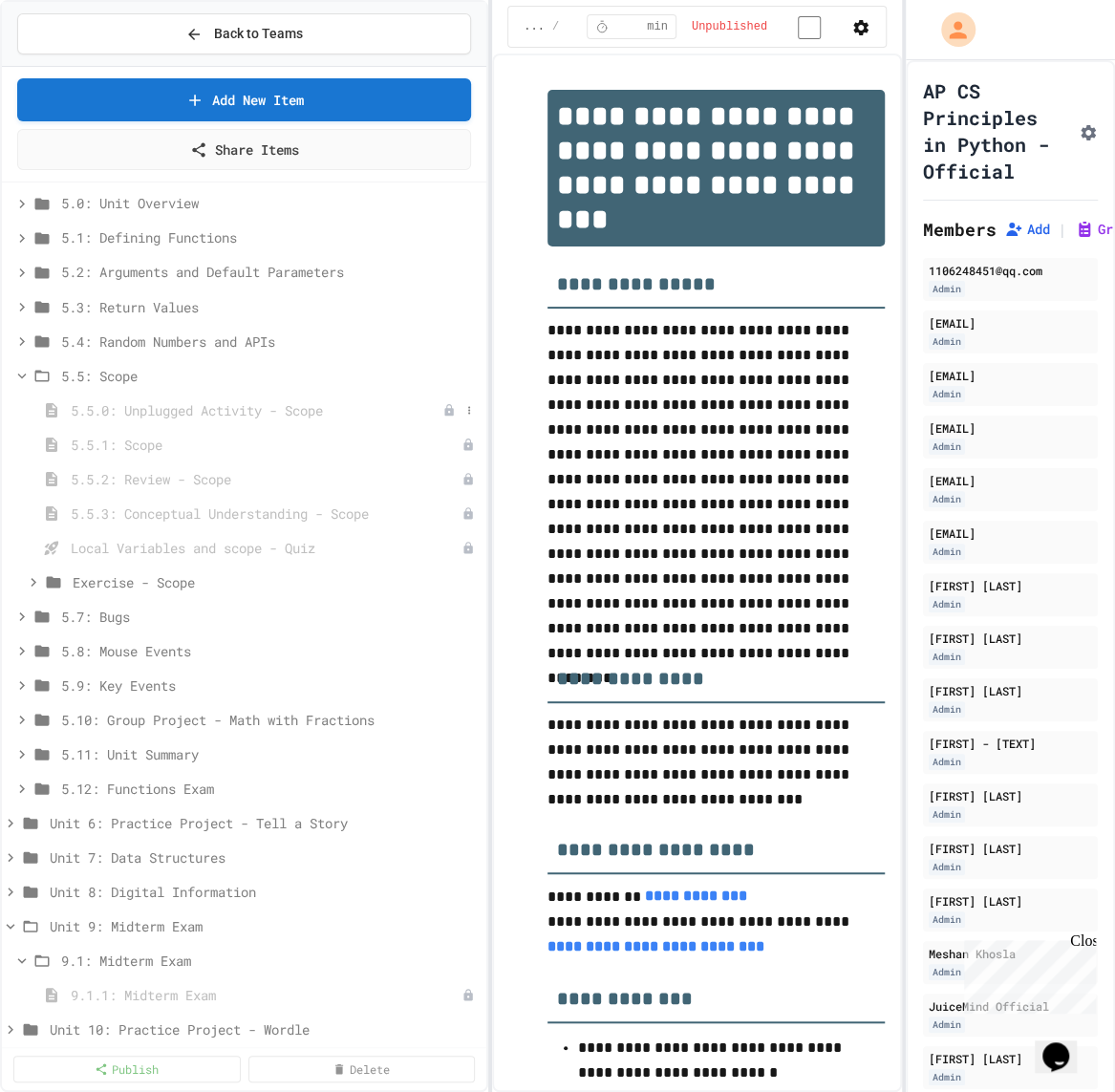 click on "5.5.0: Unplugged Activity - Scope" at bounding box center [256, 409] 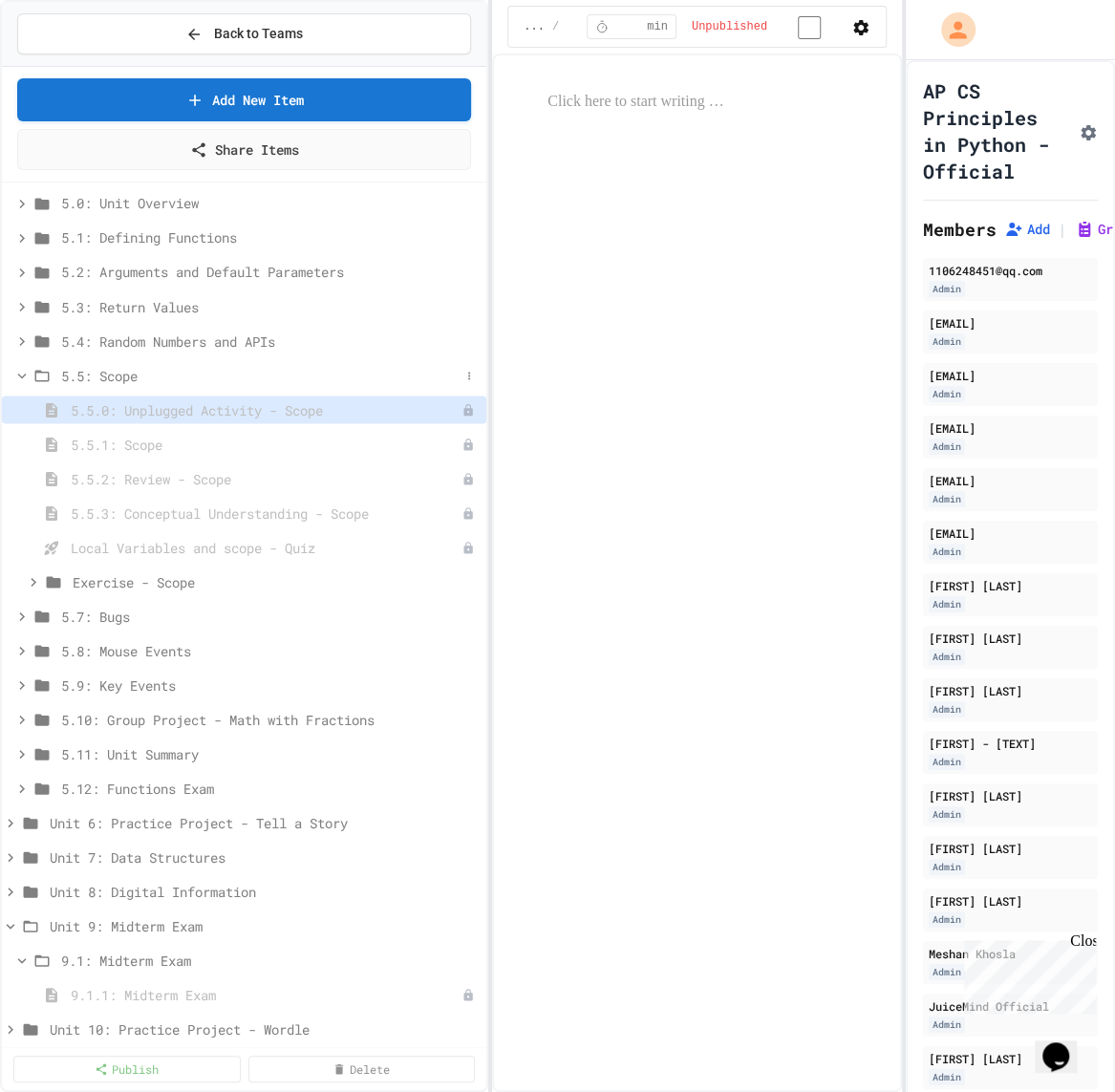 click on "5.5: Scope" at bounding box center (260, 375) 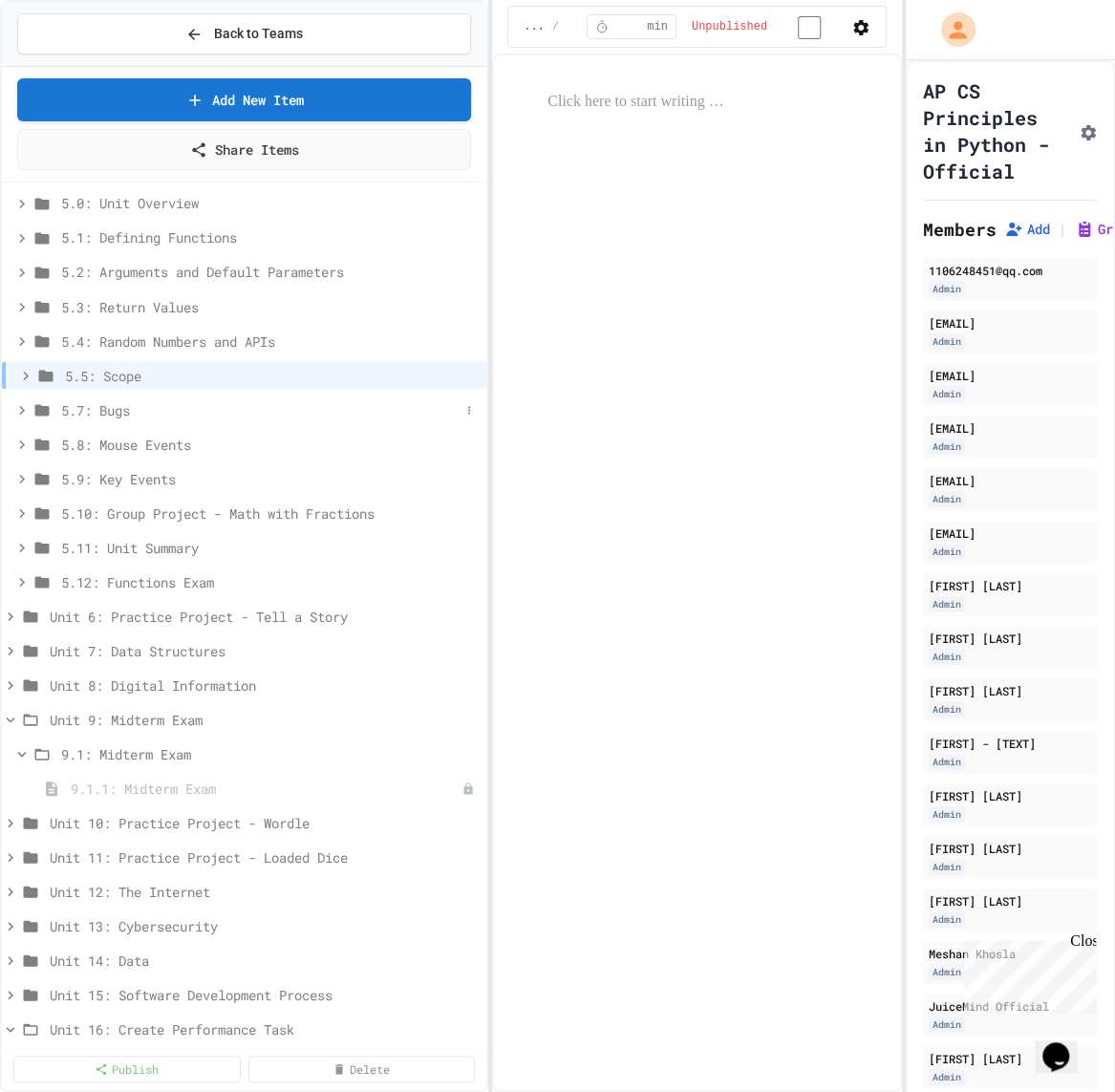 click on "5.7: Bugs" at bounding box center [260, 409] 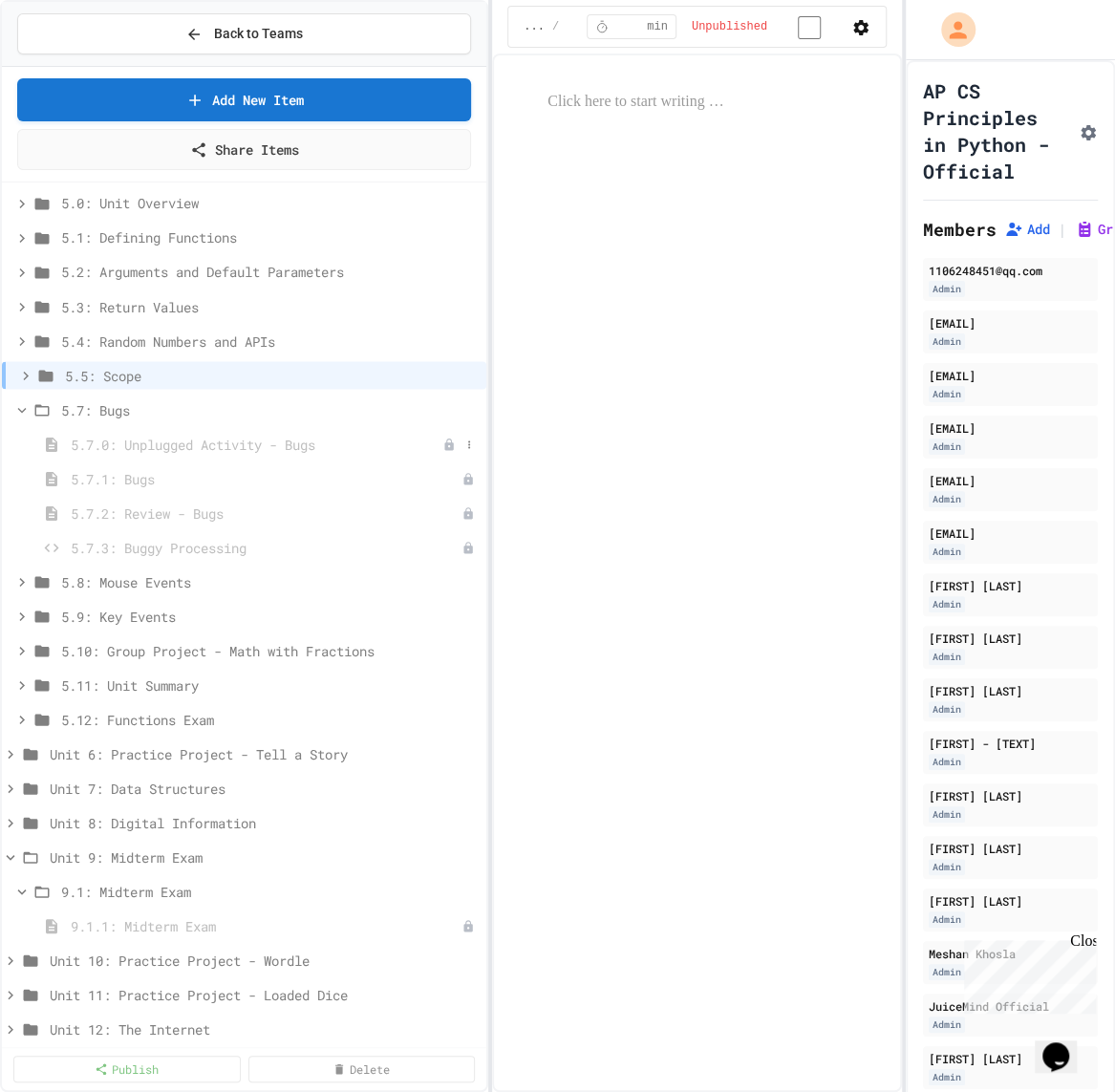 click on "5.7.0: Unplugged Activity - Bugs" at bounding box center (256, 443) 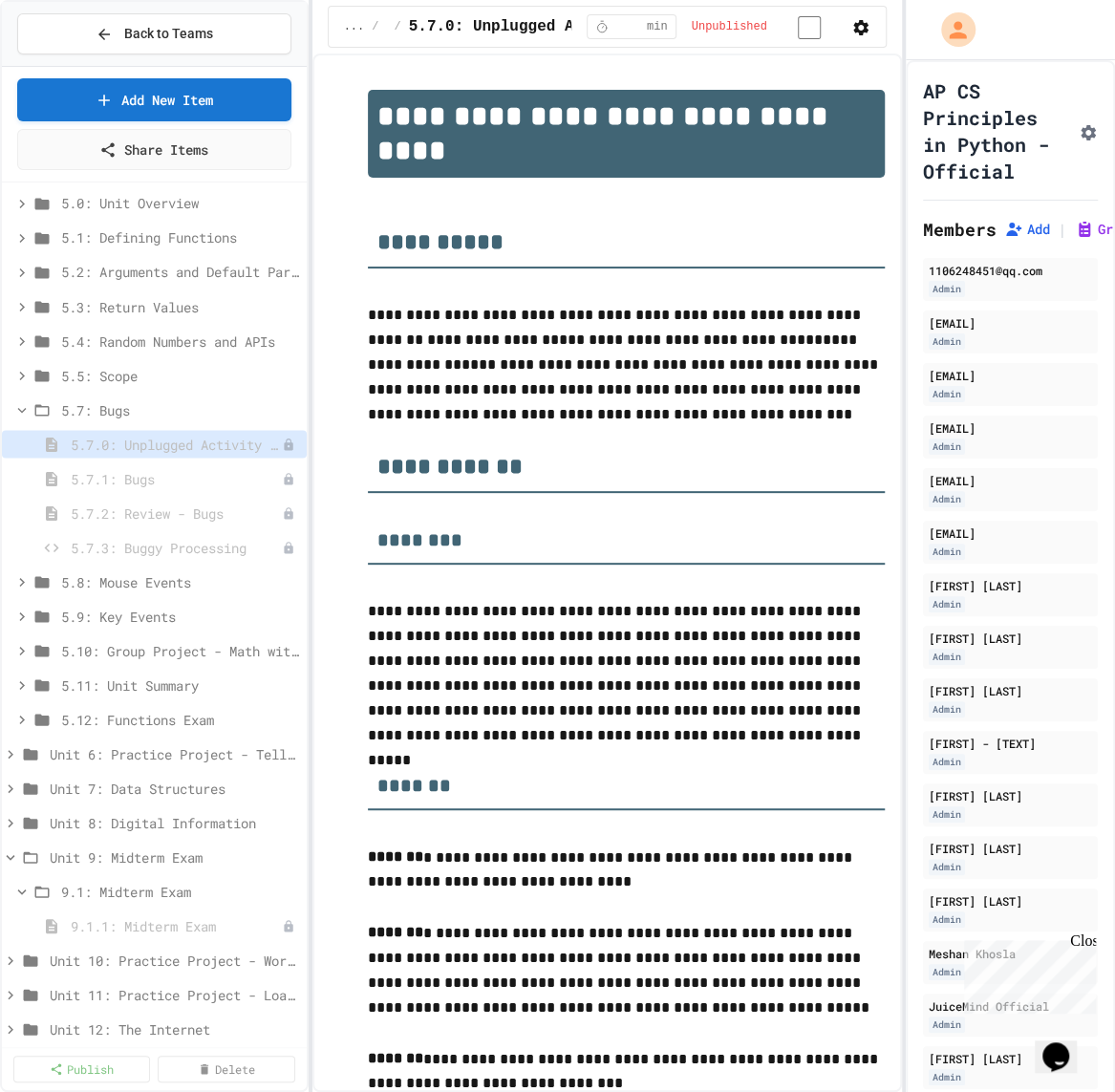 click on "**********" at bounding box center (557, 546) 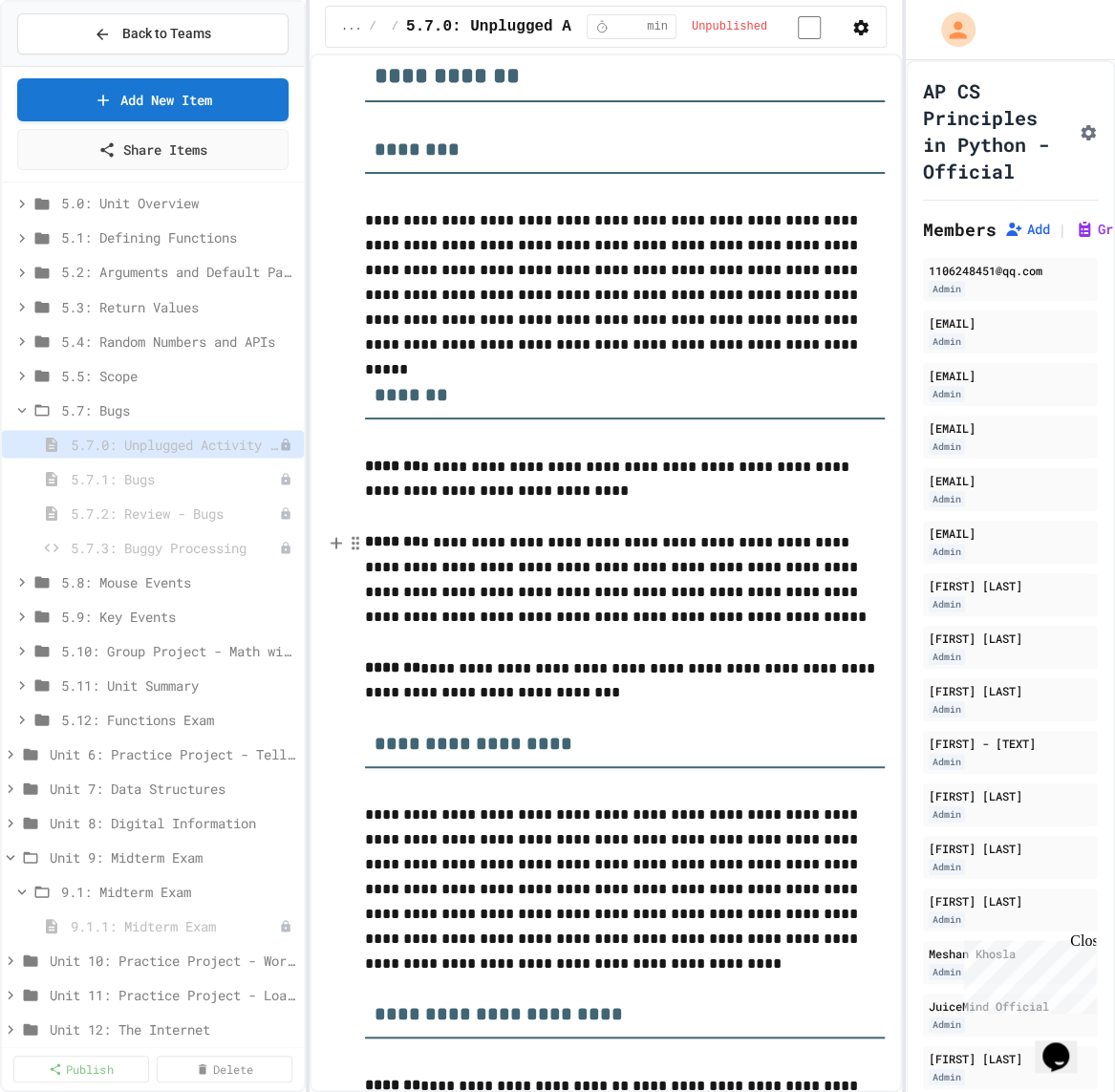 scroll, scrollTop: 341, scrollLeft: 0, axis: vertical 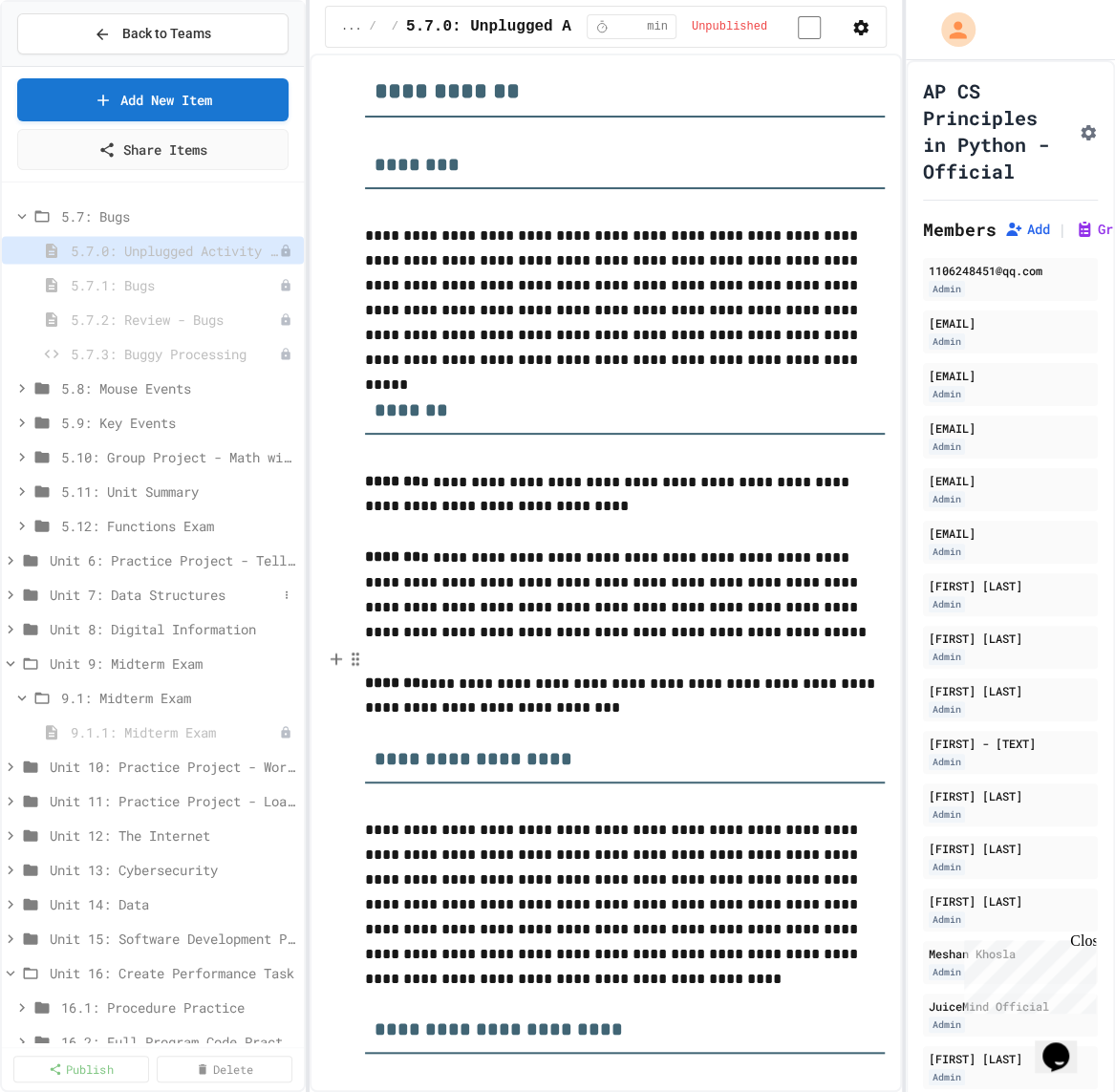 click on "Unit 7: Data Structures" at bounding box center [163, 593] 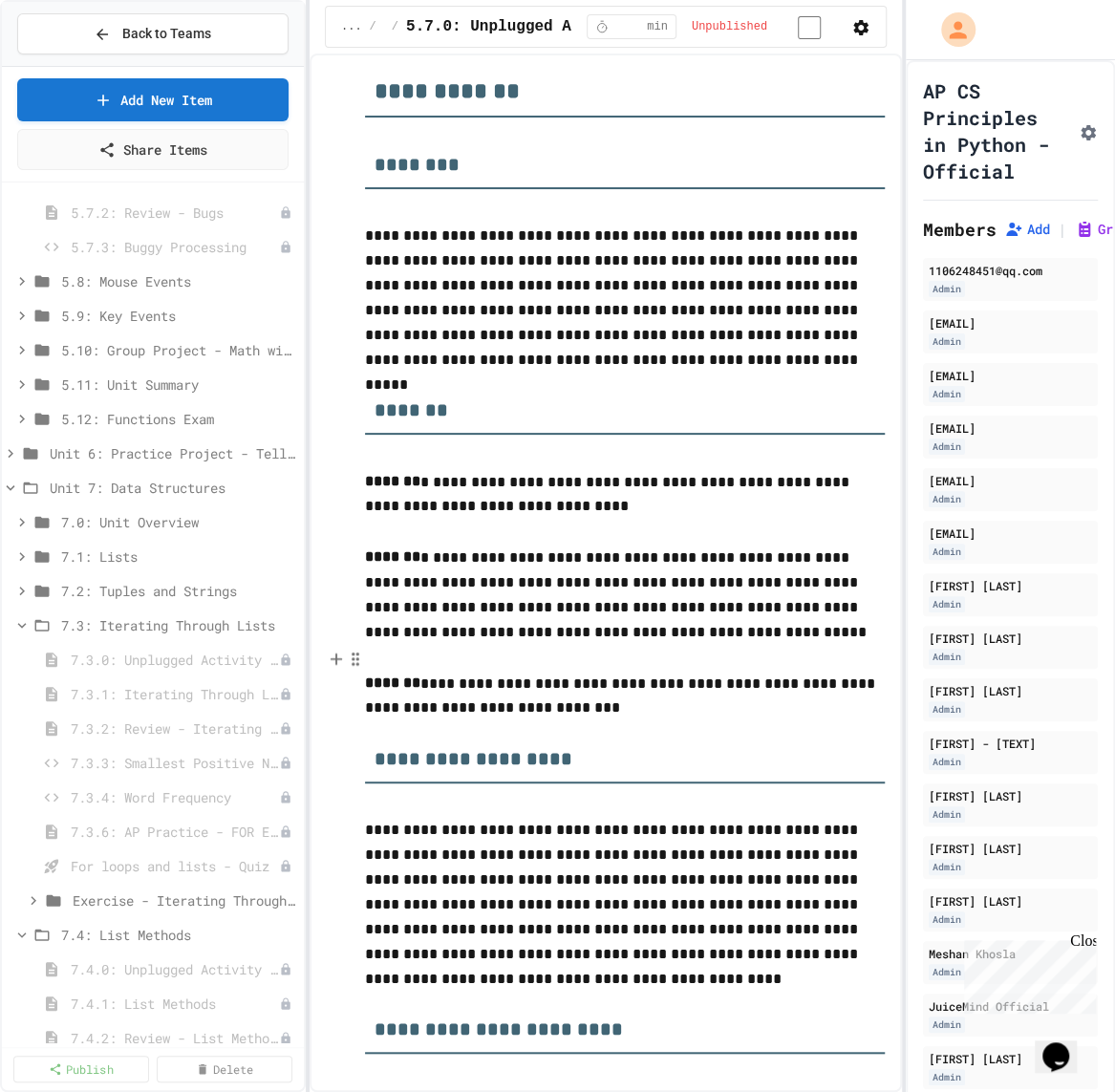 scroll, scrollTop: 1923, scrollLeft: 0, axis: vertical 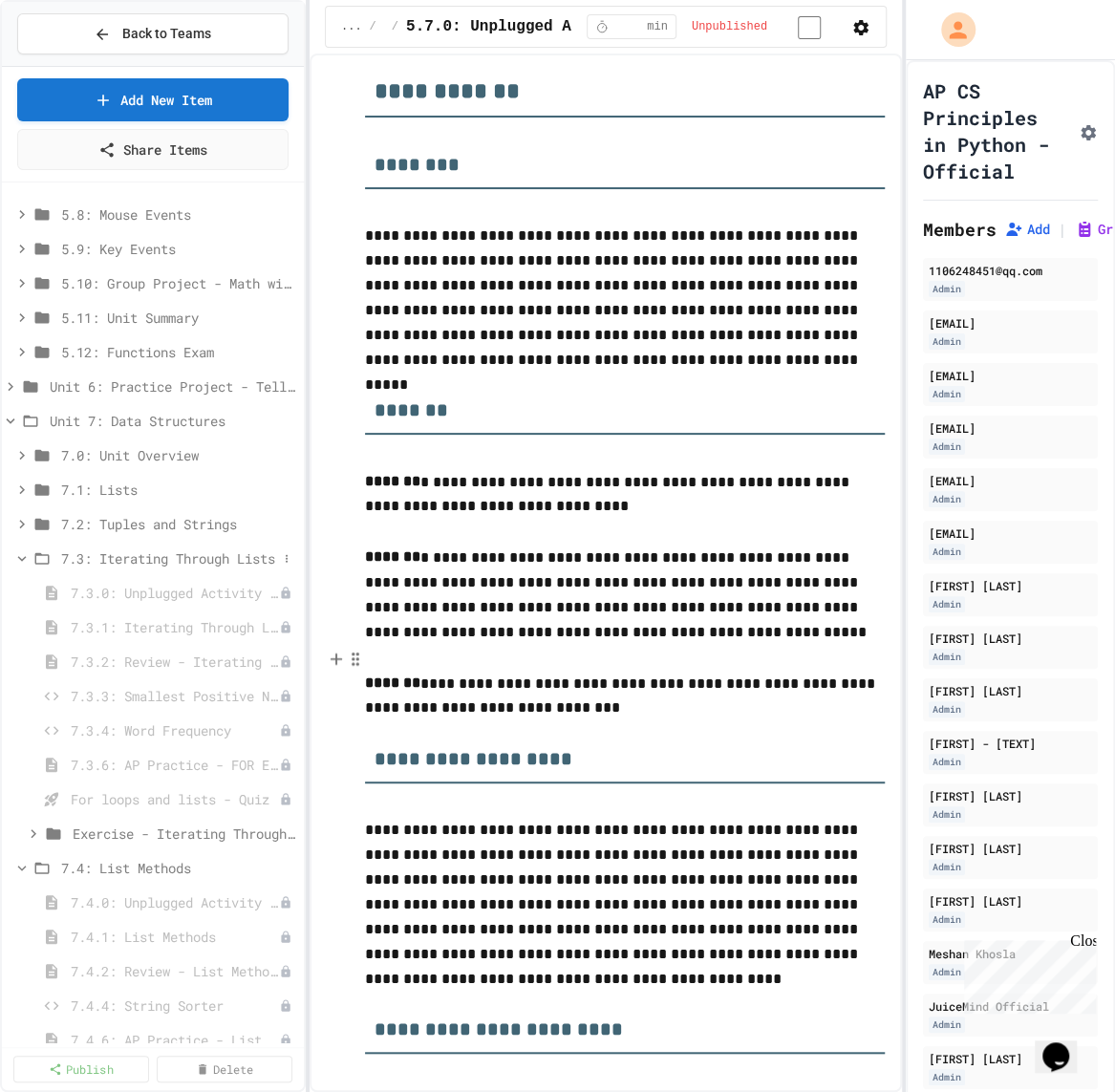 click on "7.3: Iterating Through Lists" at bounding box center [169, 558] 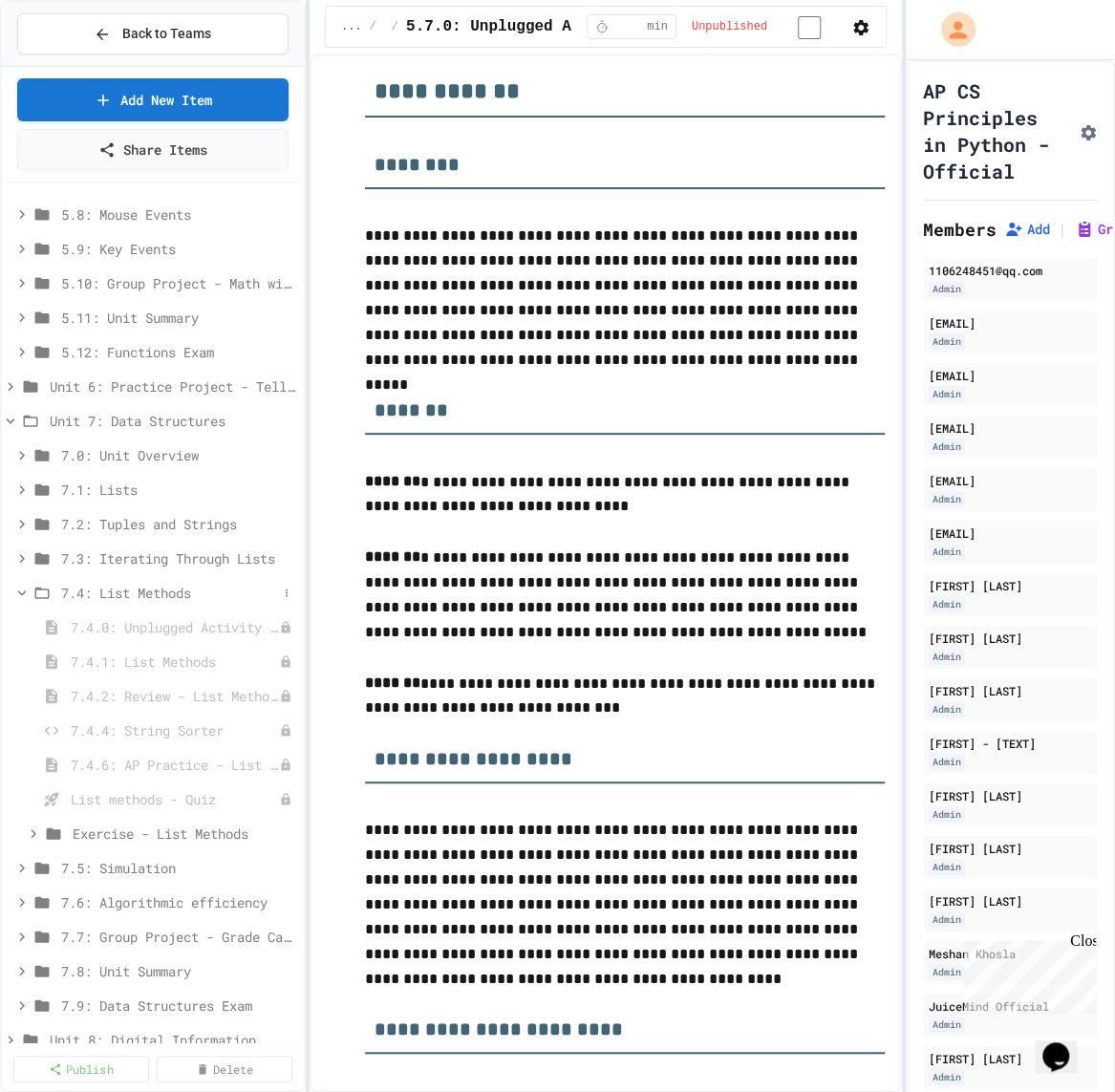 click on "7.4: List Methods" at bounding box center (169, 592) 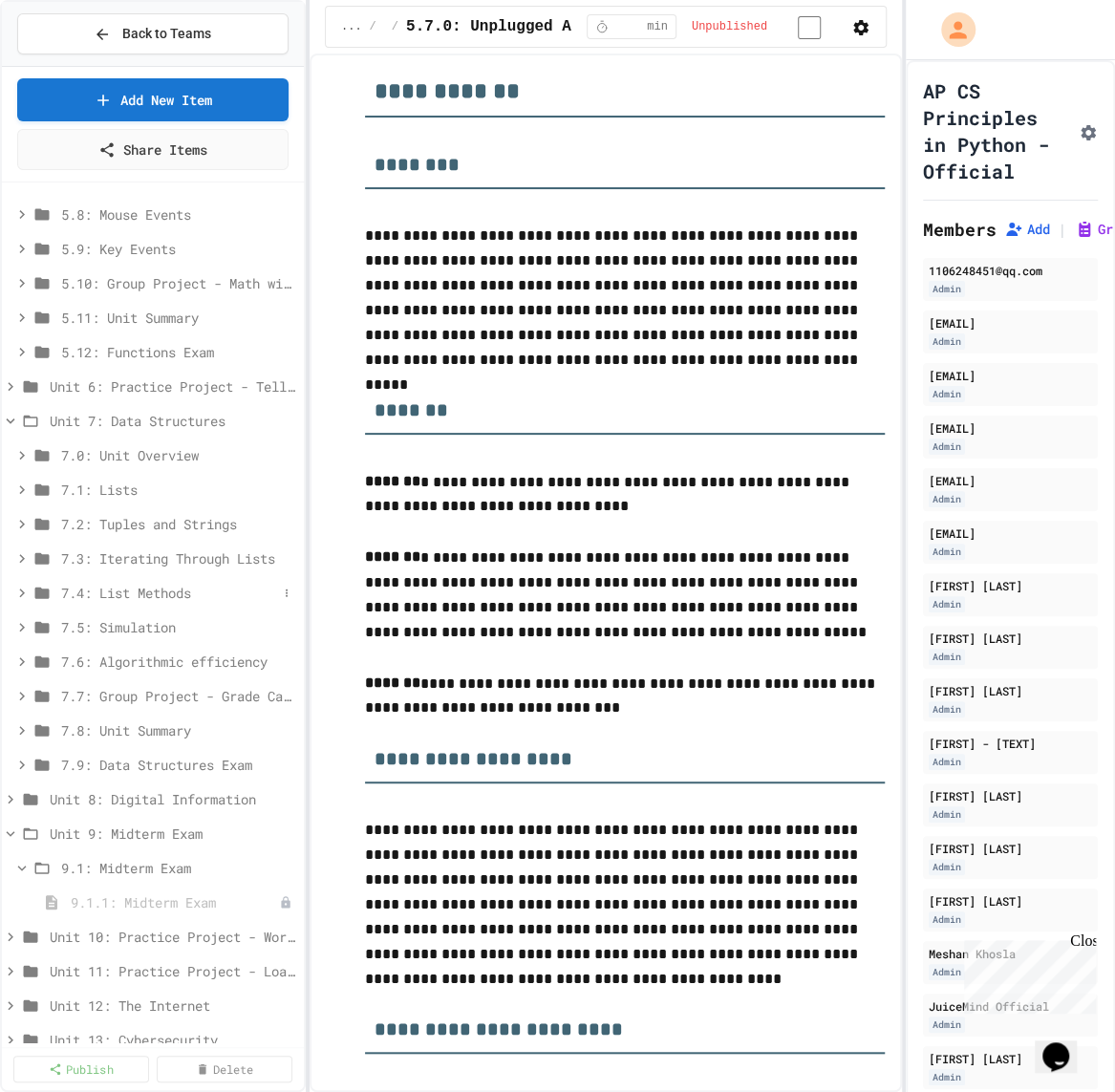 click on "7.4: List Methods" at bounding box center [169, 592] 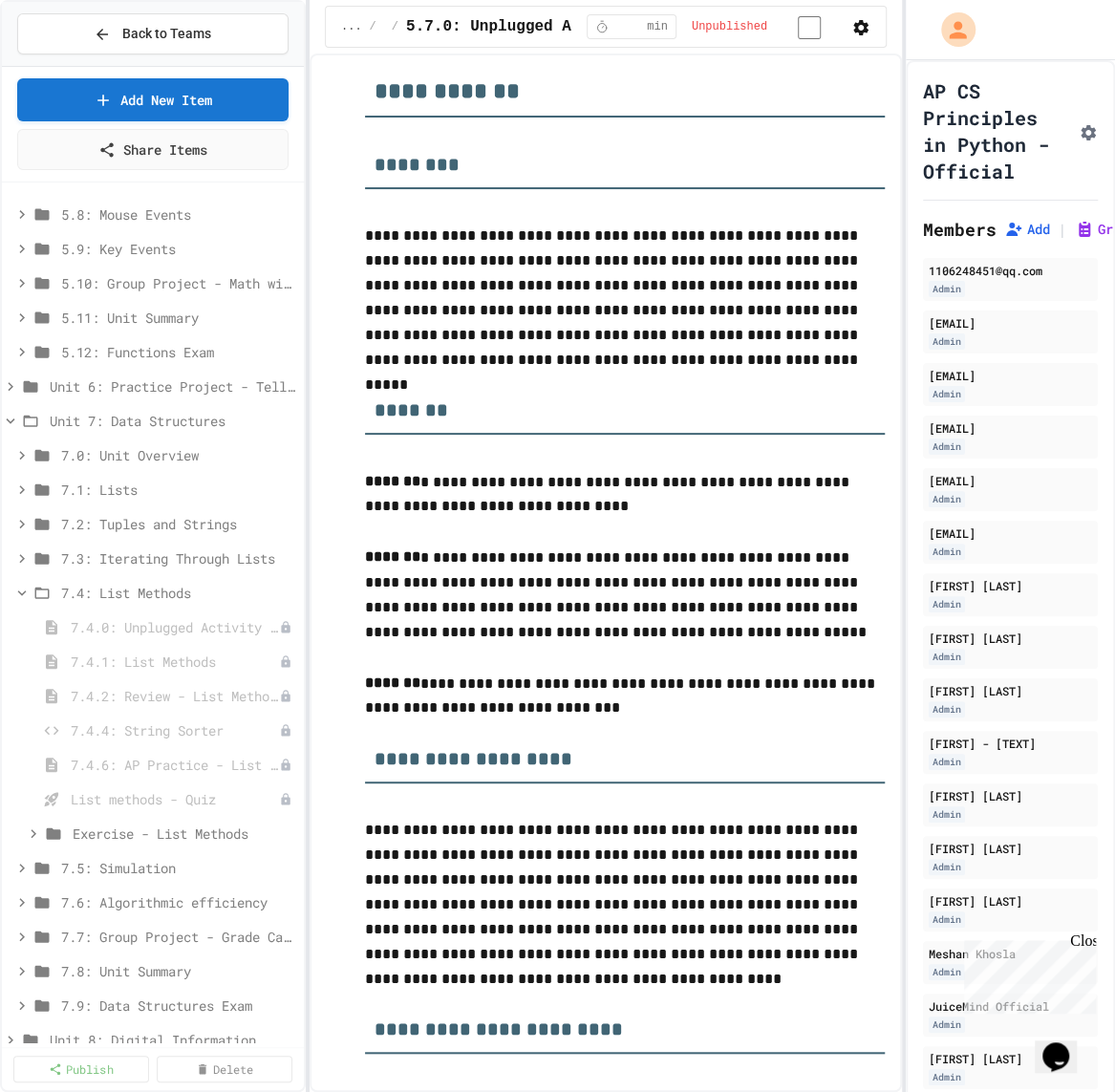 click on "7.4: List Methods" at bounding box center (179, 592) 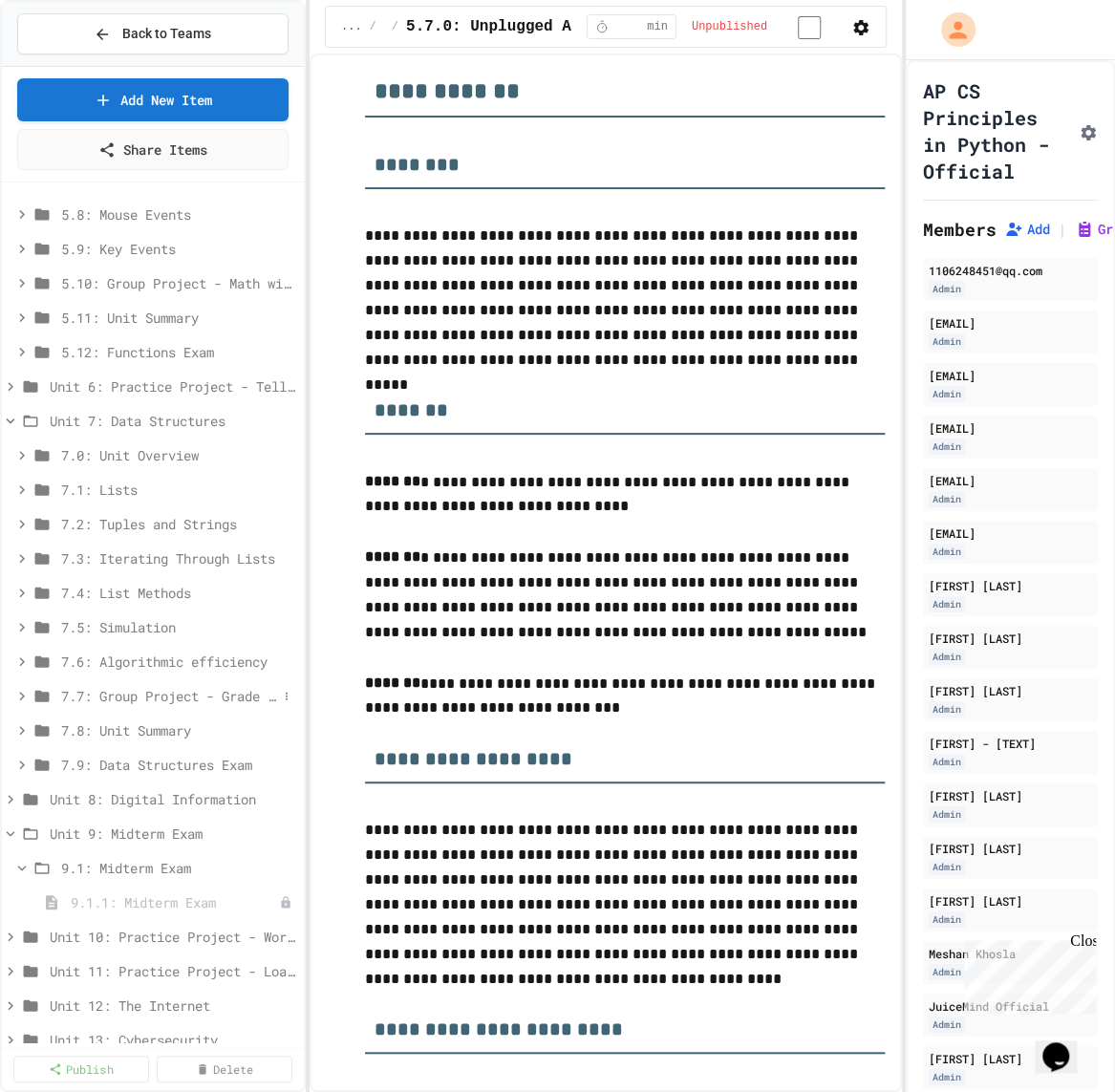 click on "7.7: Group Project - Grade Calculator" at bounding box center (169, 696) 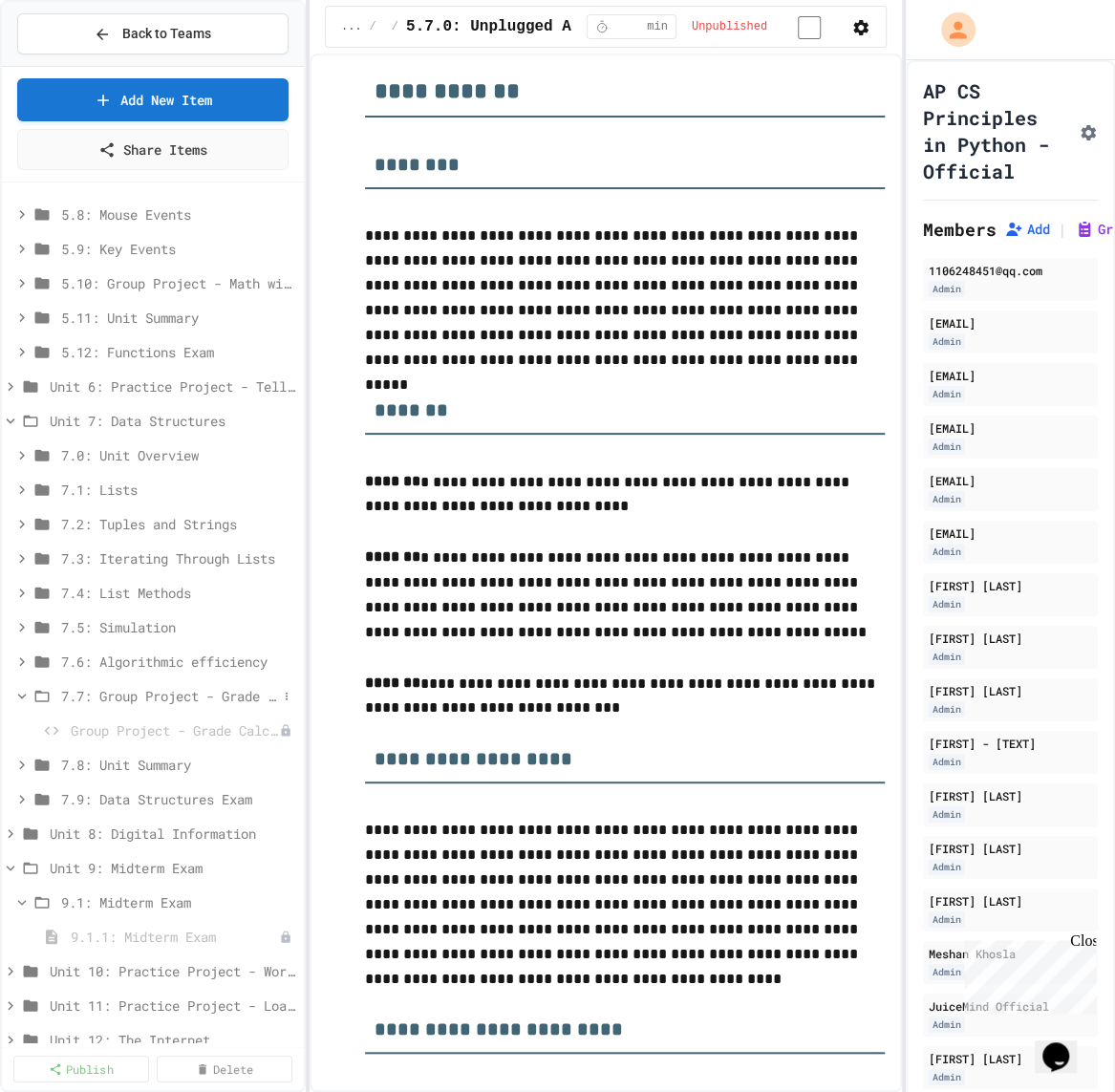 click on "7.7: Group Project - Grade Calculator" at bounding box center [169, 696] 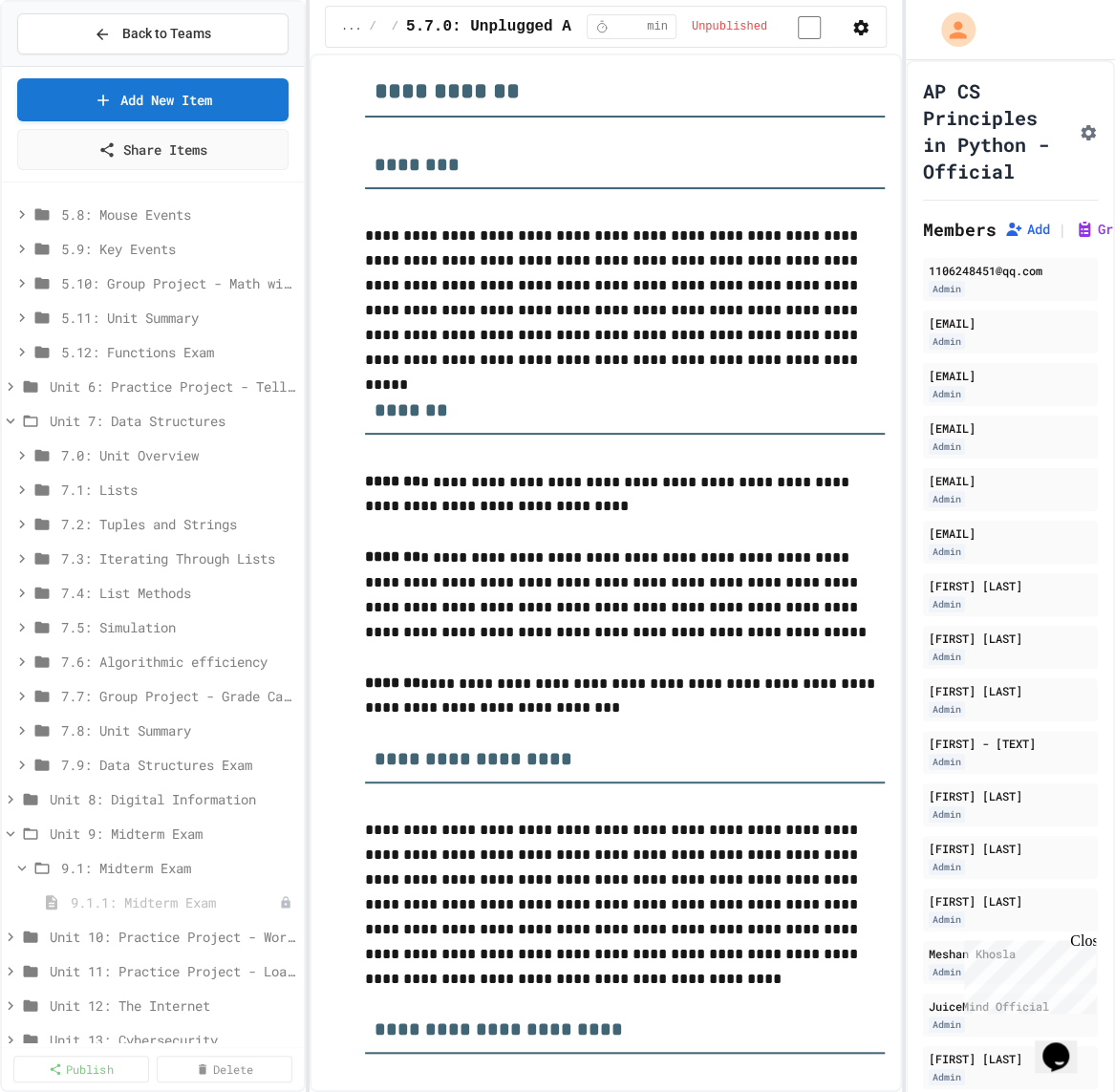 click on "7.5: Simulation" at bounding box center [153, 631] 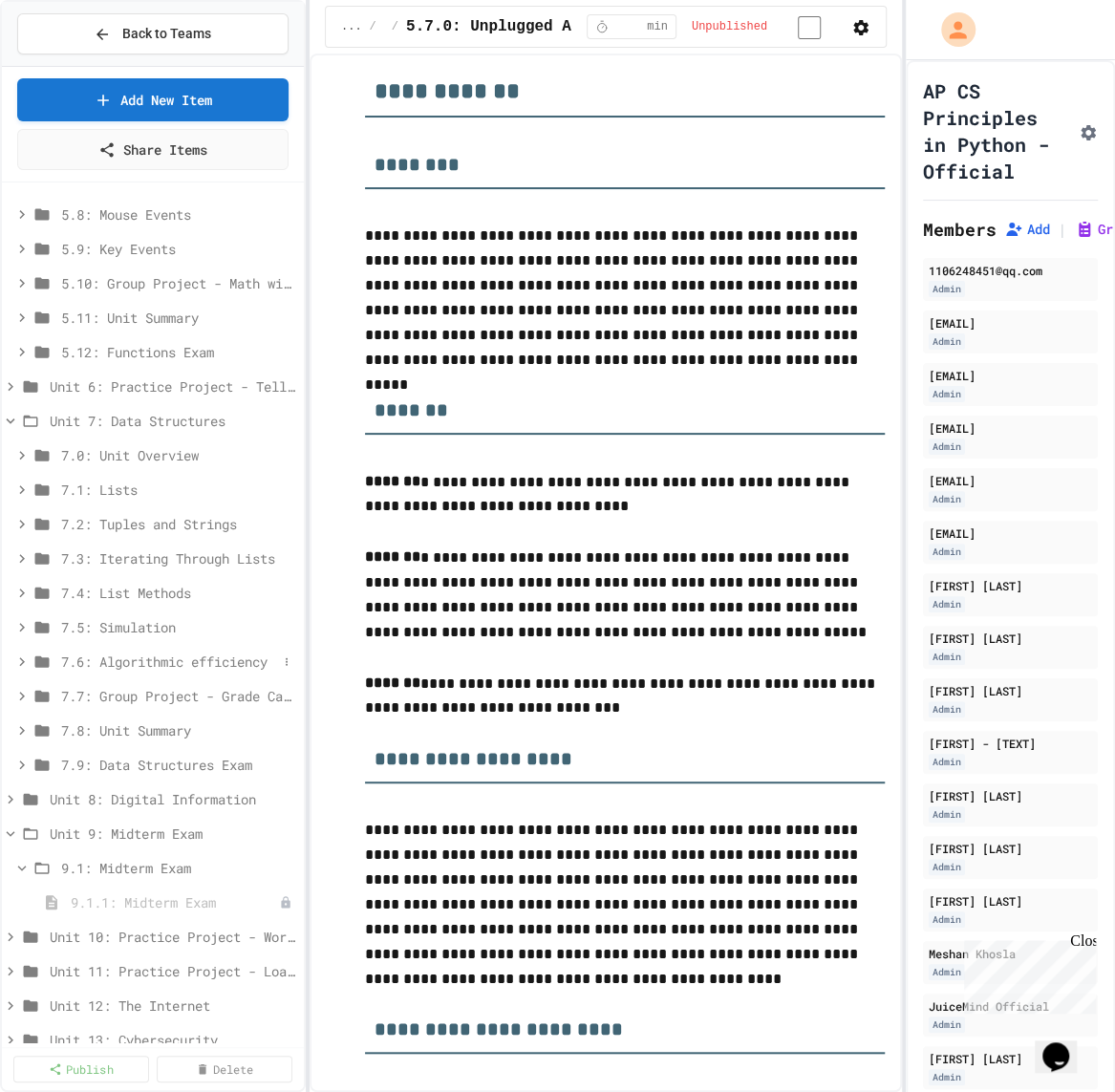 click on "7.6: Algorithmic efficiency" at bounding box center [169, 661] 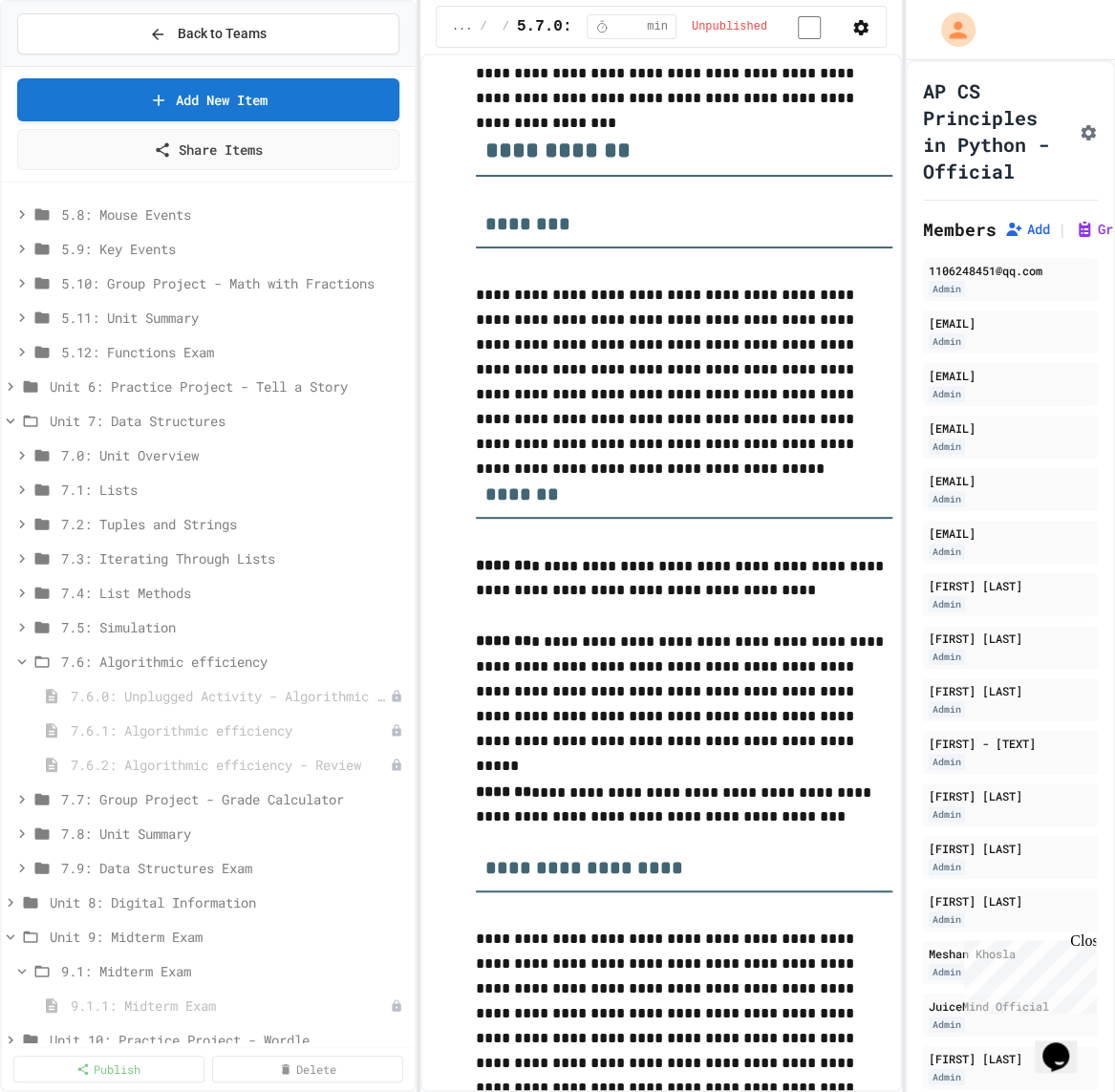 click on "**********" at bounding box center (557, 546) 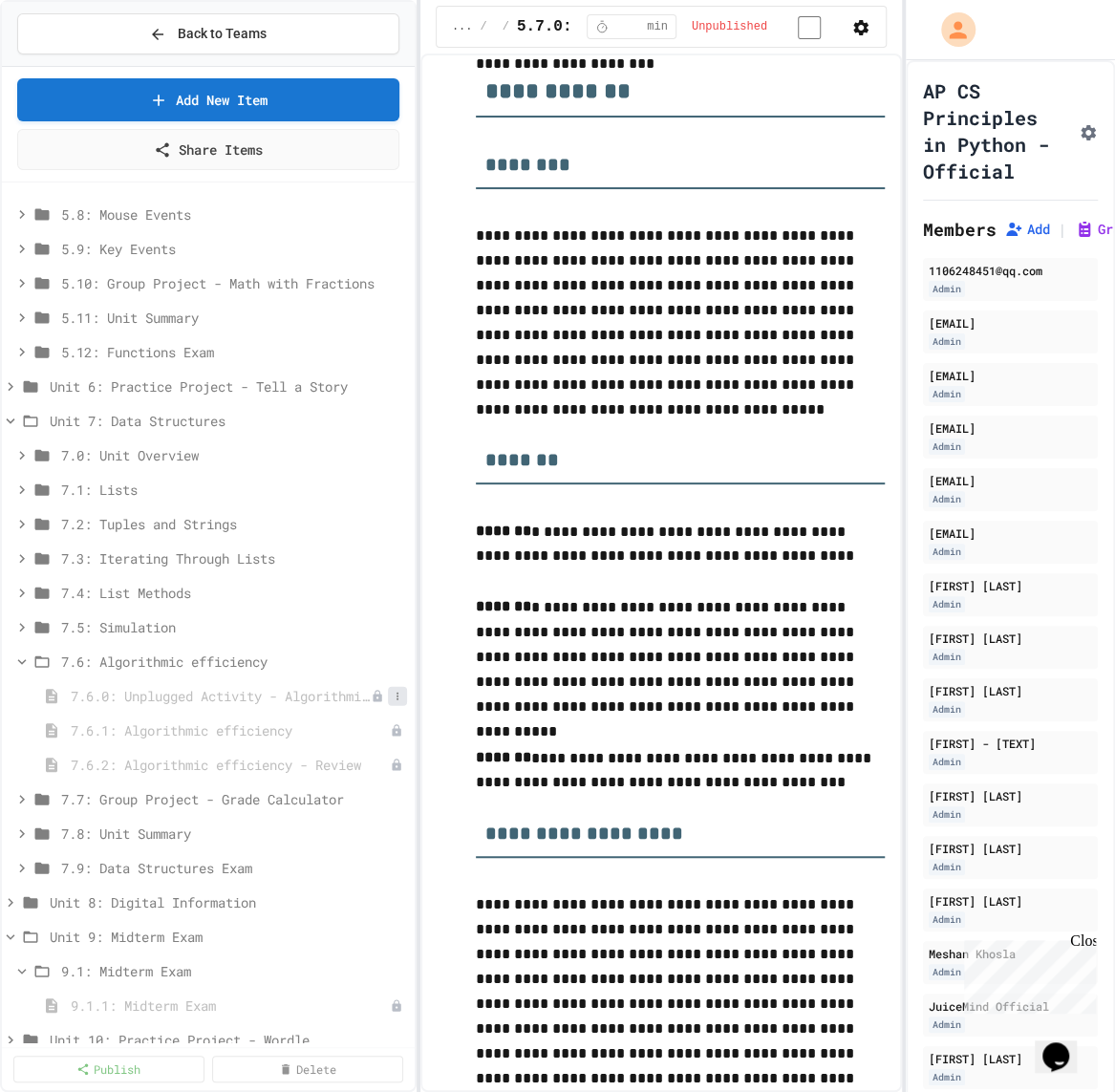 click 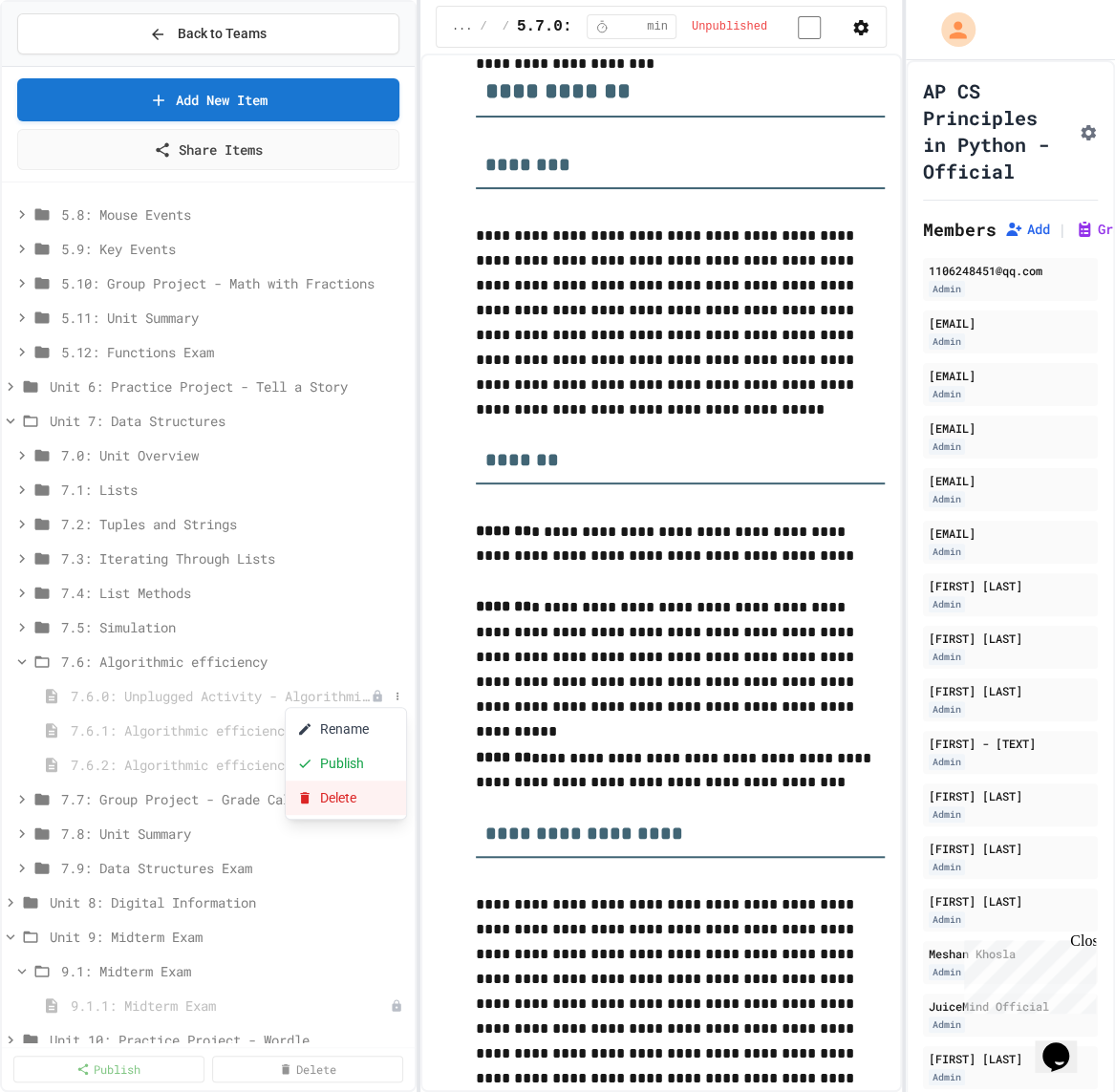 click on "Delete" at bounding box center [346, 798] 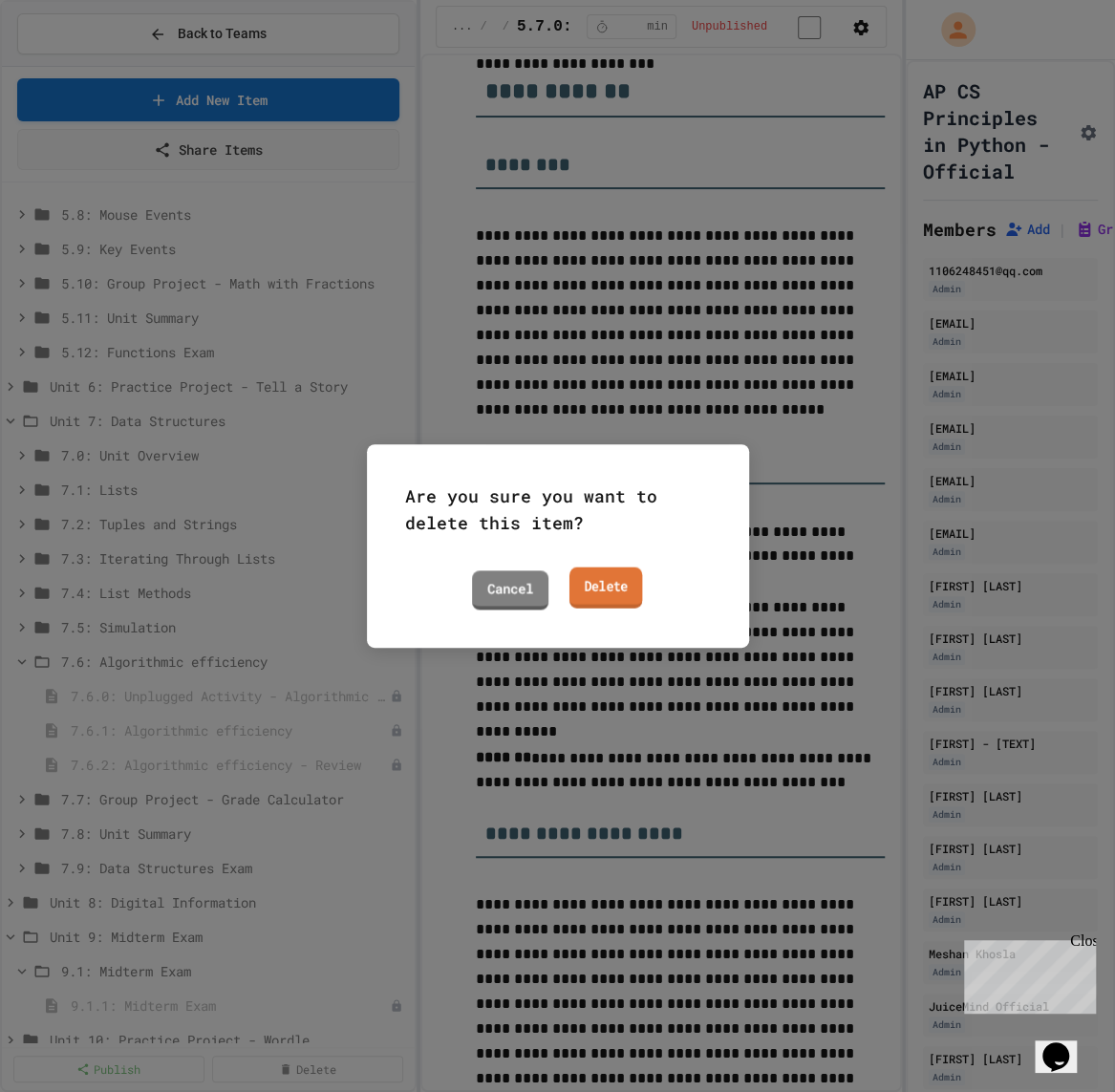 click on "Delete" at bounding box center [605, 588] 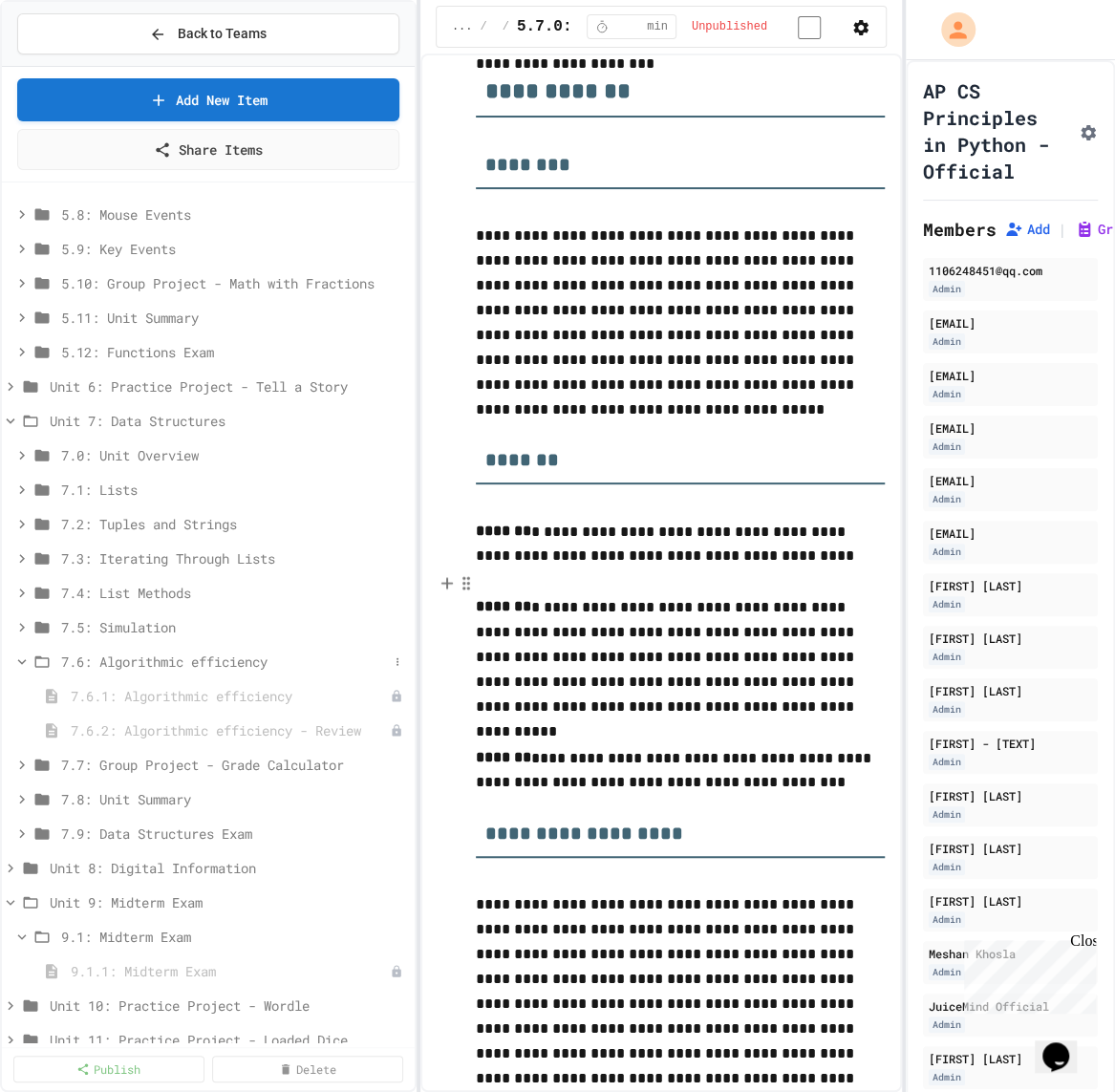 click on "7.6: Algorithmic efficiency" at bounding box center [225, 661] 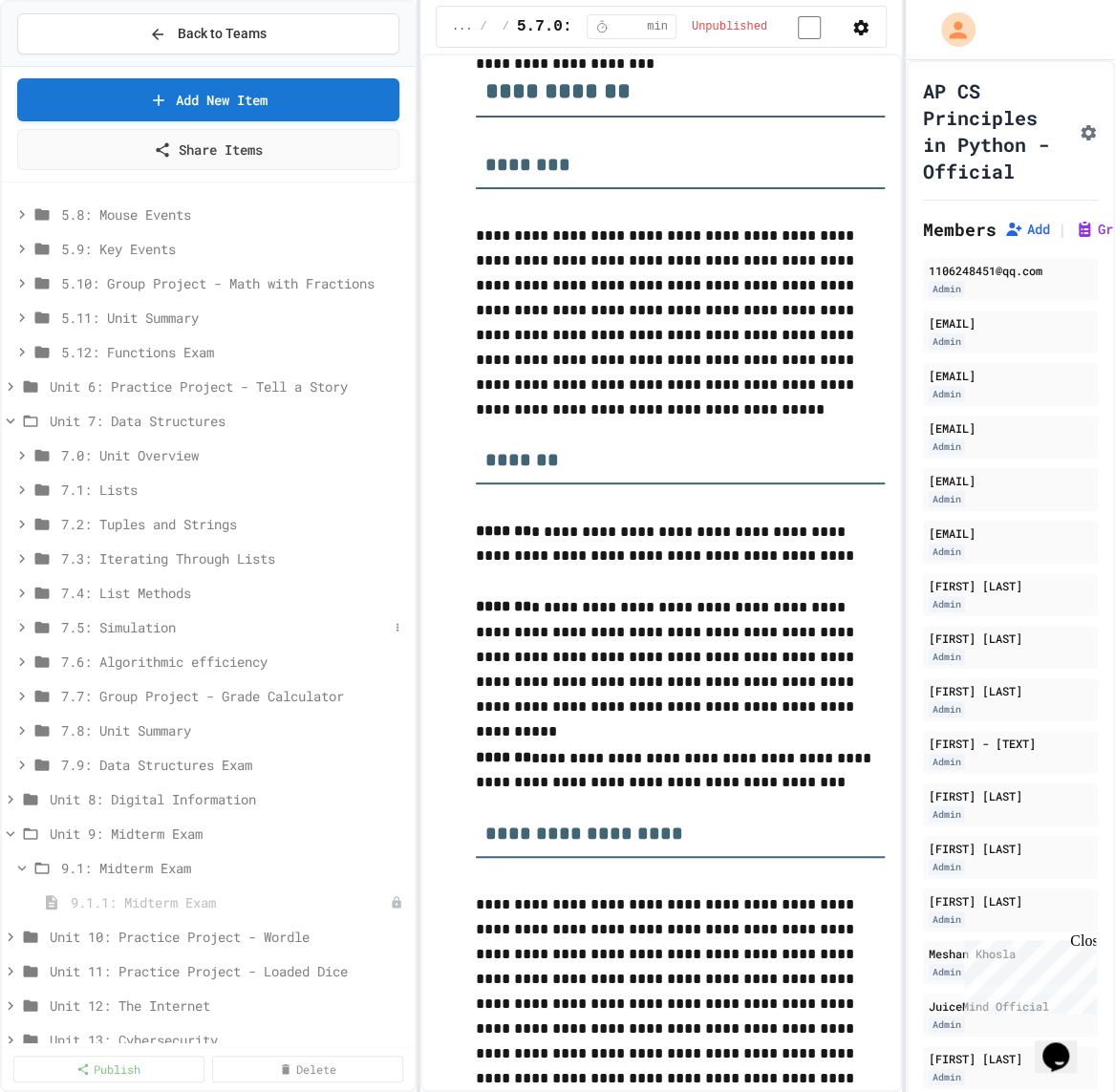click on "7.5: Simulation" at bounding box center [225, 627] 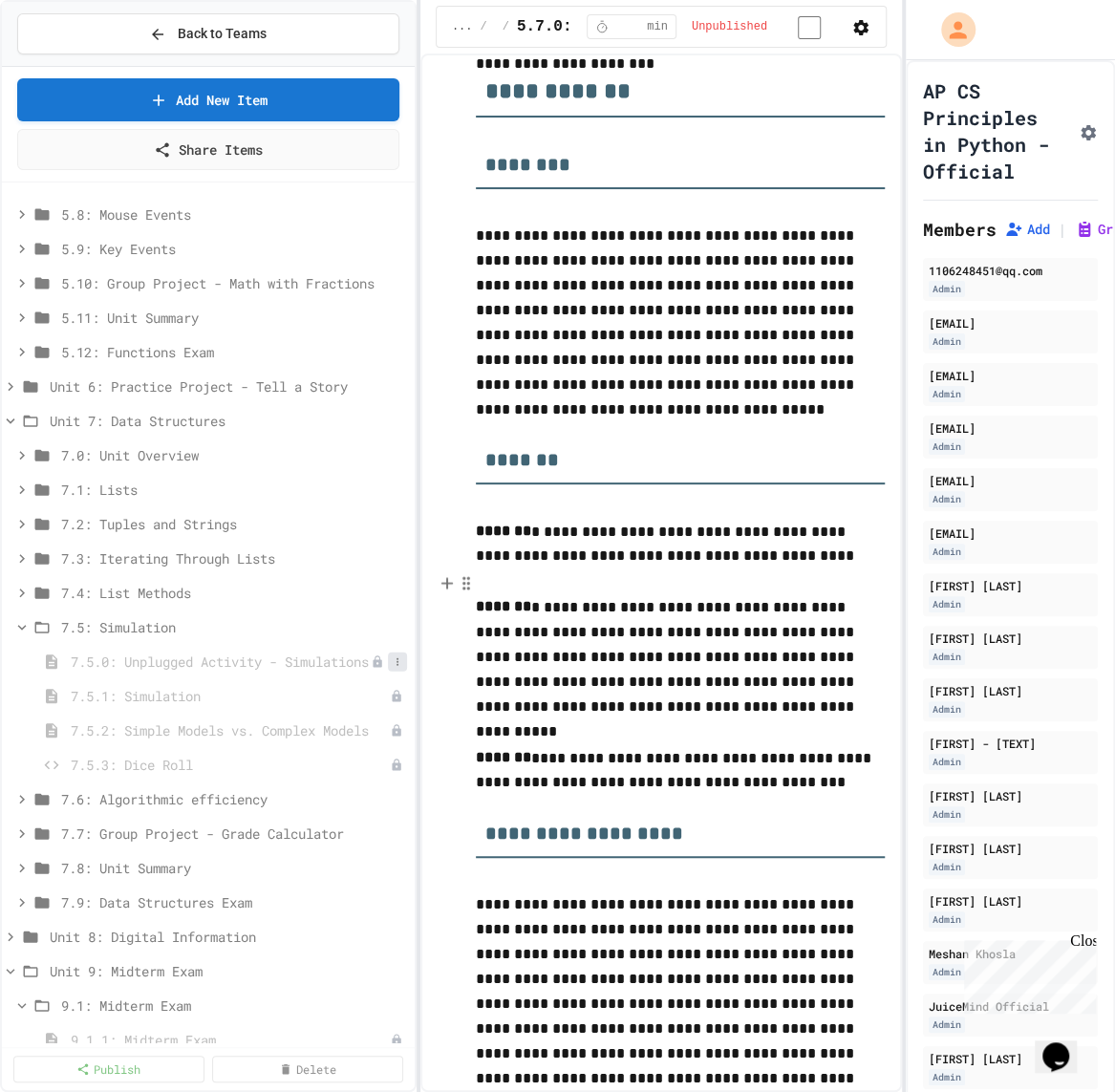 click 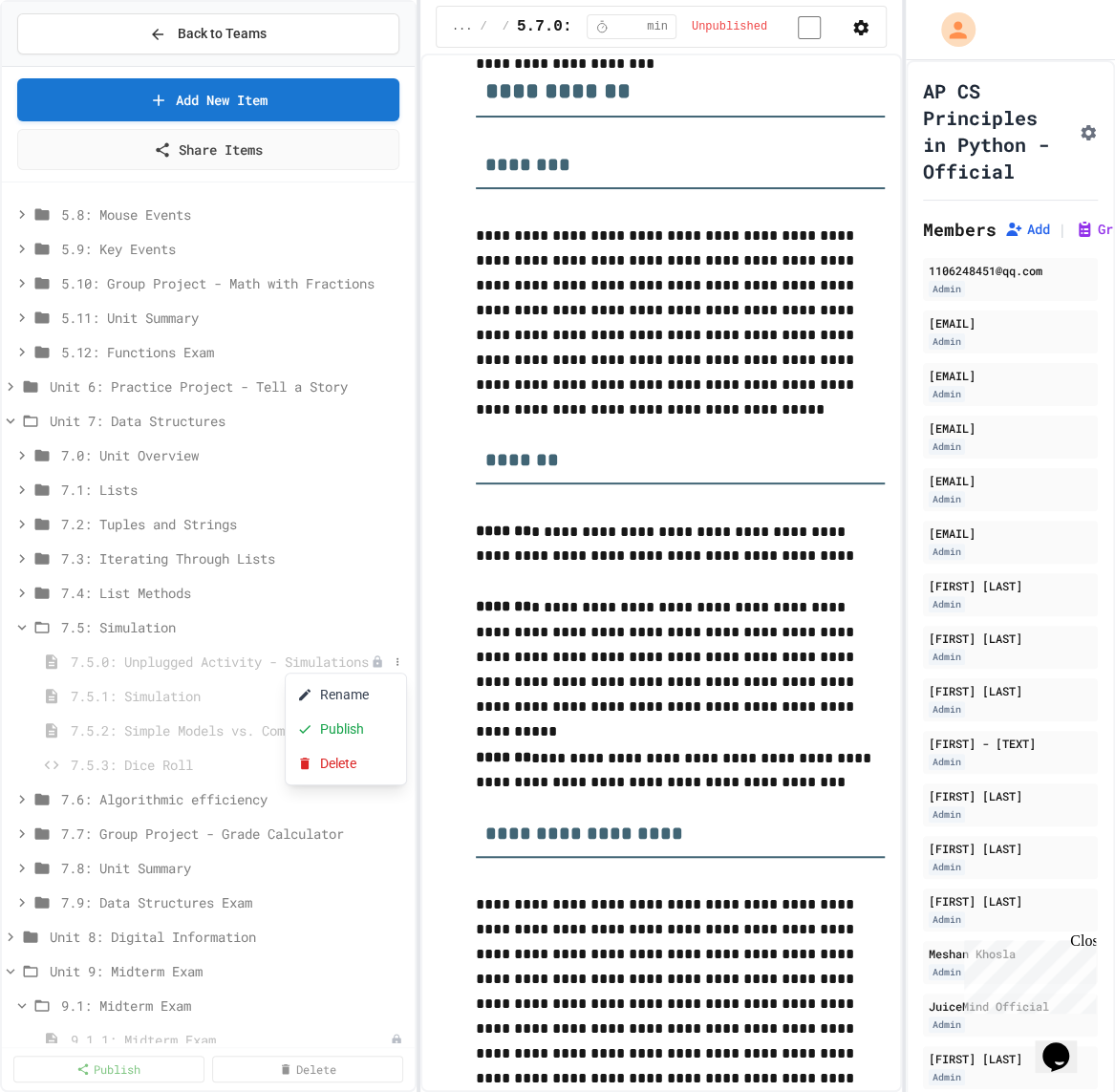 click at bounding box center (557, 546) 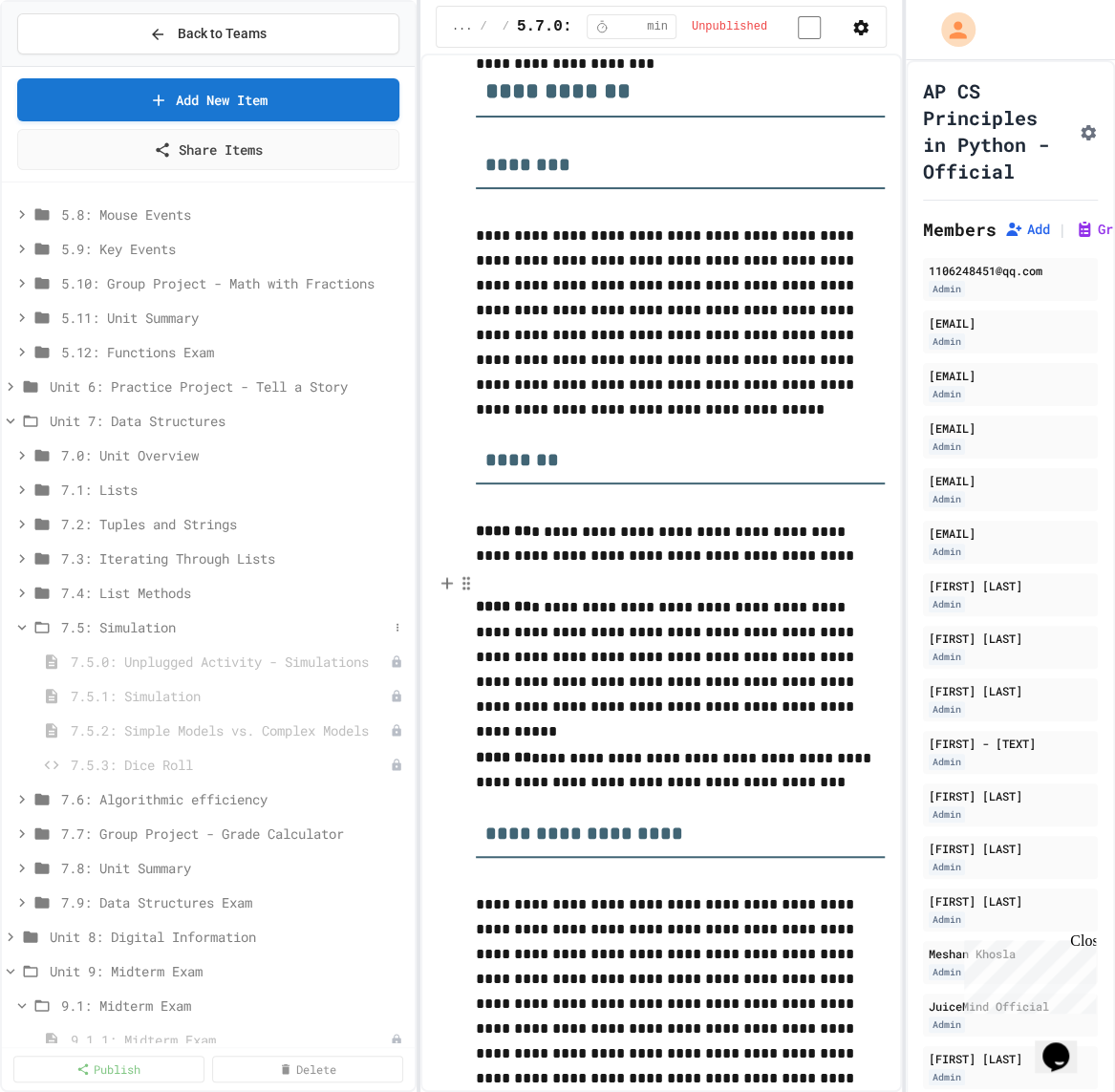 click on "7.5: Simulation" at bounding box center [225, 627] 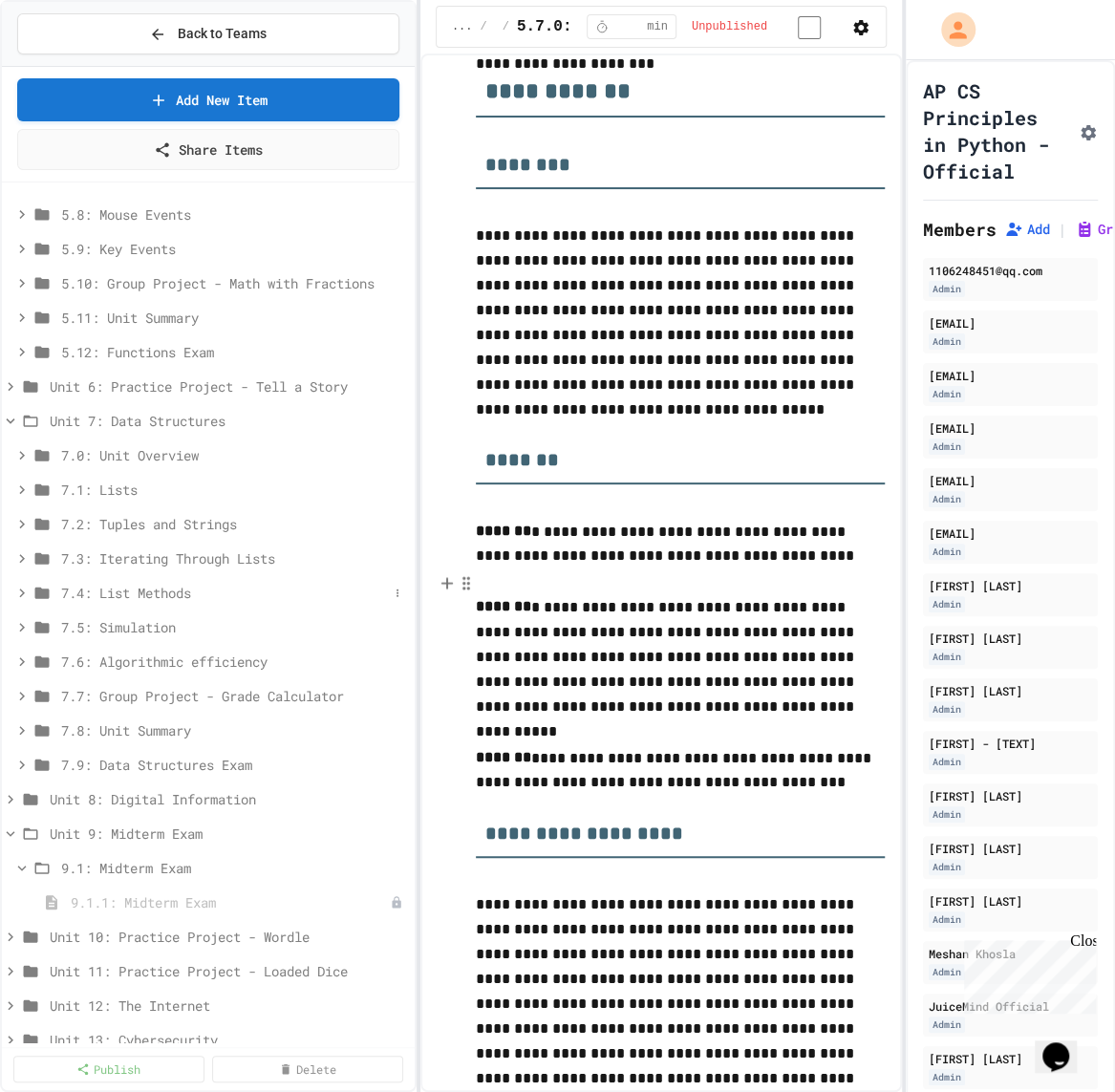 click on "7.4: List Methods" at bounding box center (225, 592) 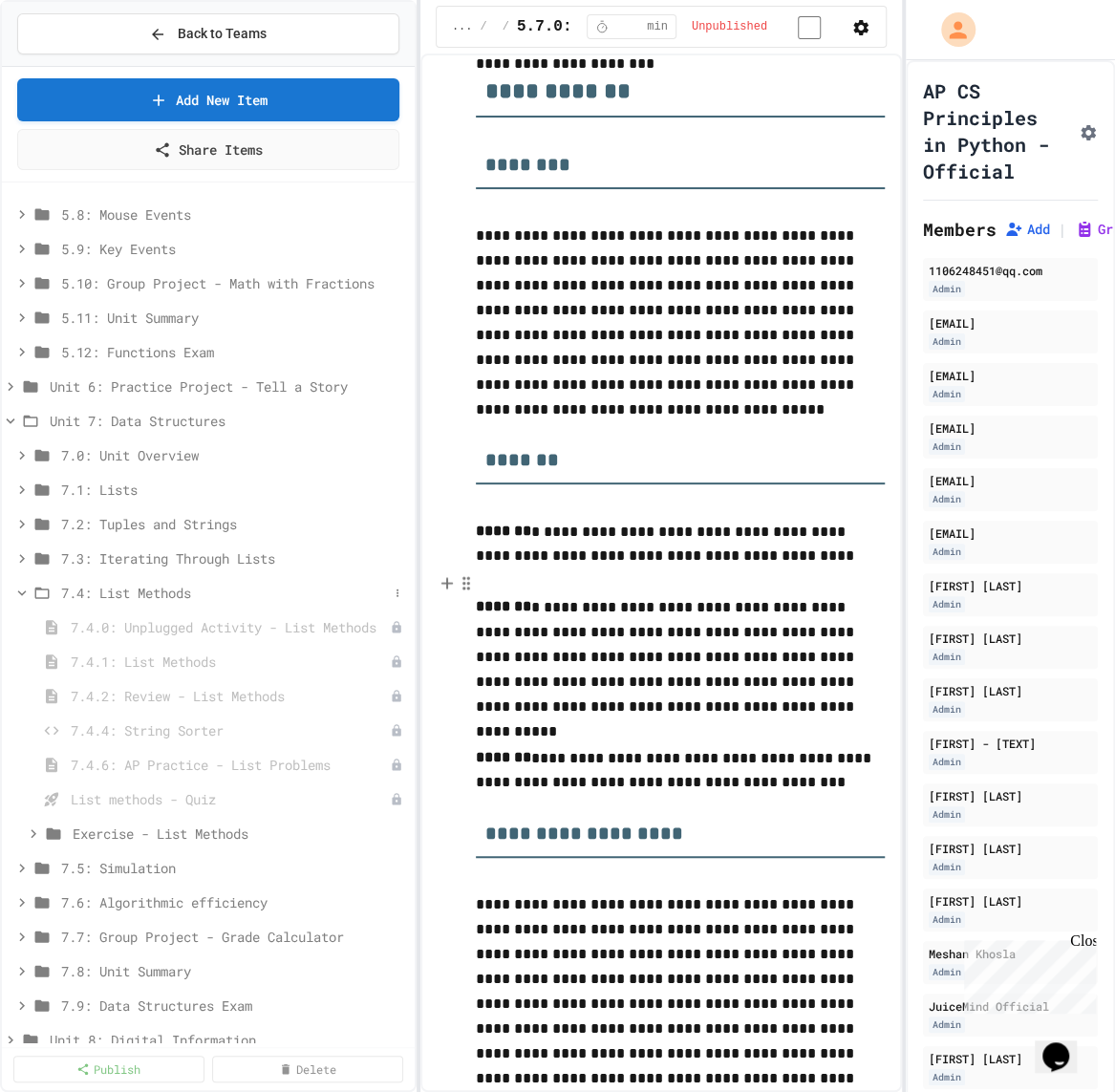 click on "7.4: List Methods" at bounding box center (208, 592) 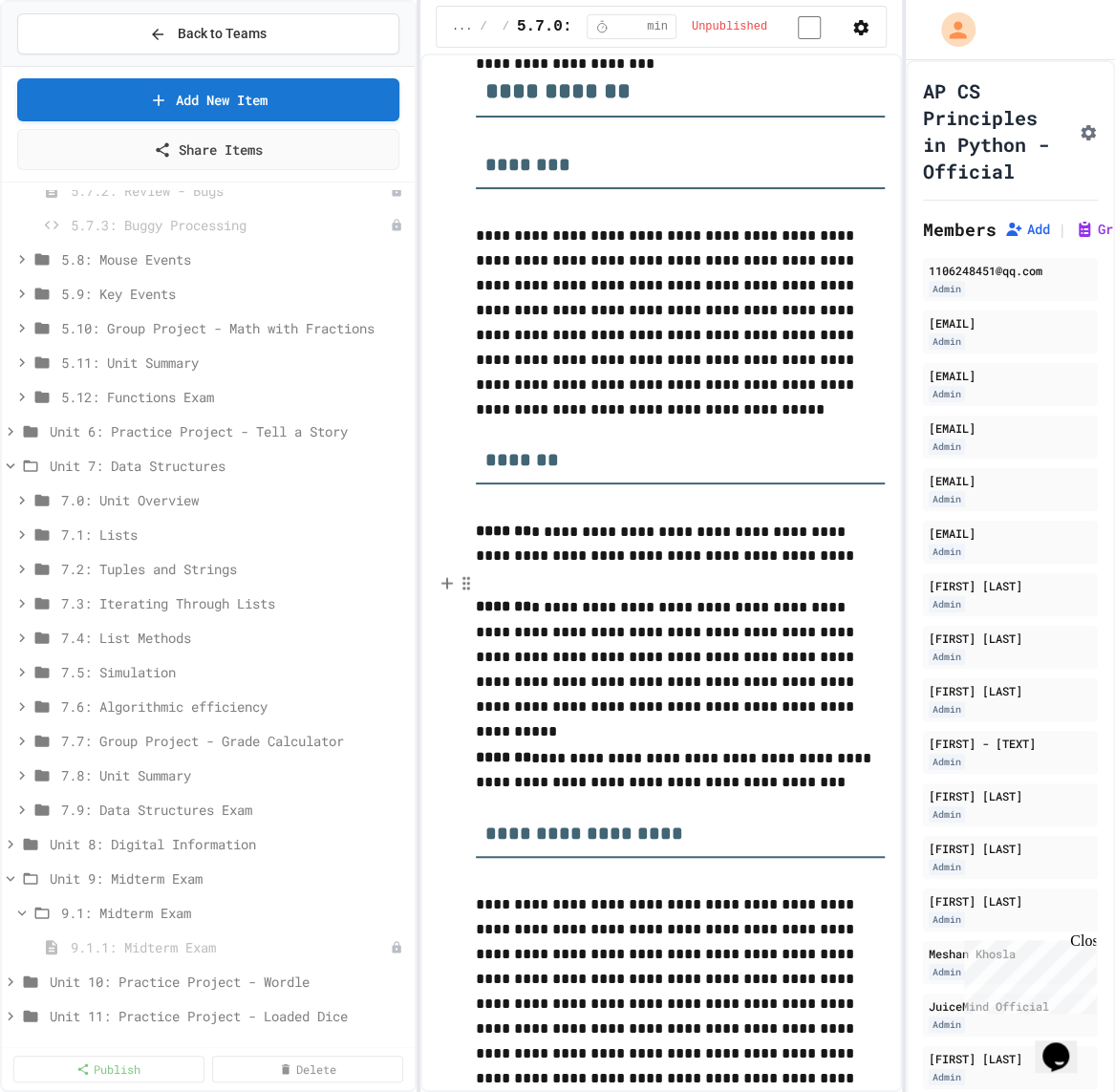 scroll, scrollTop: 1876, scrollLeft: 0, axis: vertical 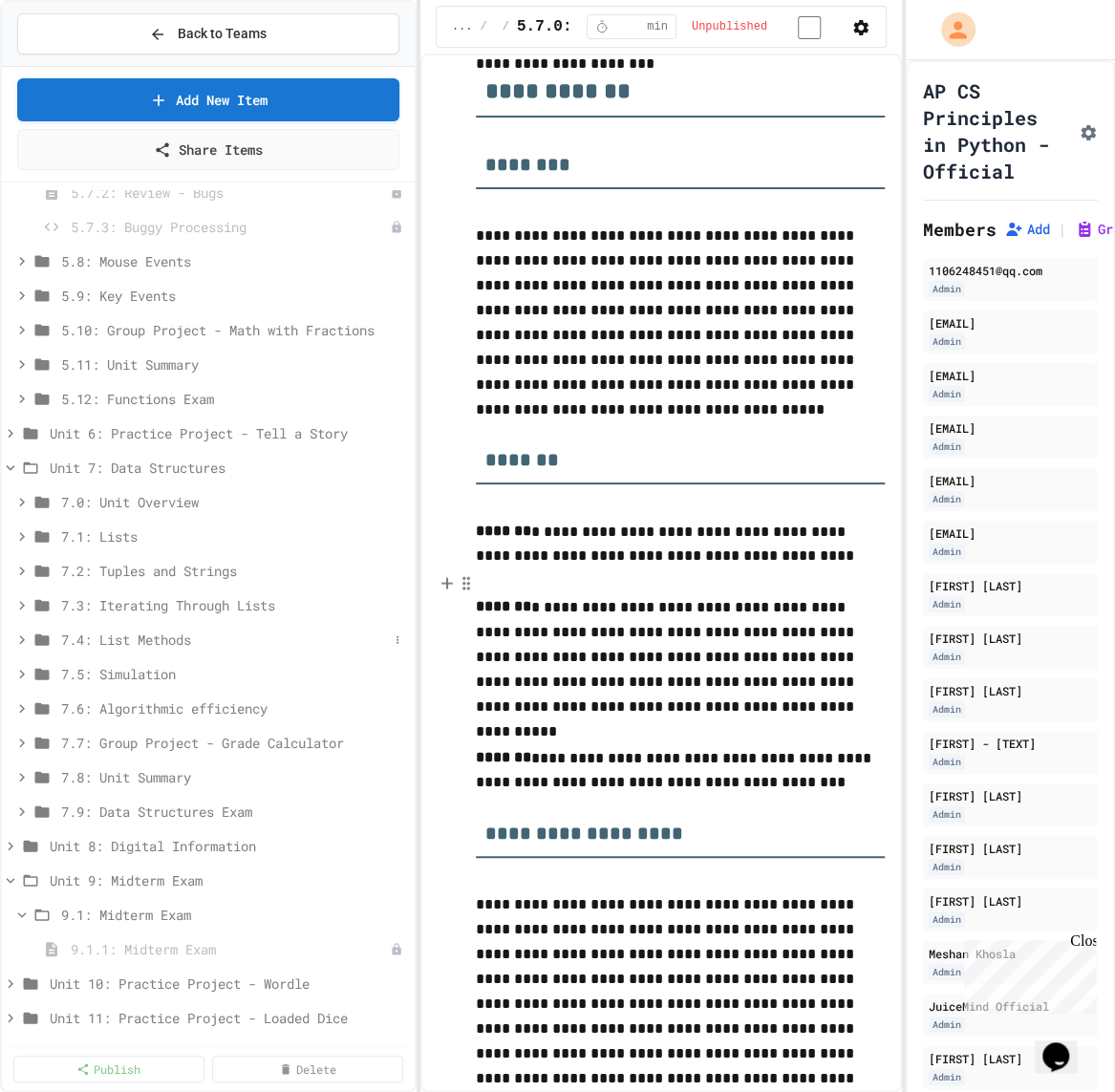 click on "7.4: List Methods" at bounding box center [225, 639] 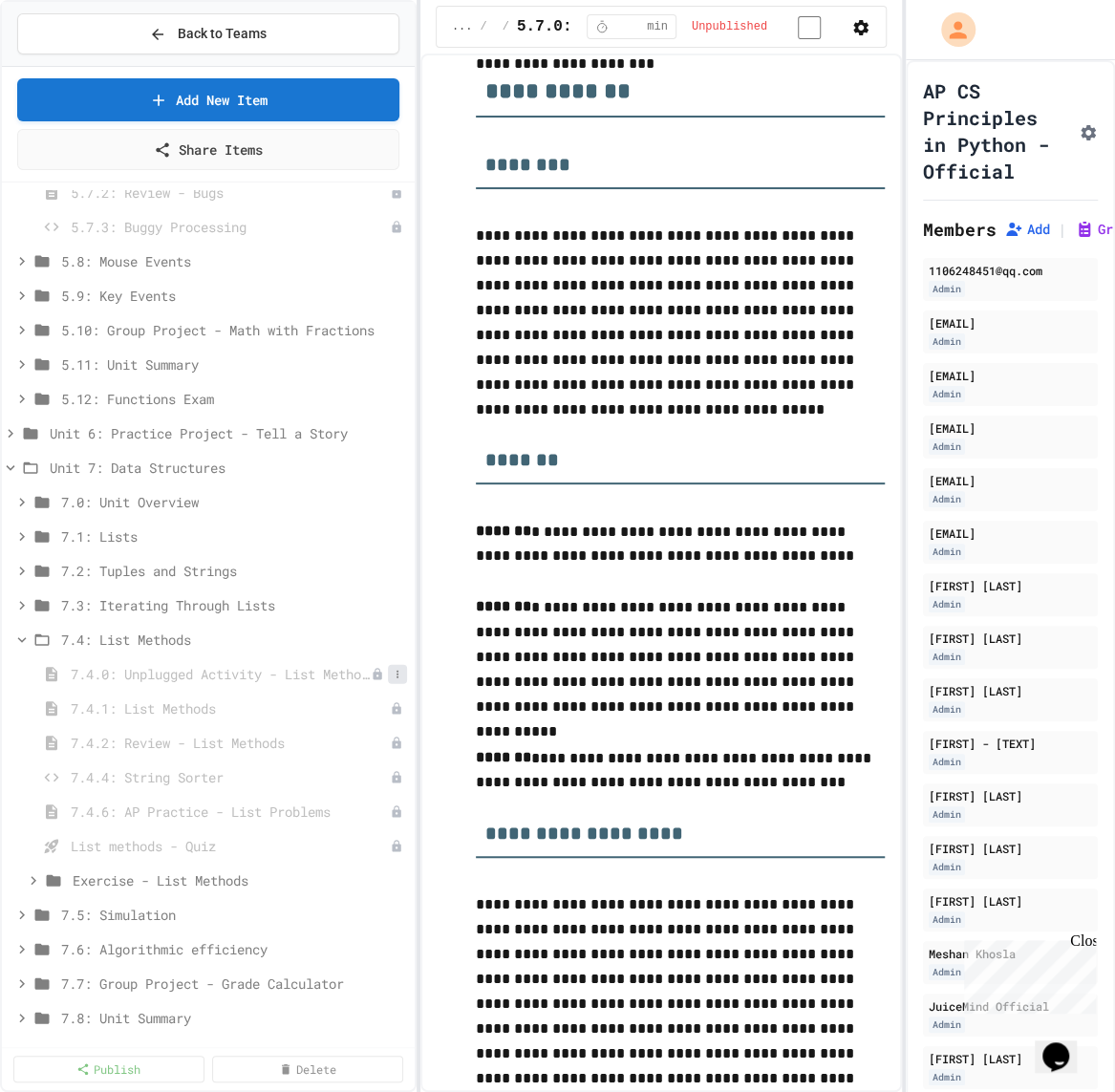 click at bounding box center (397, 674) 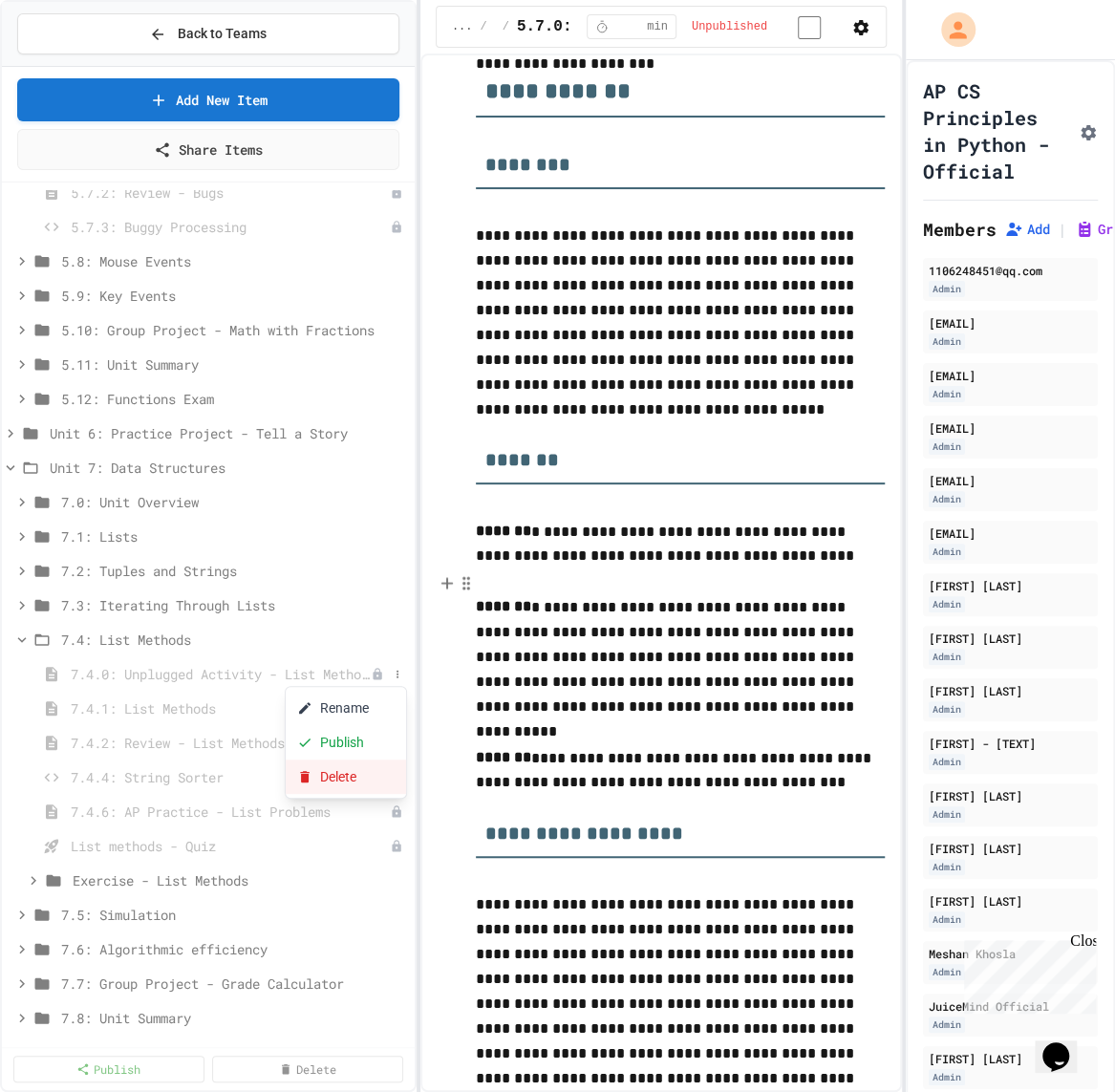 click on "Delete" at bounding box center (346, 777) 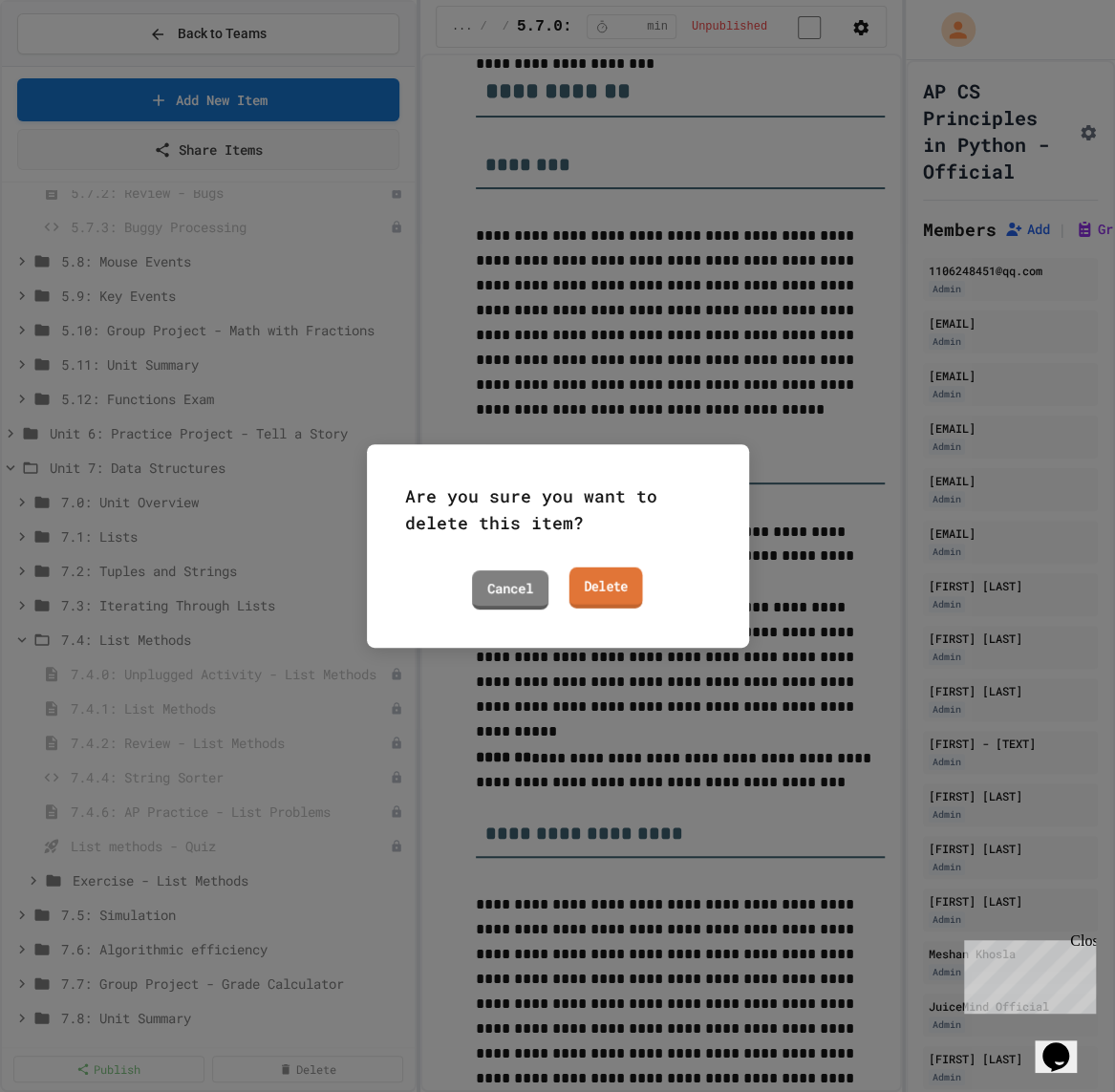 click on "Delete" at bounding box center [605, 588] 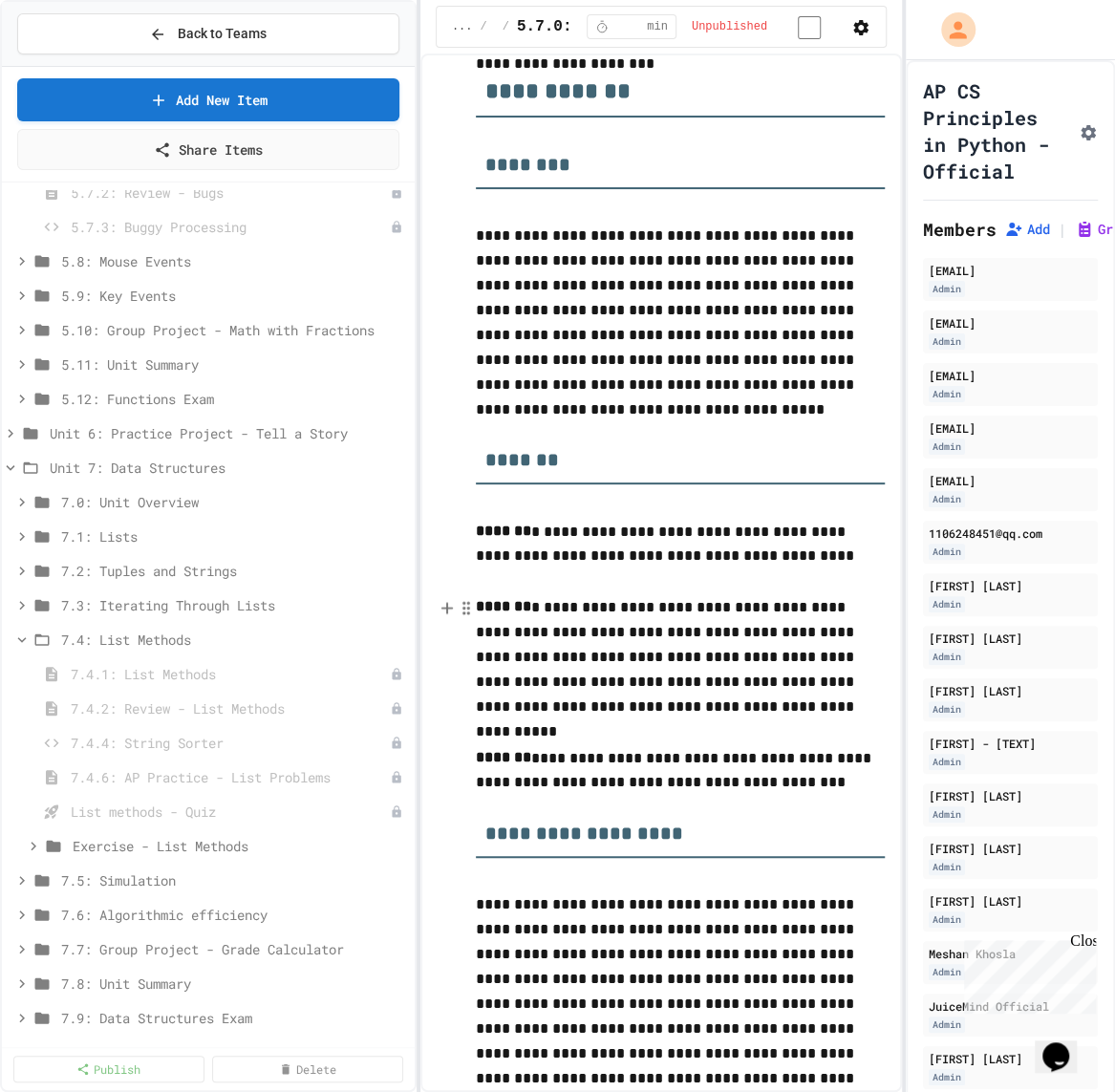 click on "7.4: List Methods" at bounding box center (234, 639) 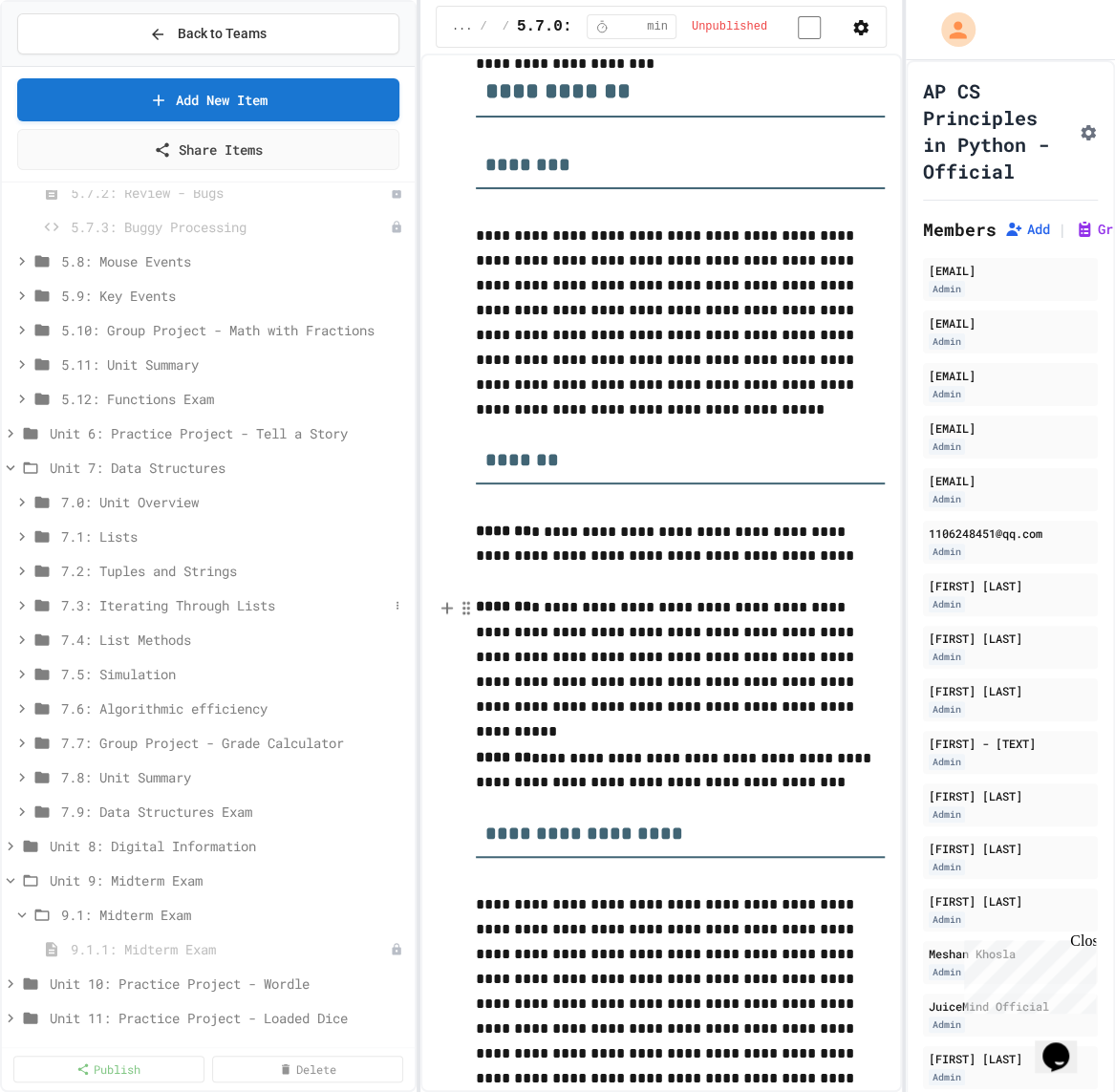 click on "7.3: Iterating Through Lists" at bounding box center (225, 605) 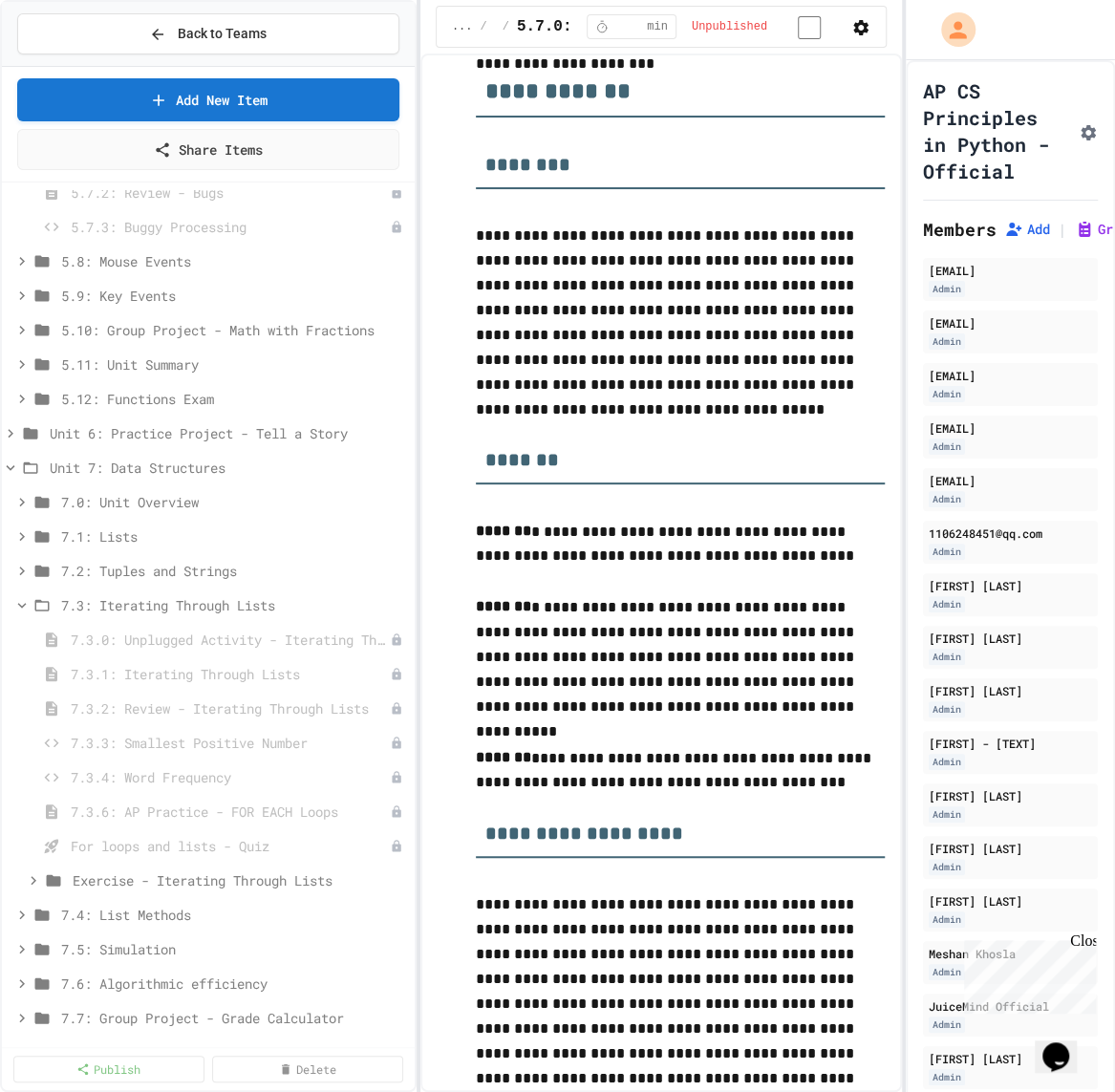 click on "7.3: Iterating Through Lists" at bounding box center [234, 605] 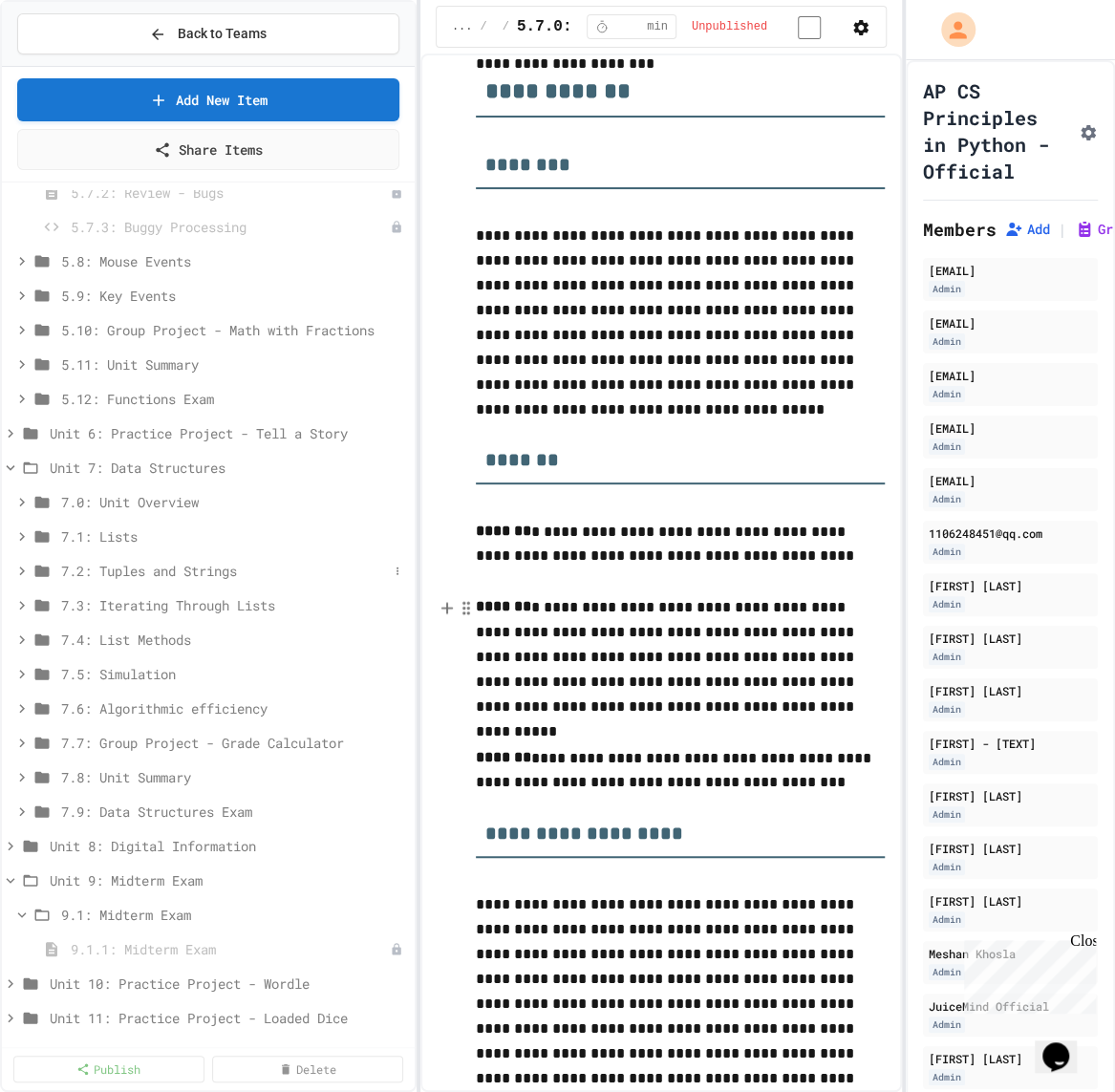 click on "7.2: Tuples and Strings" at bounding box center (225, 570) 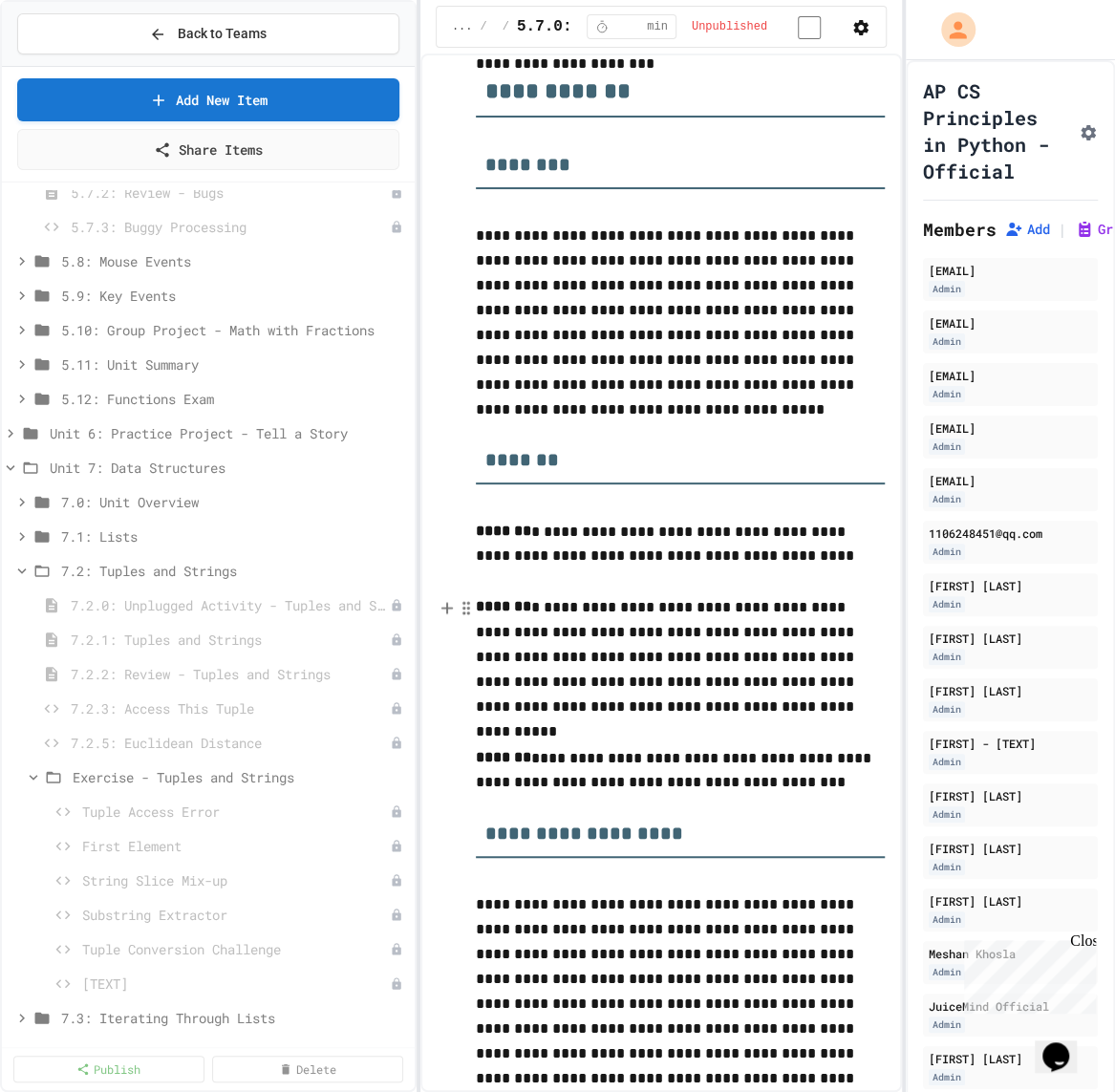 click on "7.2: Tuples and Strings" at bounding box center [234, 570] 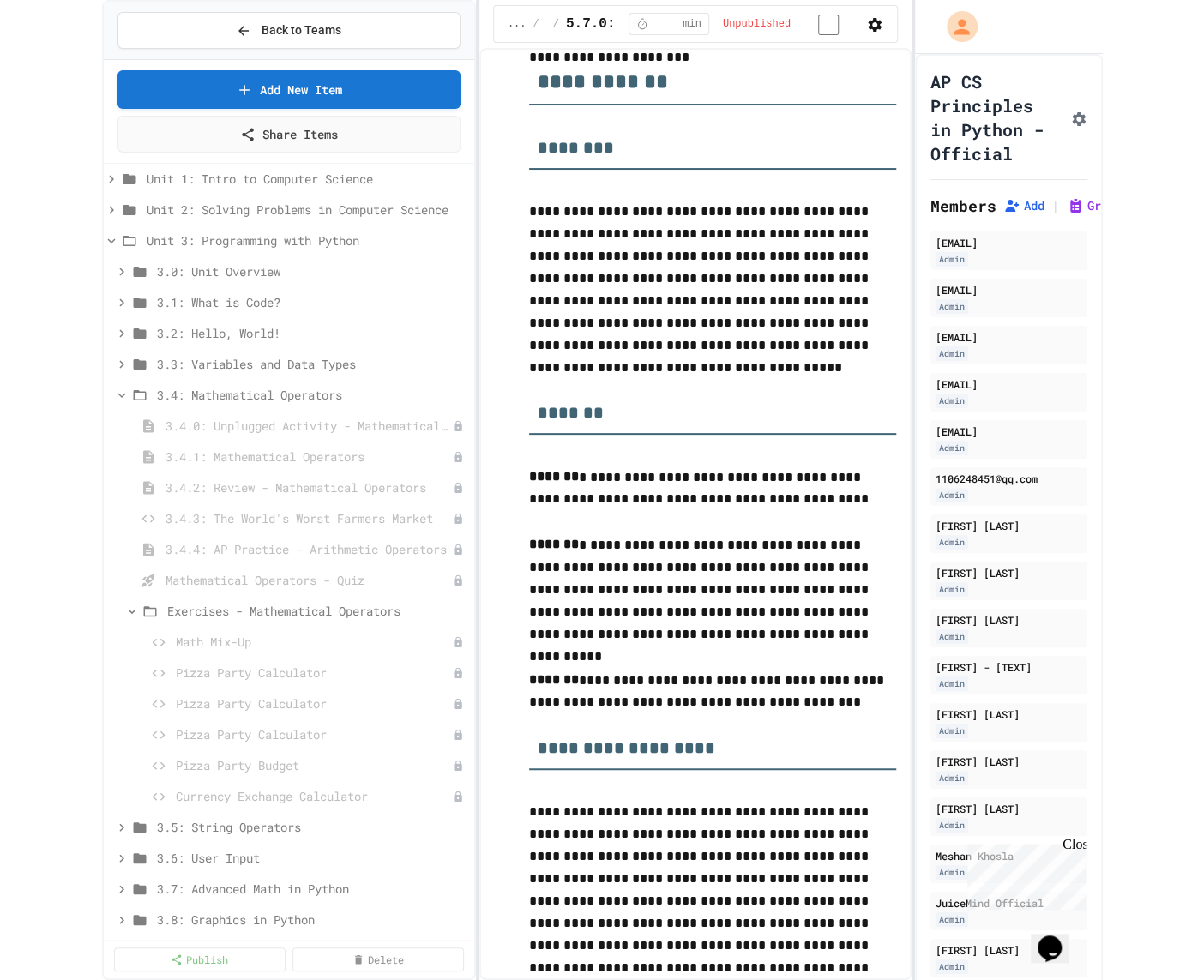 scroll, scrollTop: 0, scrollLeft: 0, axis: both 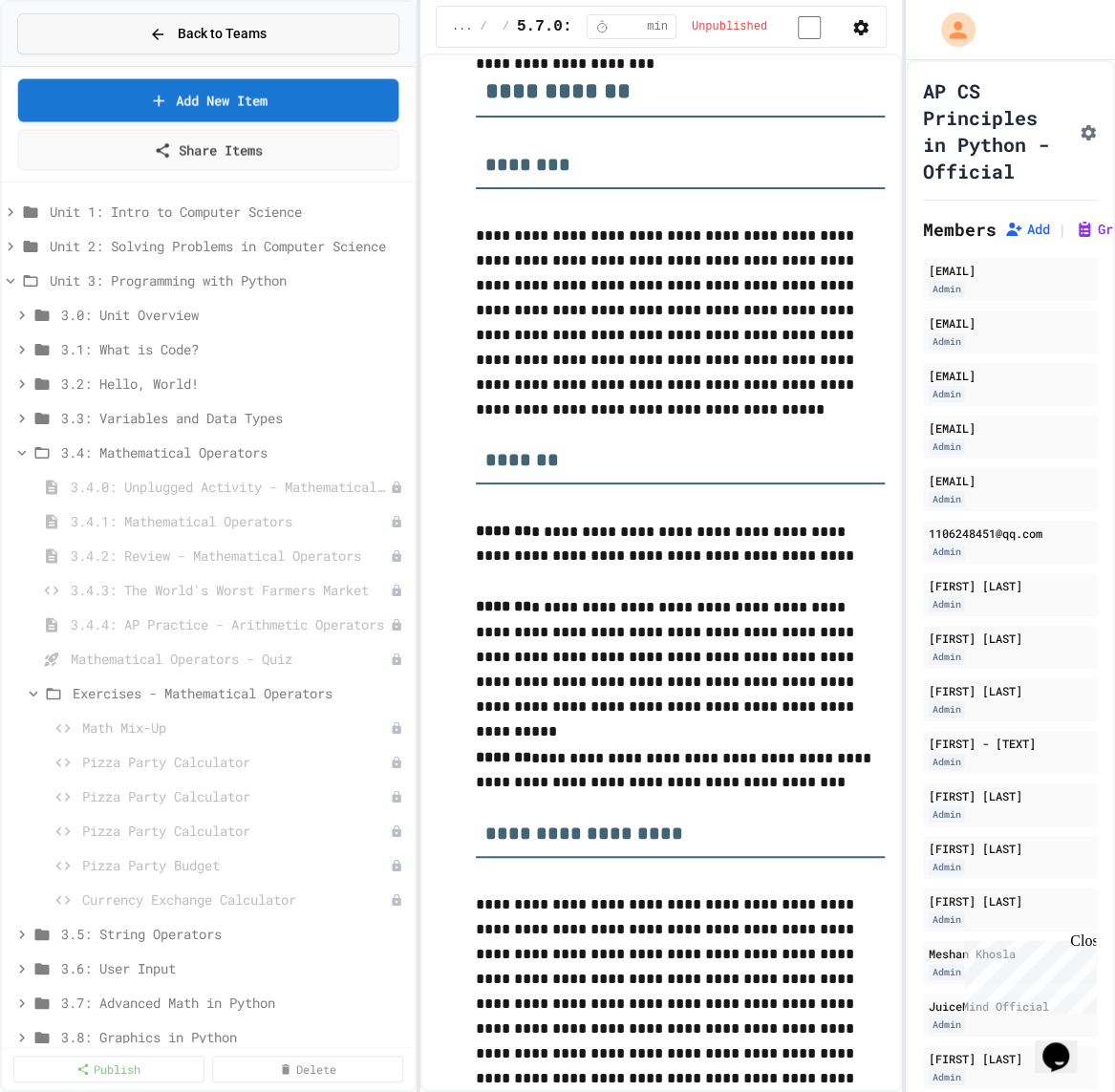 click 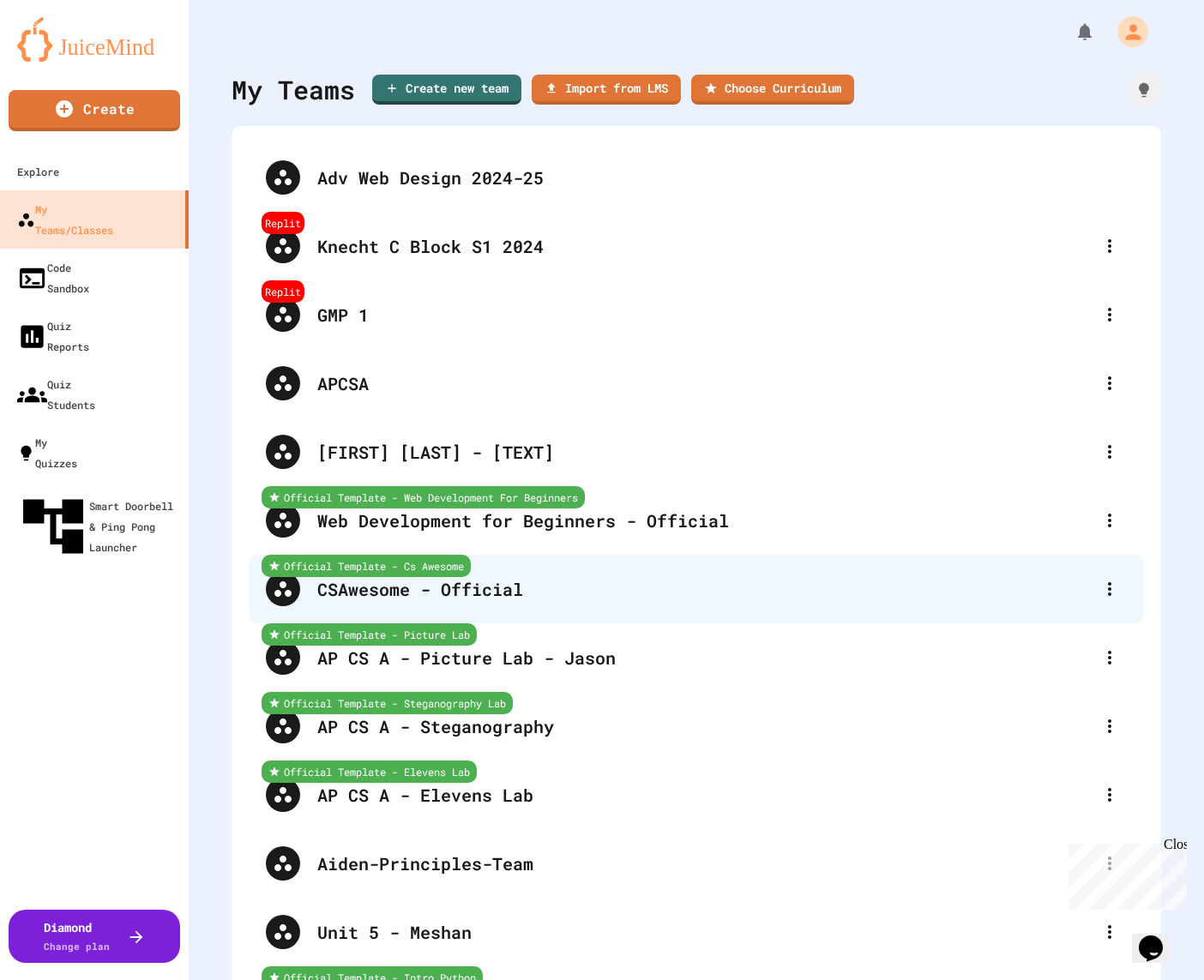 click on "Official Template -   Cs Awesome" at bounding box center (366, 566) 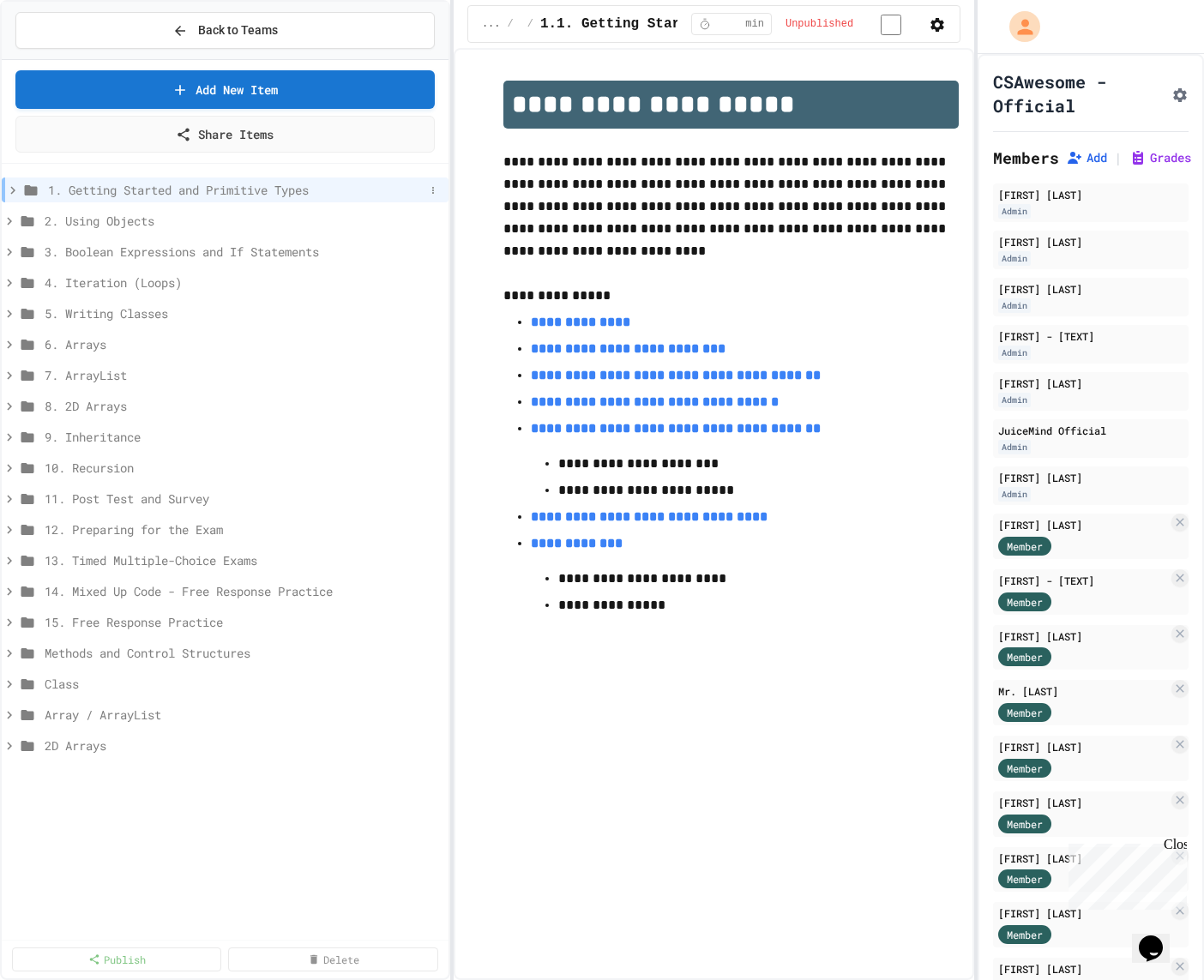click on "1. Getting Started and Primitive Types" at bounding box center [236, 189] 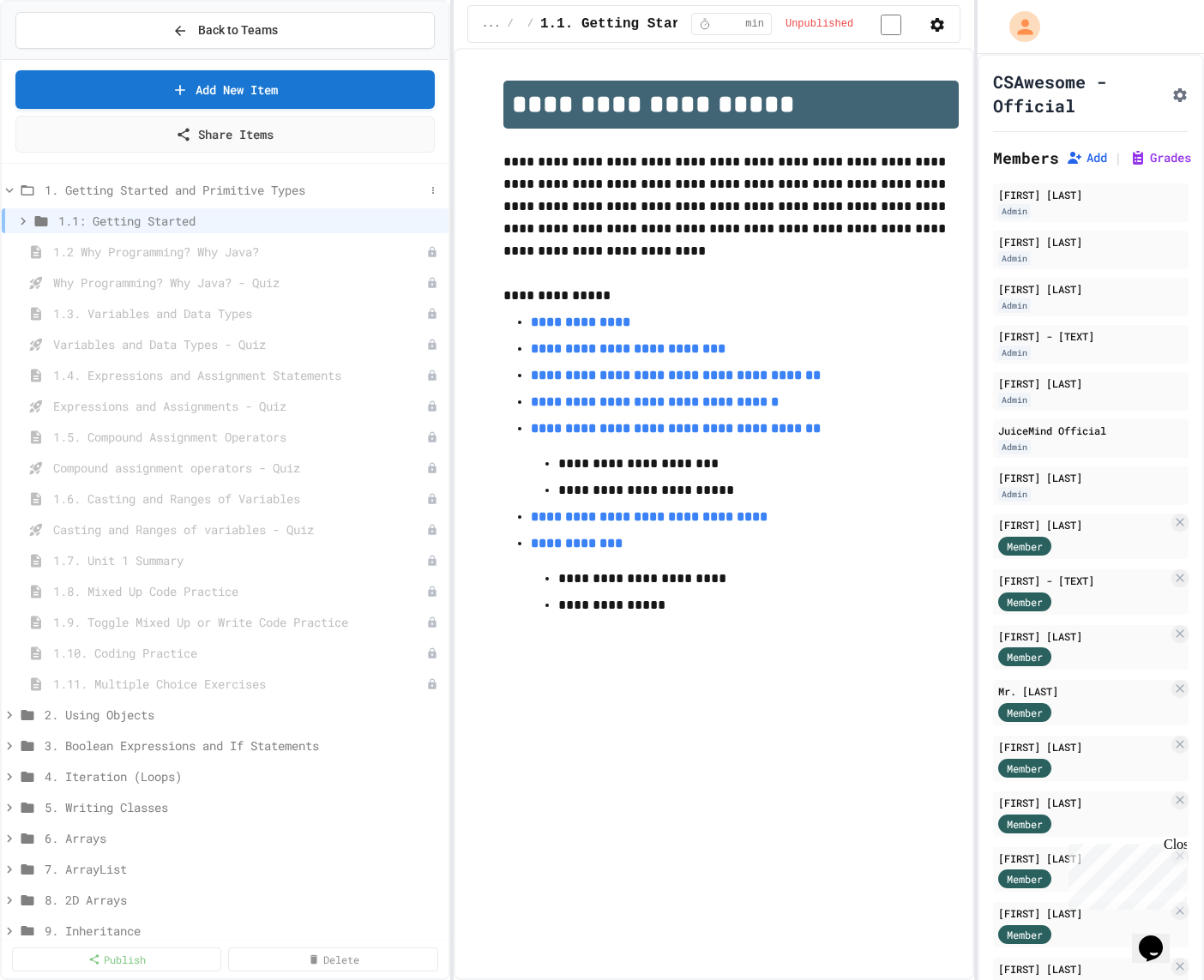 click on "1. Getting Started and Primitive Types" at bounding box center (234, 189) 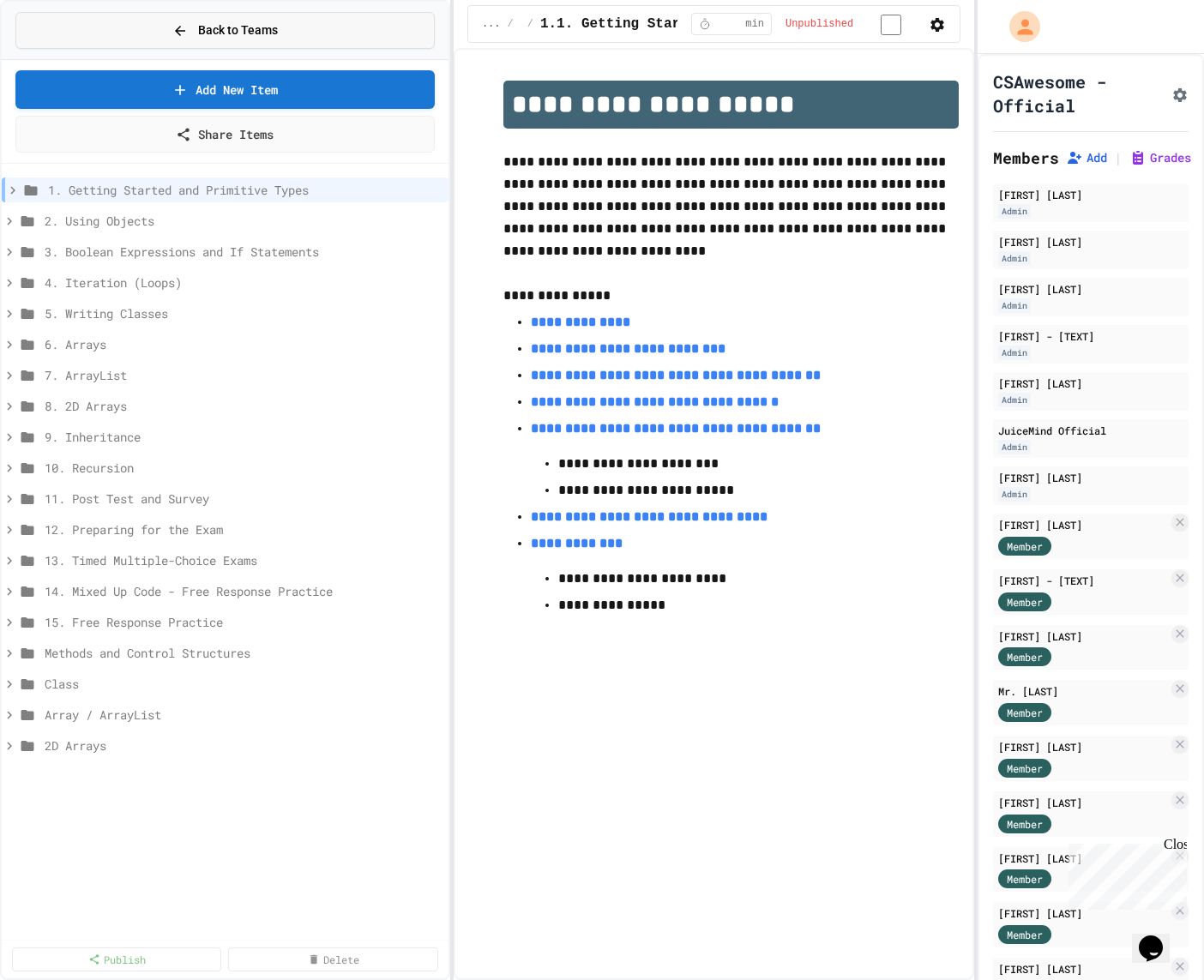 click on "Back to Teams" at bounding box center [225, 30] 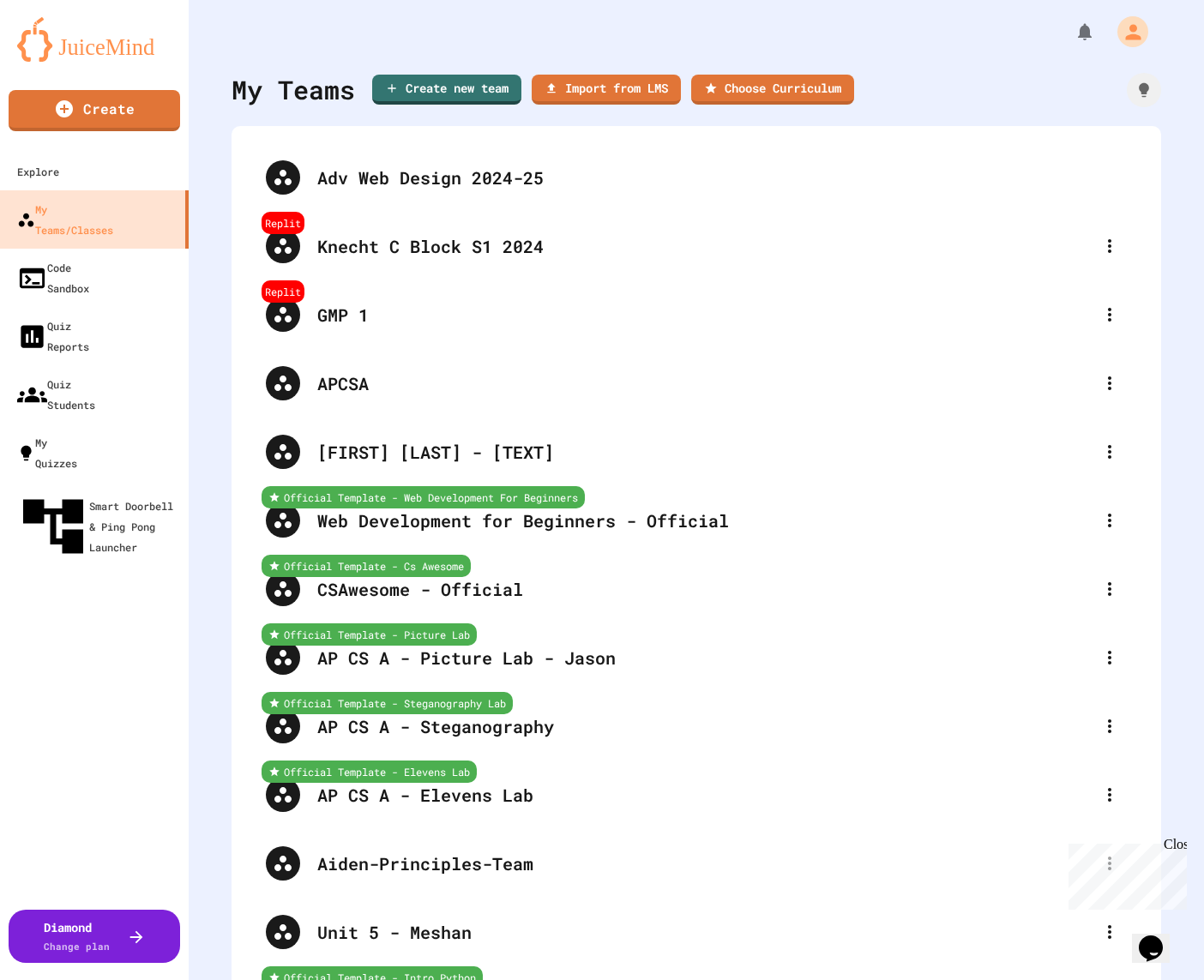 scroll, scrollTop: 5998, scrollLeft: 0, axis: vertical 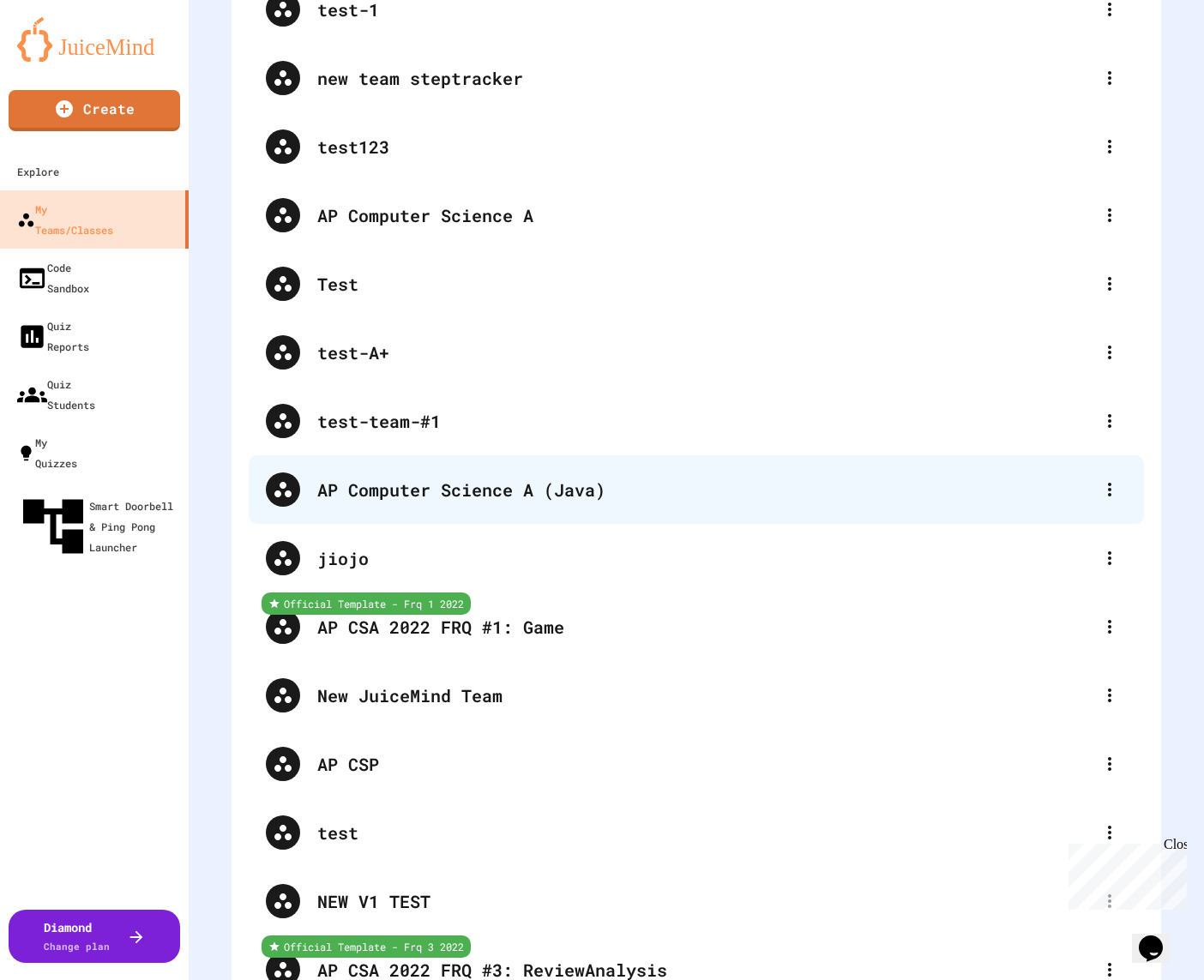 click on "AP Computer Science A (Java)" at bounding box center (705, 490) 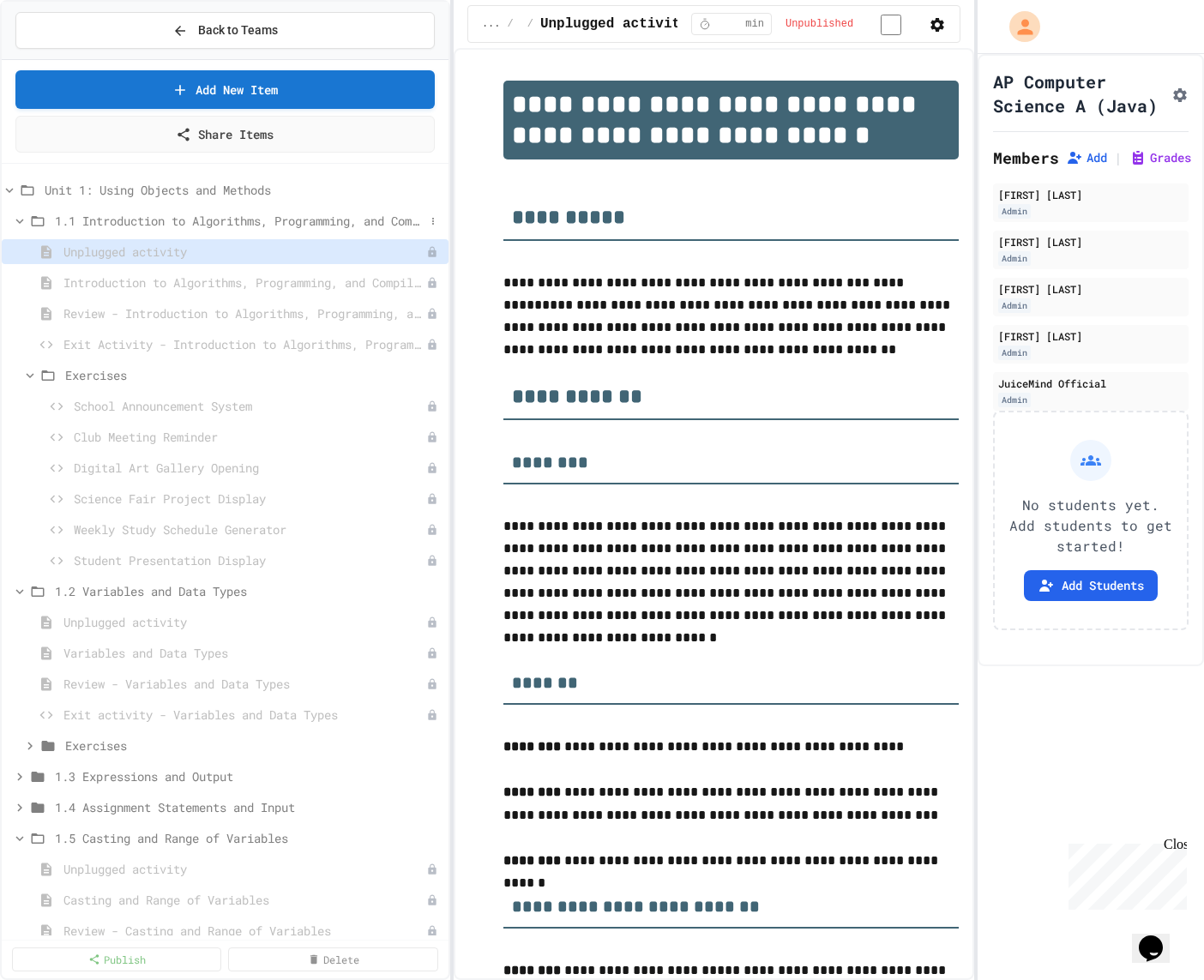 click on "1.1 Introduction to Algorithms, Programming, and Compilers" at bounding box center [239, 220] 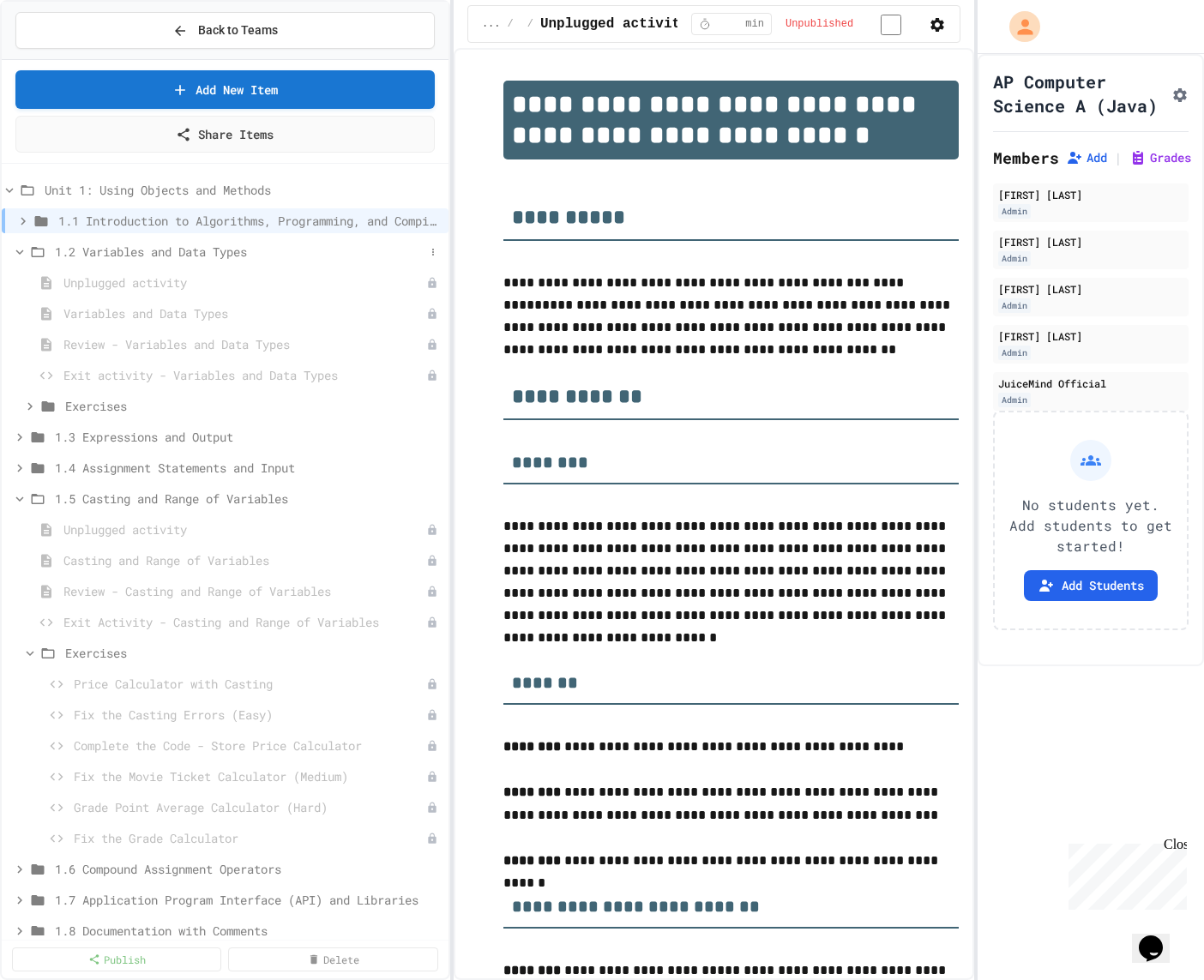 click on "1.2 Variables and Data Types" at bounding box center [239, 251] 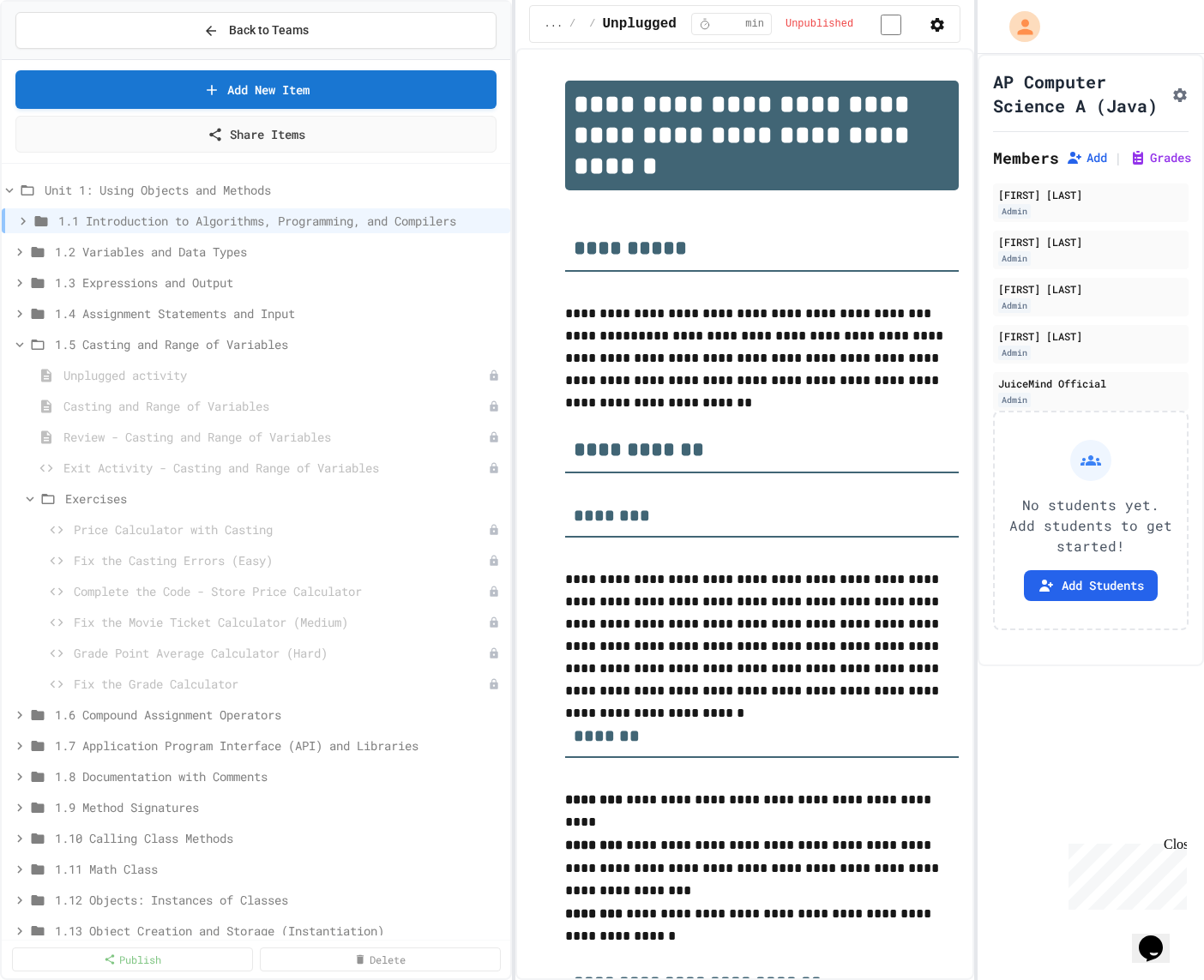 click on "Back to Teams Add New Item Share Items Unit 1: Using Objects and Methods 1.1 Introduction to Algorithms, Programming, and Compilers 1.2 Variables and Data Types 1.3 Expressions and Output 1.4 Assignment Statements and Input 1.5 Casting and Range of Variables Unplugged activity Casting and Range of Variables Review - Casting and Range of Variables Exit Activity - Casting and Range of Variables Exercises Price Calculator with Casting Fix the Casting Errors (Easy) Complete the Code - Store Price Calculator Fix the Movie Ticket Calculator (Medium) Grade Point Average Calculator (Hard) Fix the Grade Calculator 1.6 Compound Assignment Operators 1.7 Application Program Interface (API) and Libraries 1.8 Documentation with Comments 1.9 Method Signatures 1.10 Calling Class Methods 1.11 Math Class 1.12 Objects: Instances of Classes 1.13 Object Creation and Storage (Instantiation) 1.14 Calling Instance Methods Publish Delete ... / 1.1 Introduction to Algorithms, Programming, and Compilers / Unplugged activity * min     *" at bounding box center [602, 490] 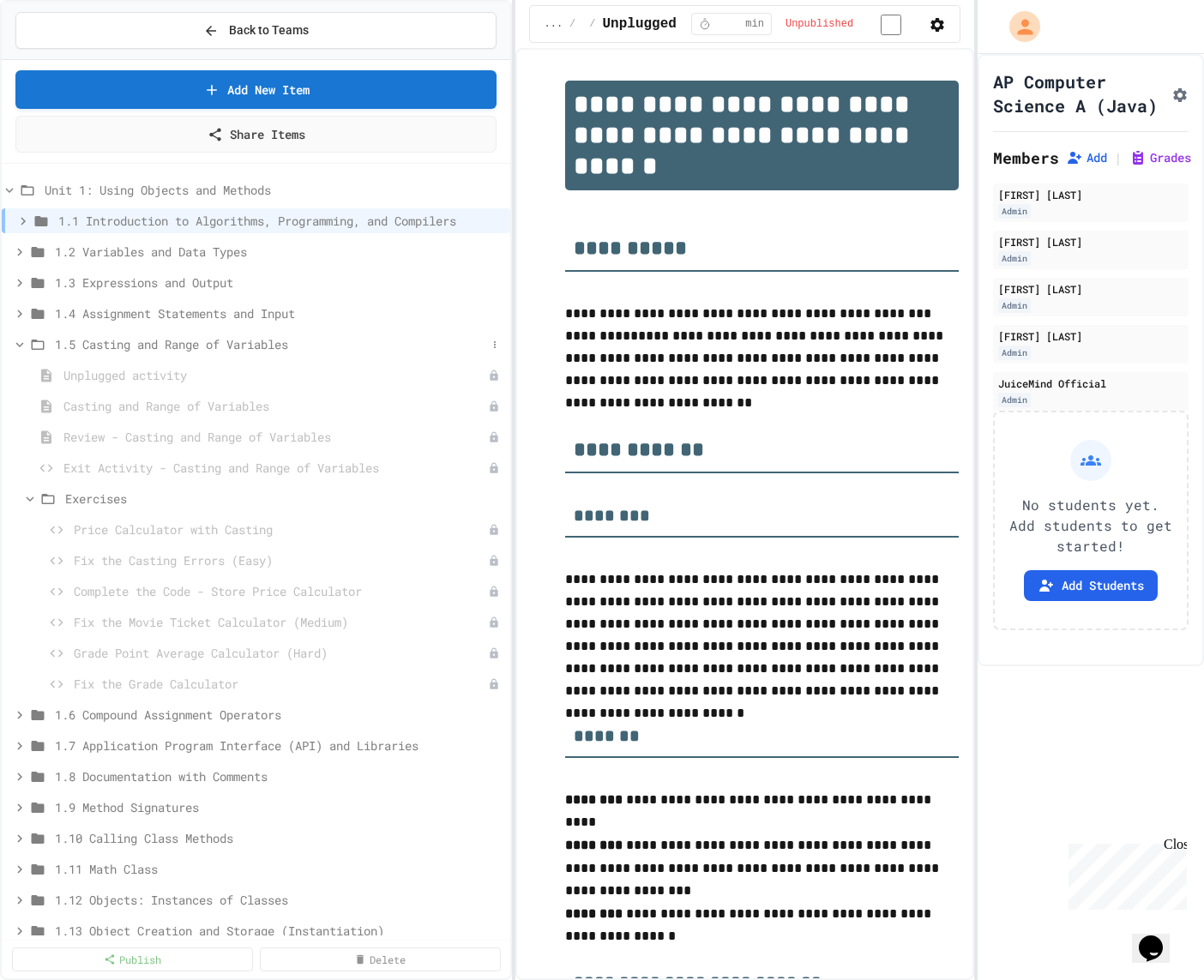 click on "1.5 Casting and Range of Variables" at bounding box center [270, 344] 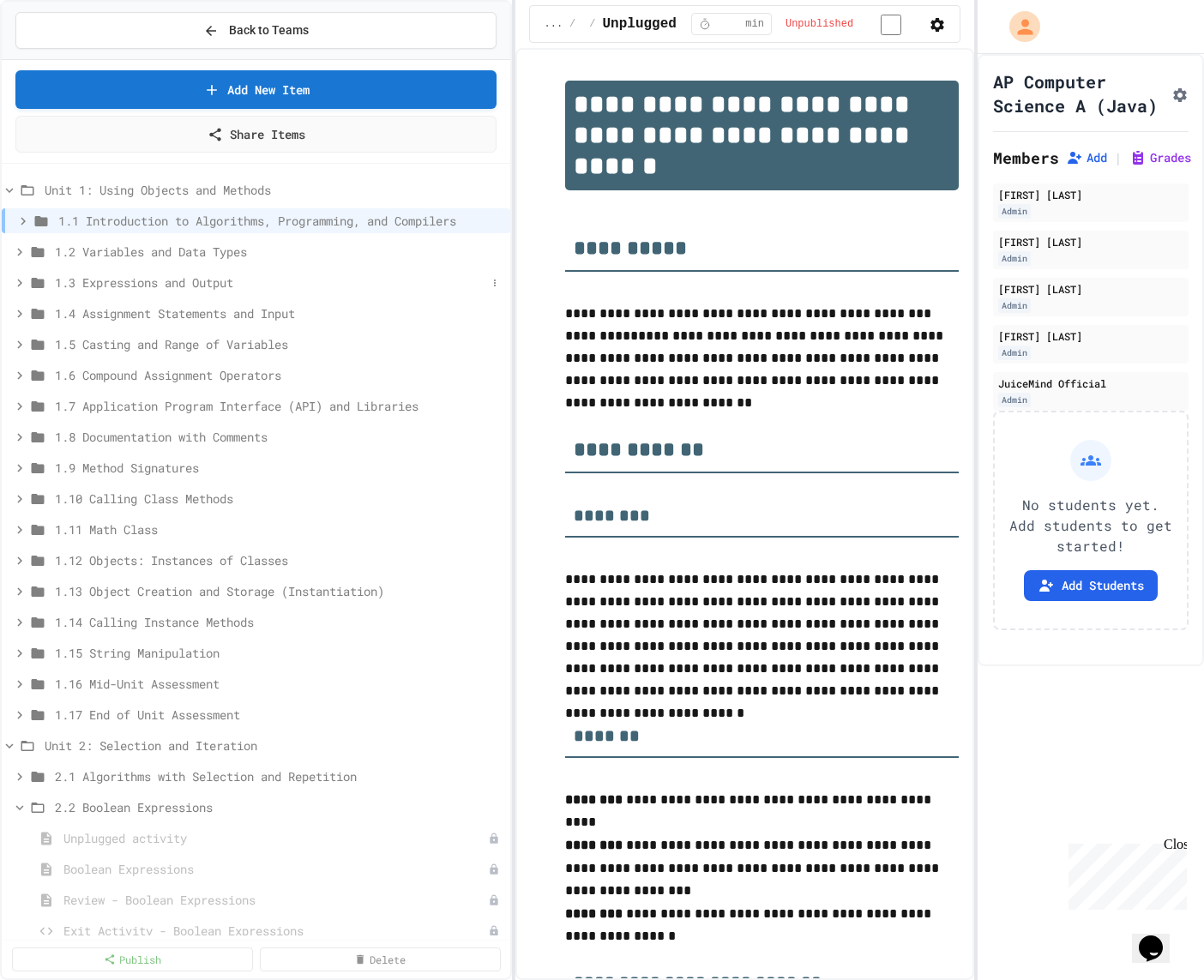 click on "1.3 Expressions and Output" at bounding box center (270, 282) 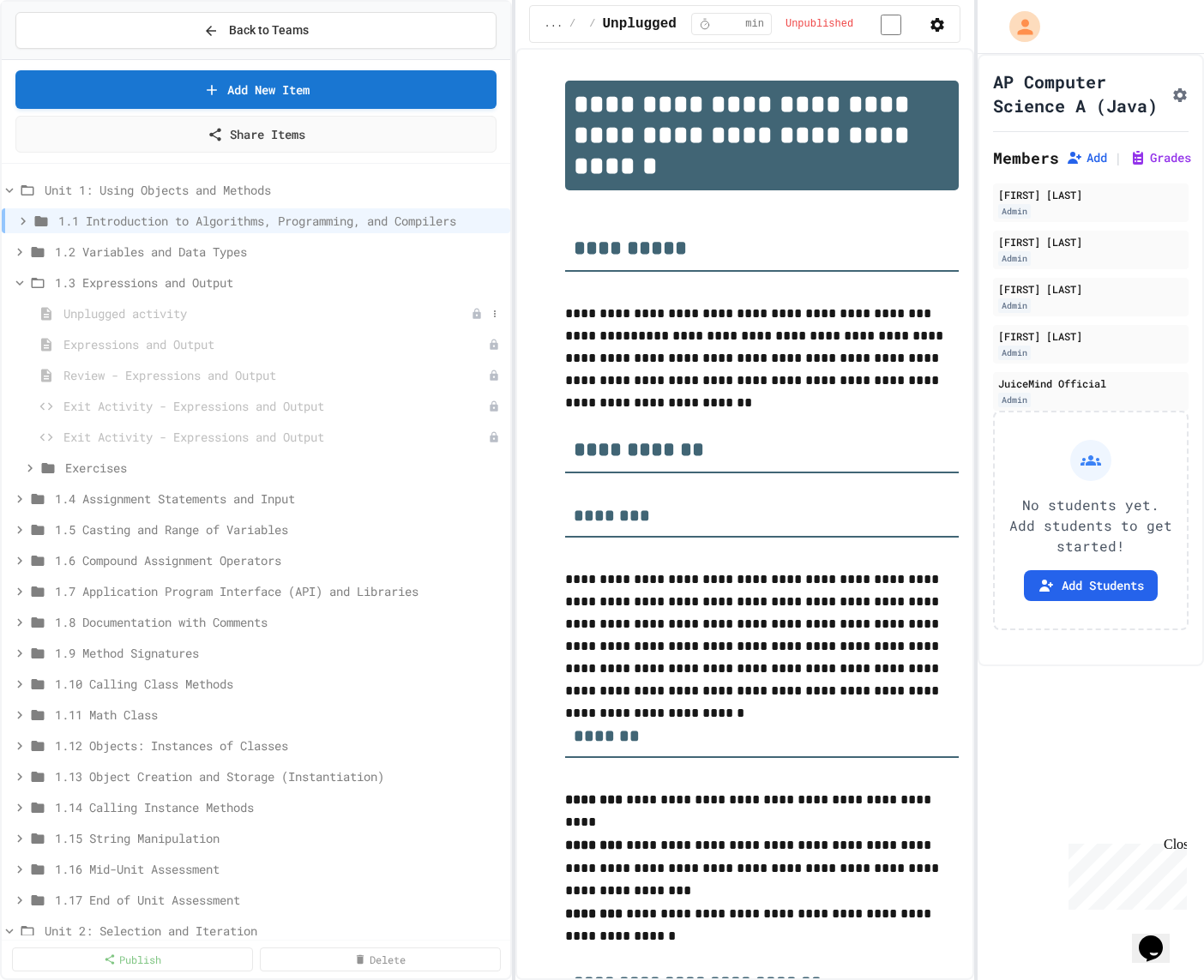 click on "Unplugged activity" at bounding box center [267, 313] 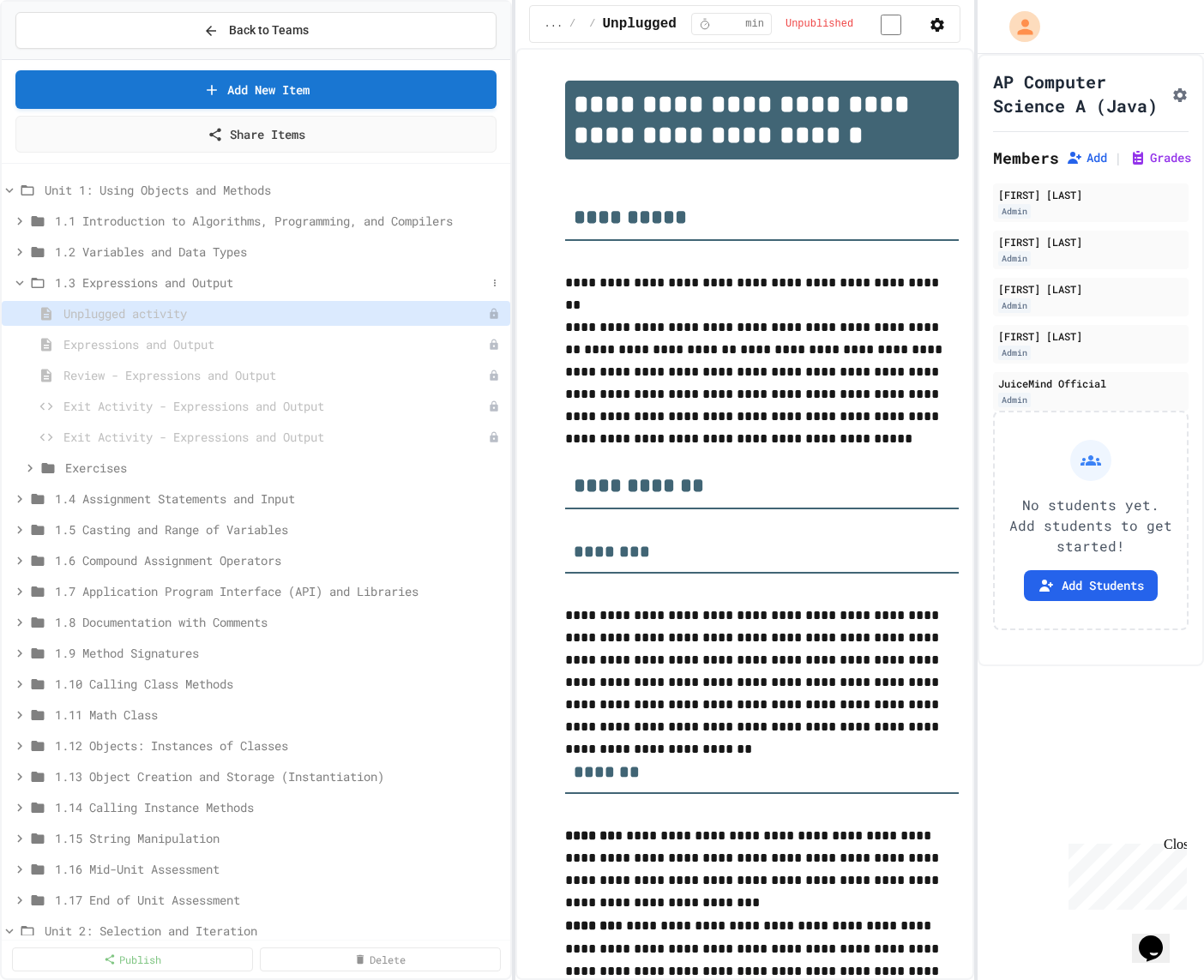 click on "1.3 Expressions and Output" at bounding box center (256, 282) 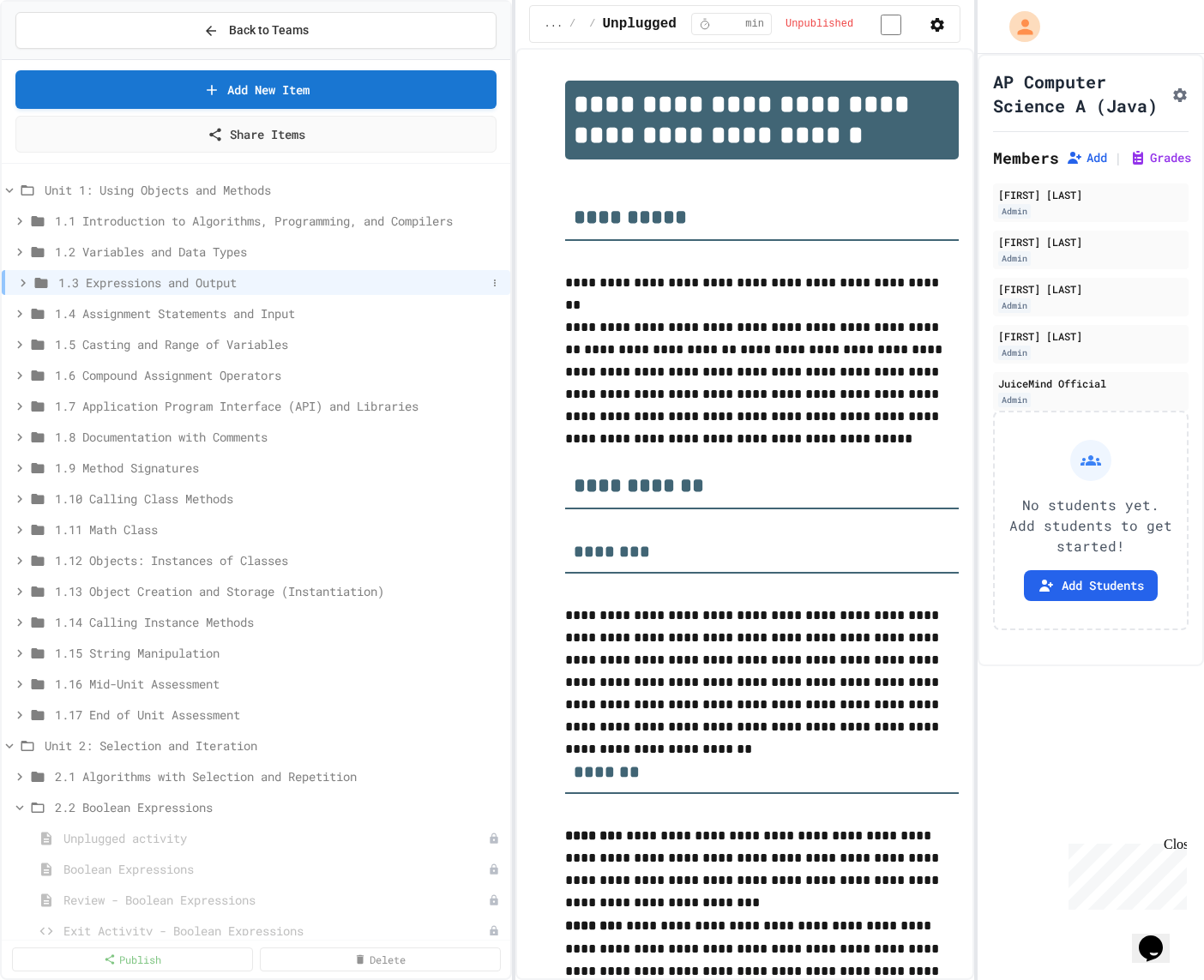 click on "1.3 Expressions and Output" at bounding box center (272, 282) 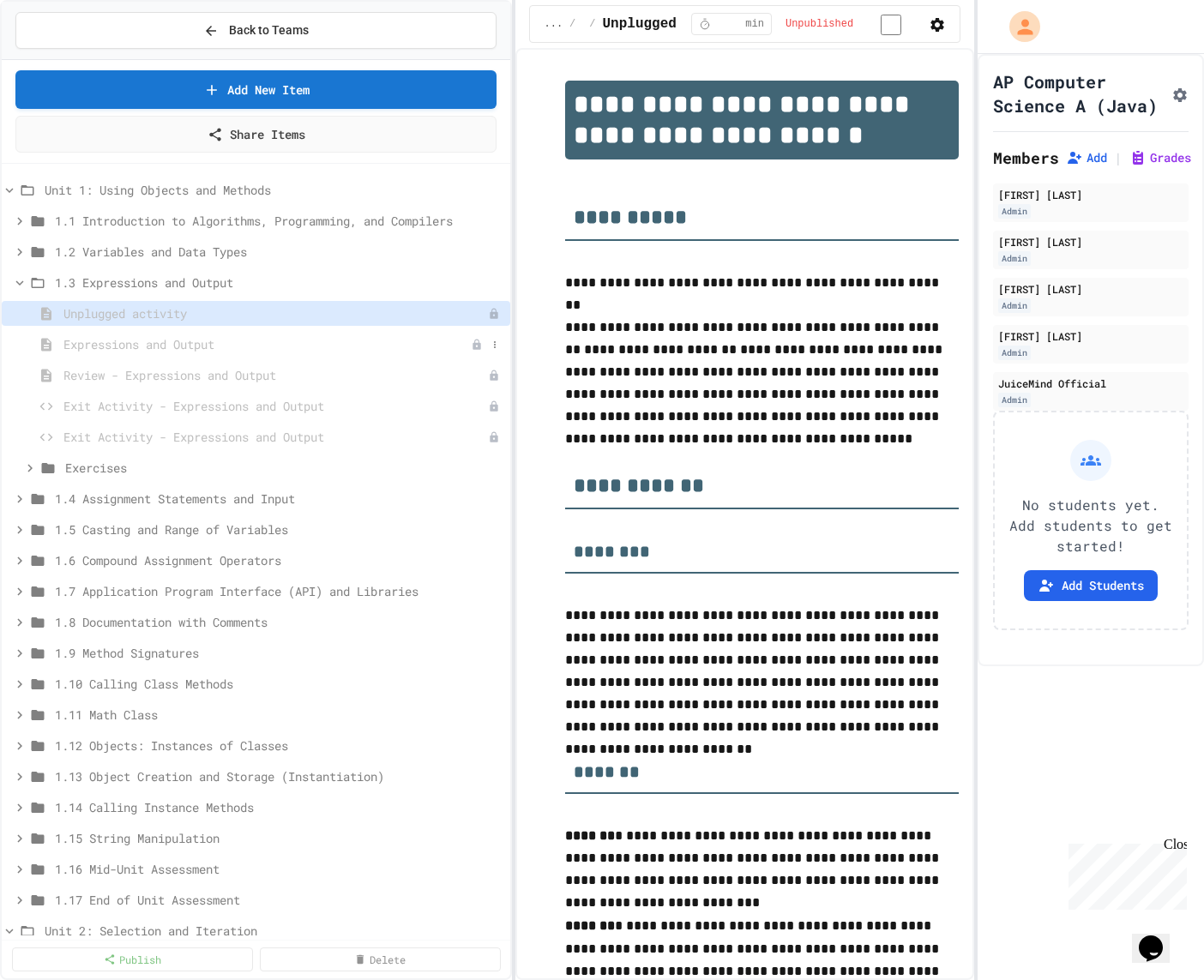 click on "Expressions and Output" at bounding box center [267, 344] 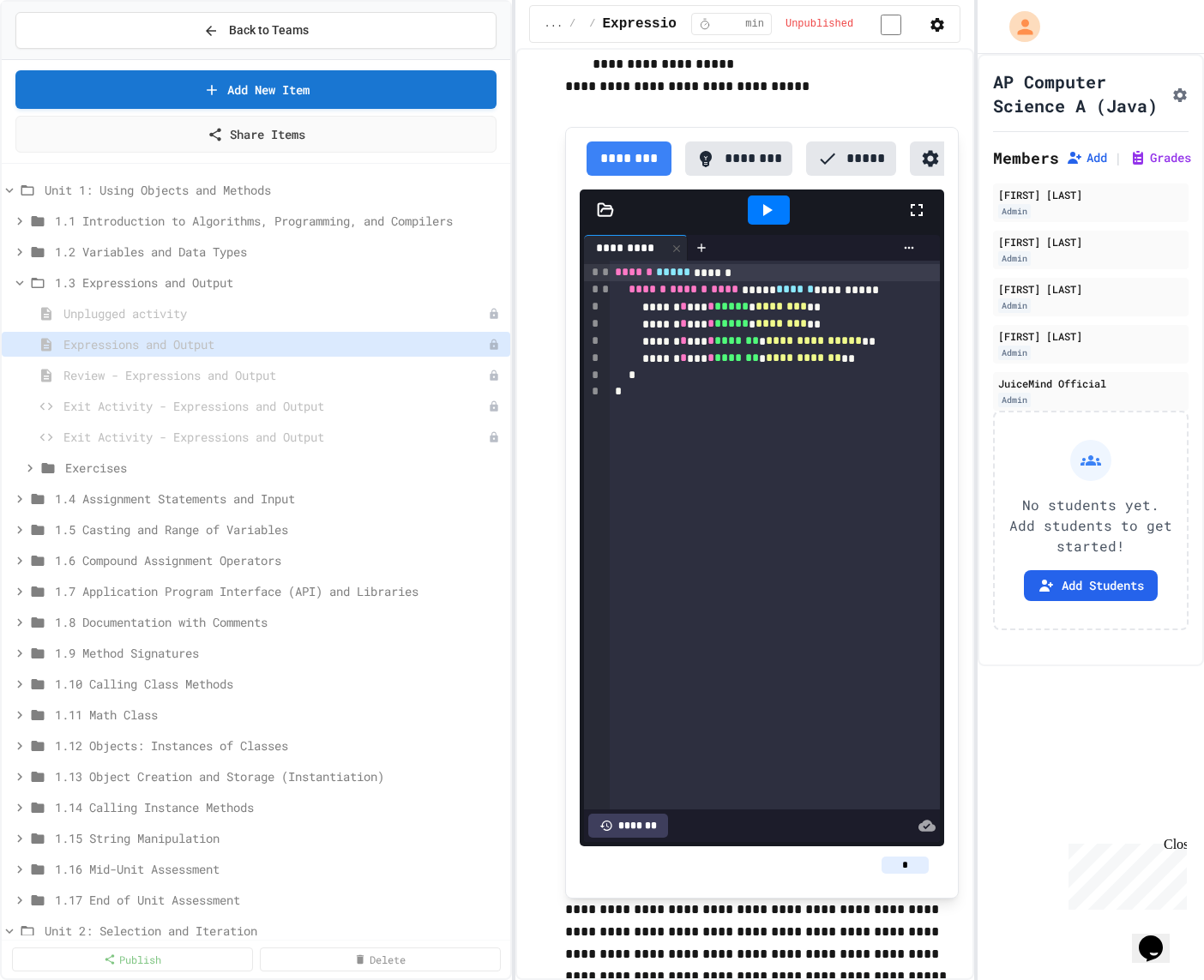 scroll, scrollTop: 0, scrollLeft: 0, axis: both 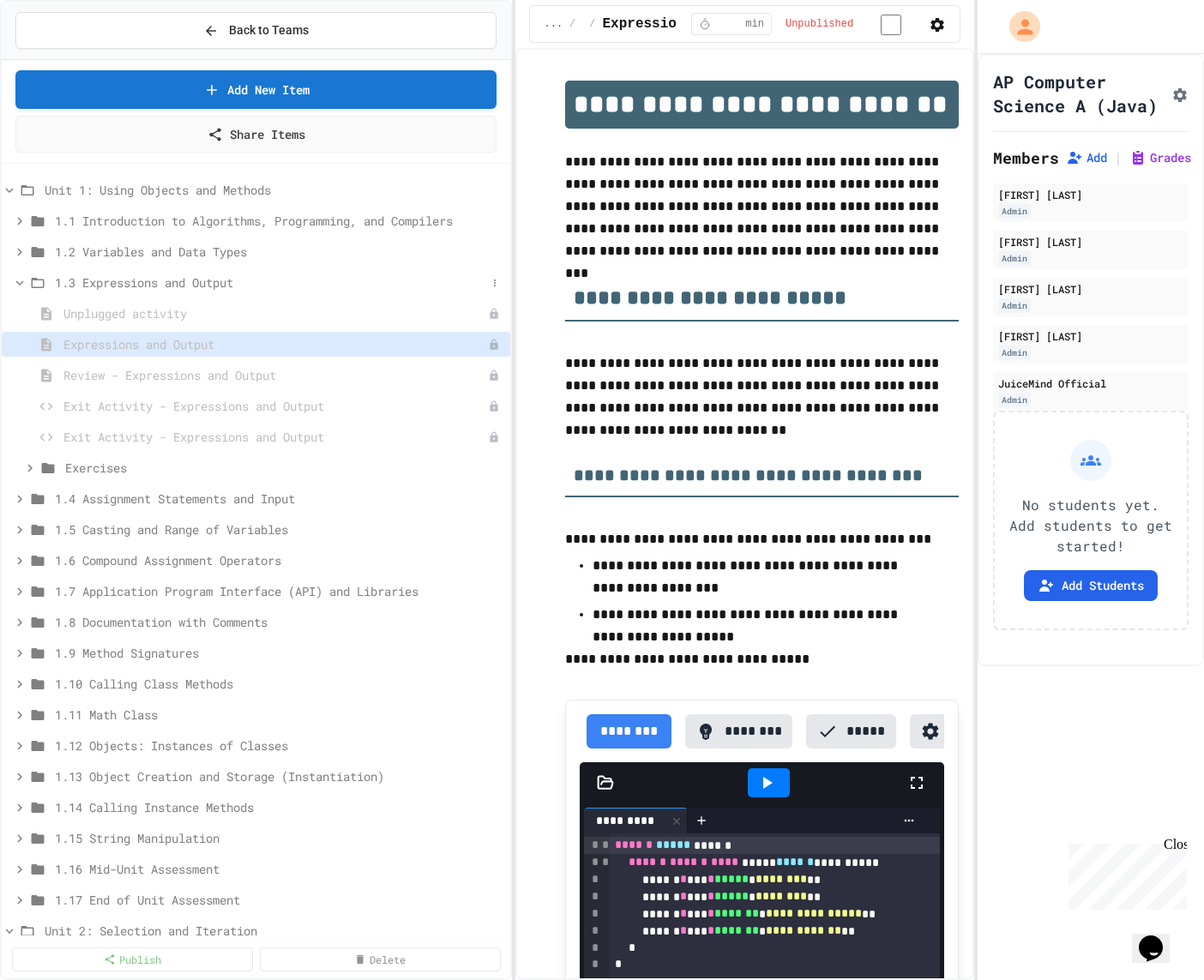 click on "1.3 Expressions and Output" at bounding box center [270, 282] 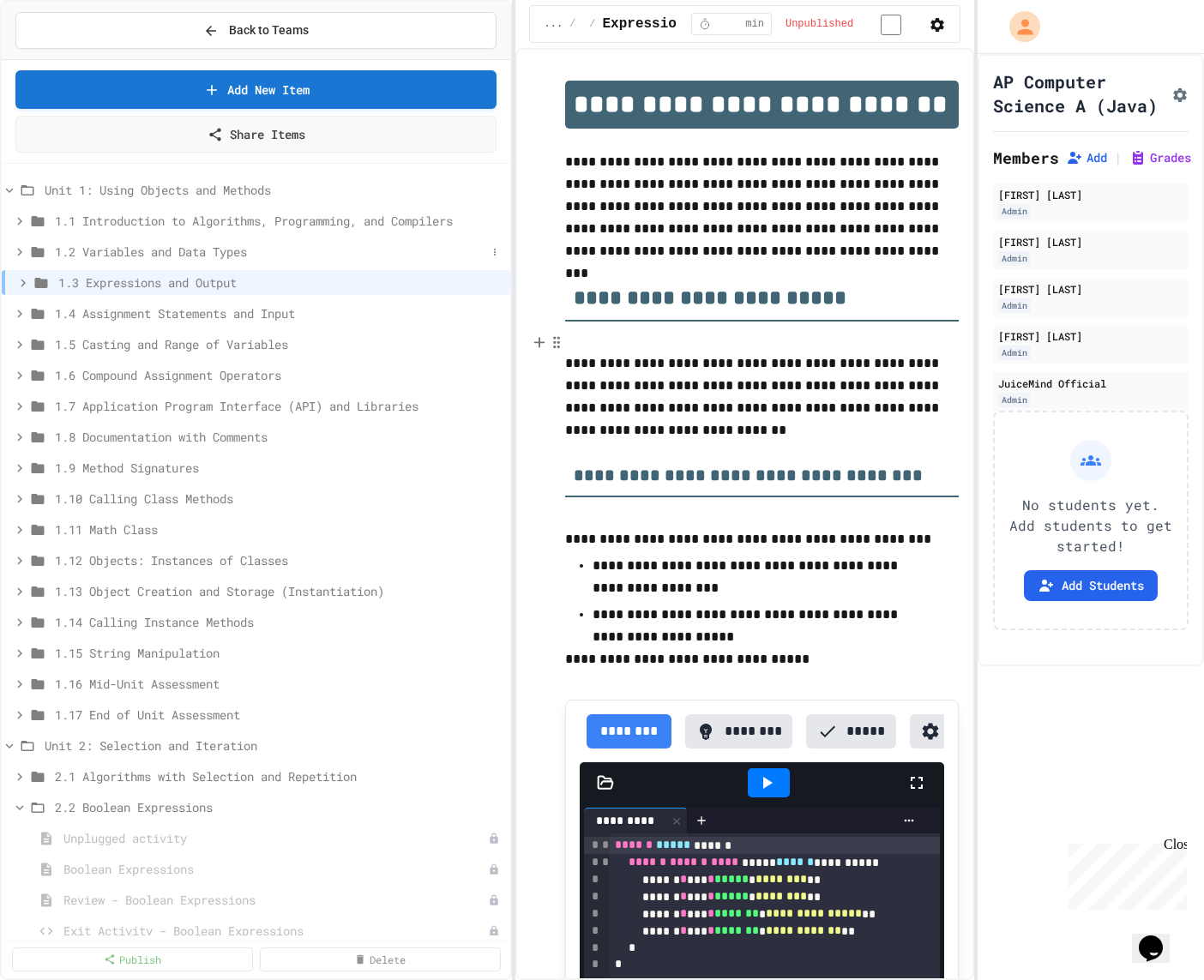 click on "1.2 Variables and Data Types" at bounding box center (270, 251) 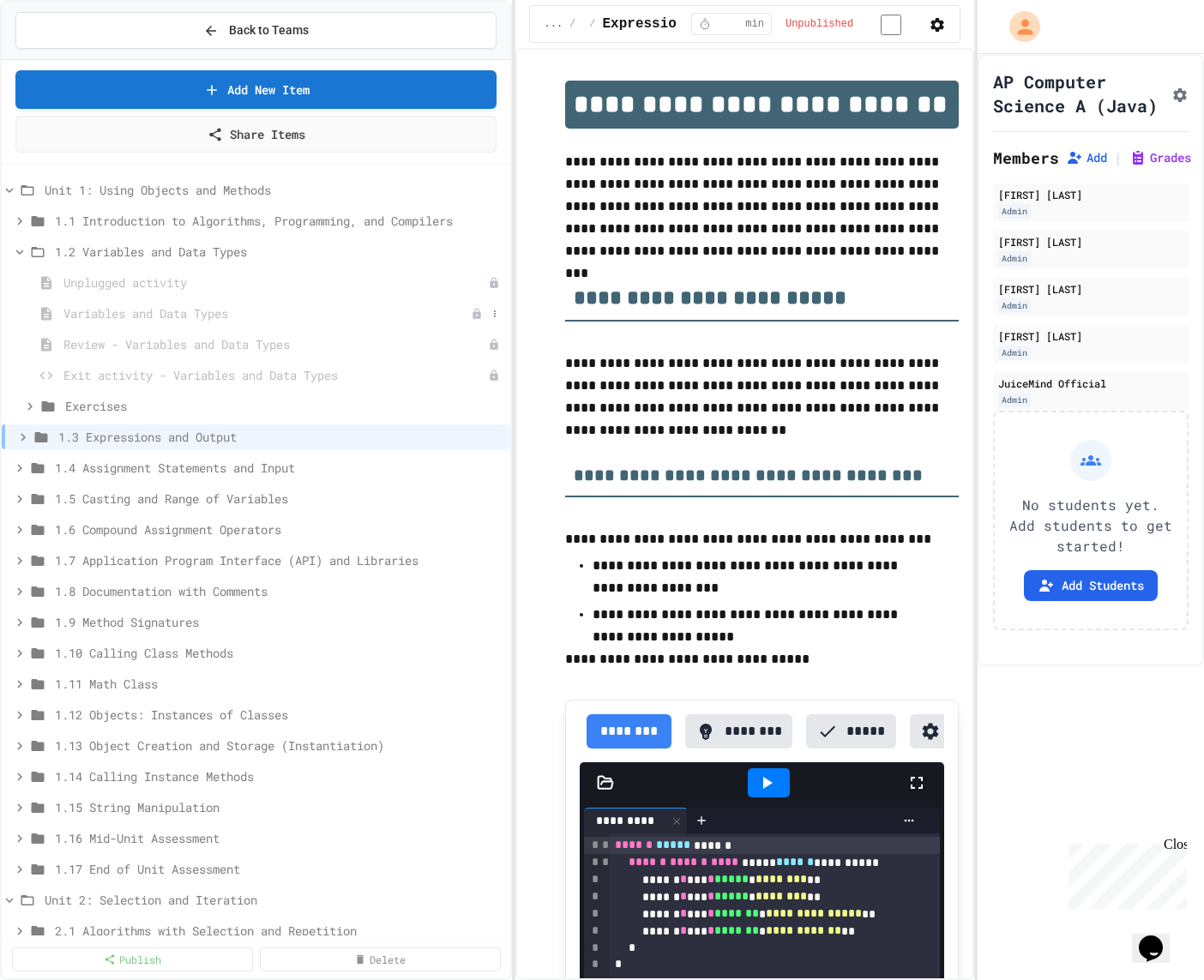 click on "Variables and Data Types" at bounding box center (267, 313) 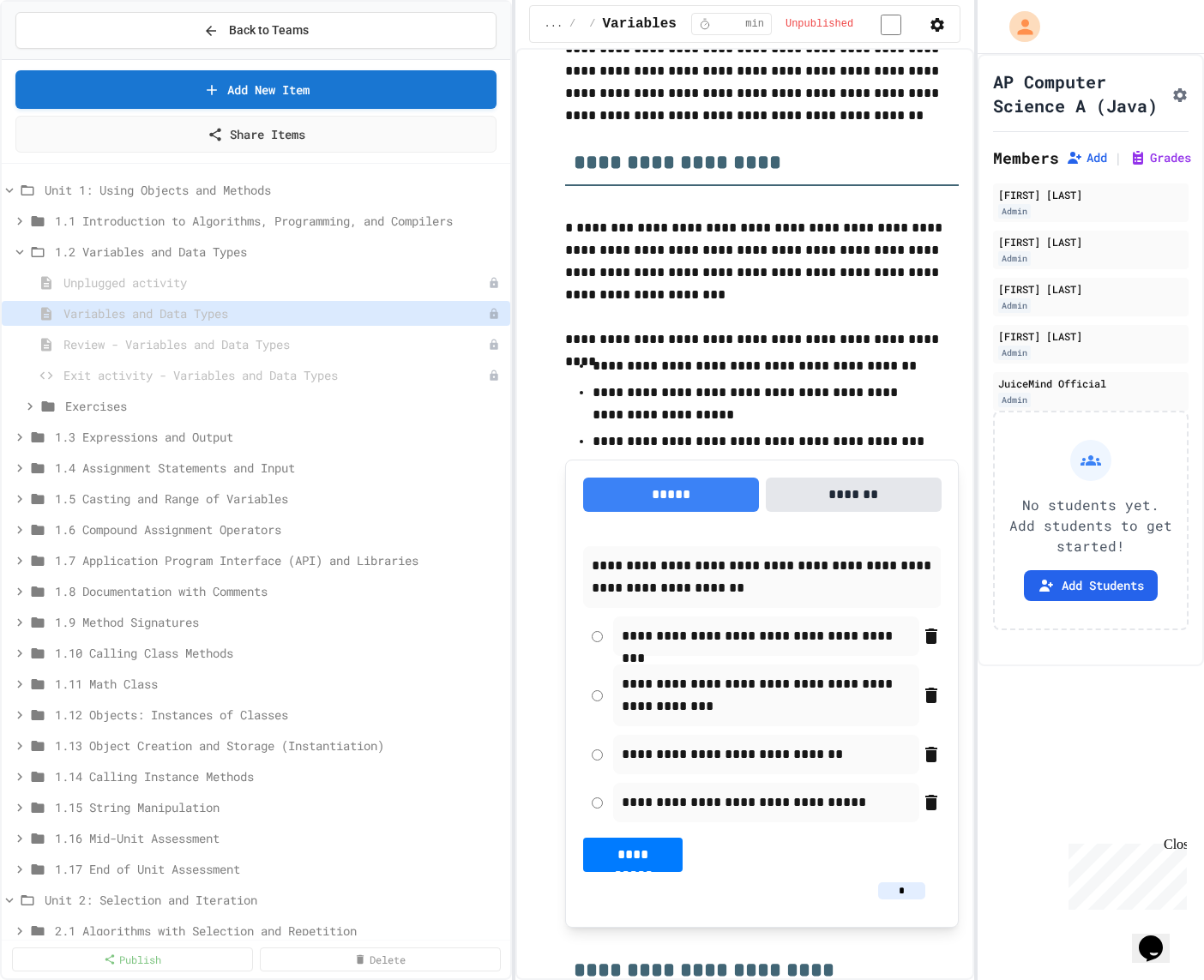 scroll, scrollTop: 0, scrollLeft: 0, axis: both 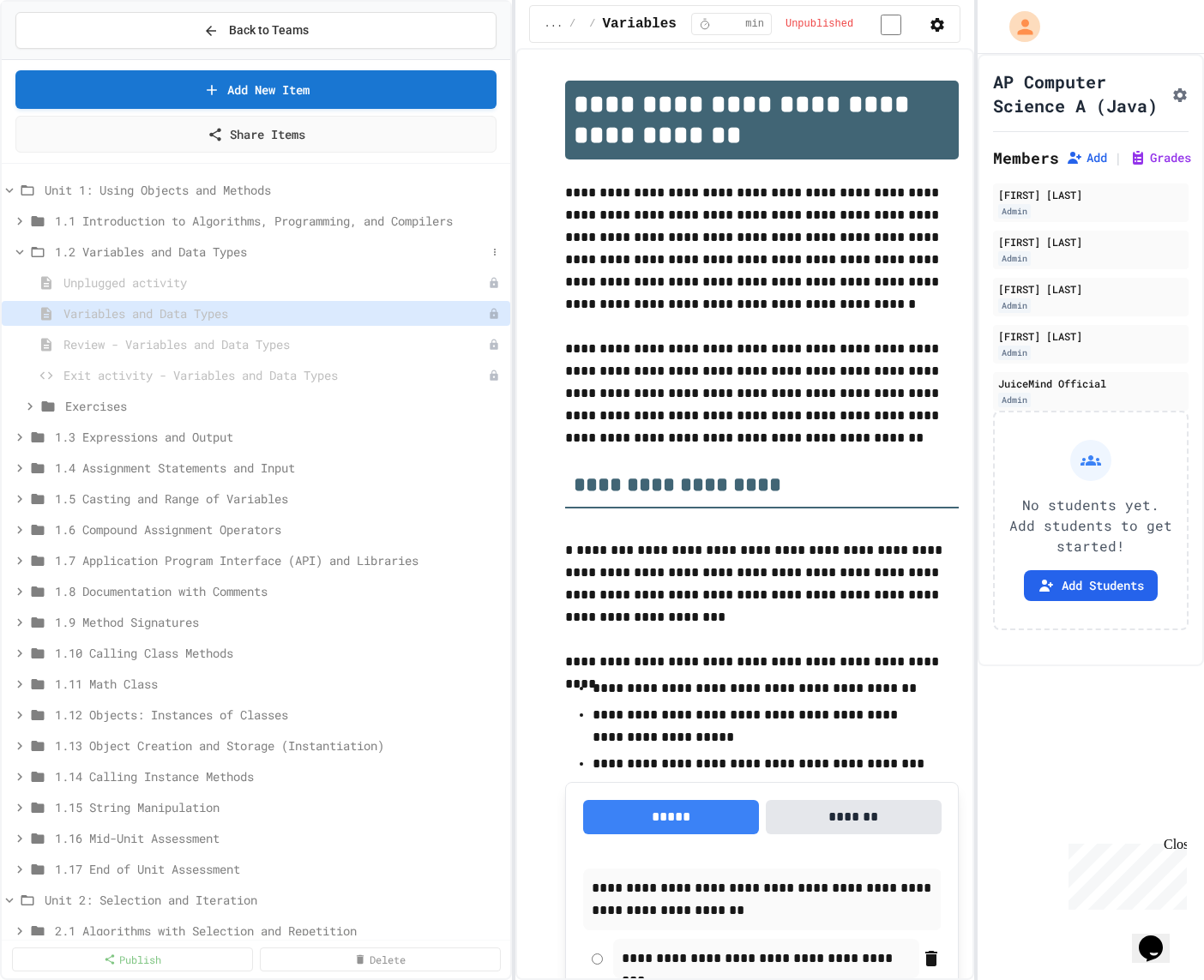 click on "1.2 Variables and Data Types" at bounding box center (270, 251) 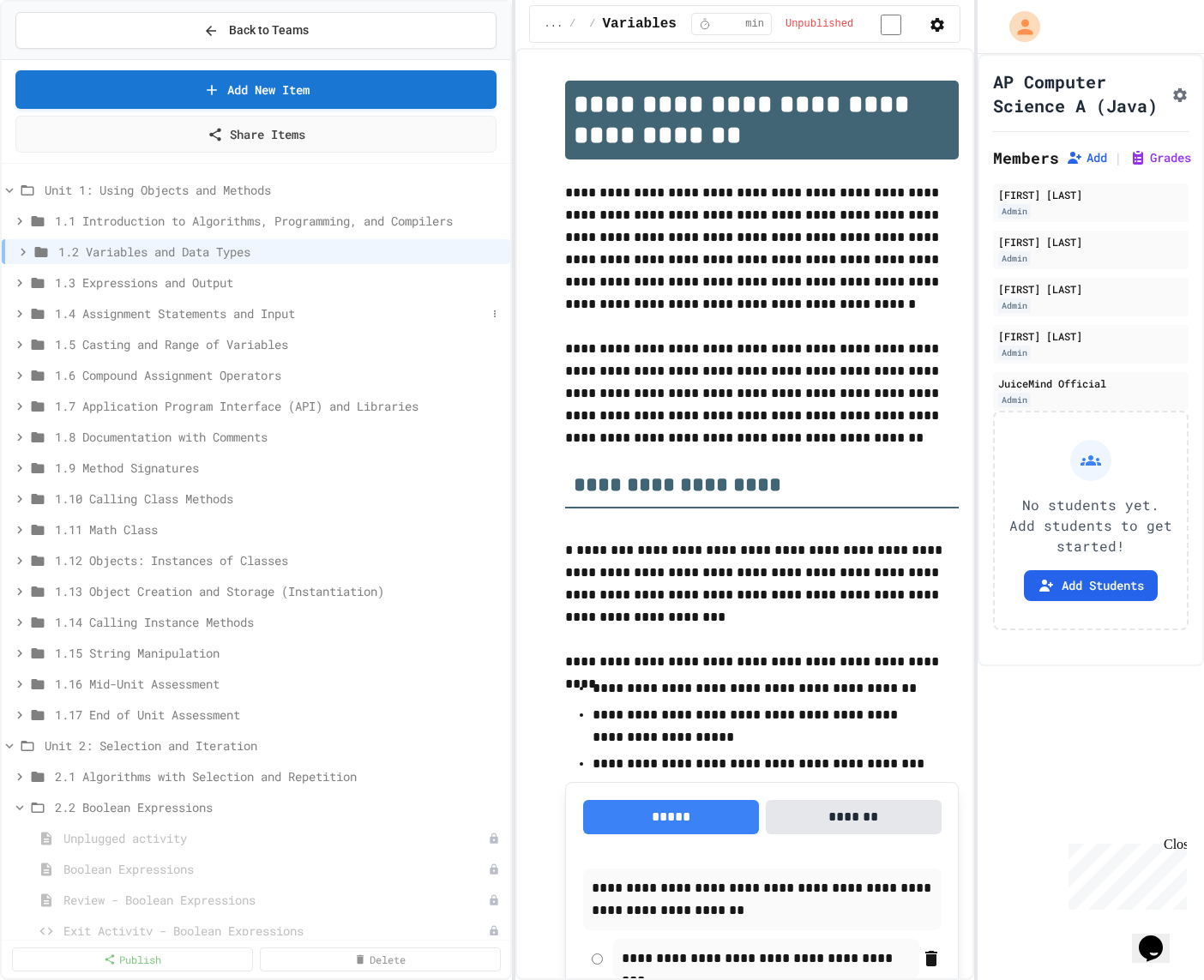 click on "1.4 Assignment Statements and Input" at bounding box center [270, 313] 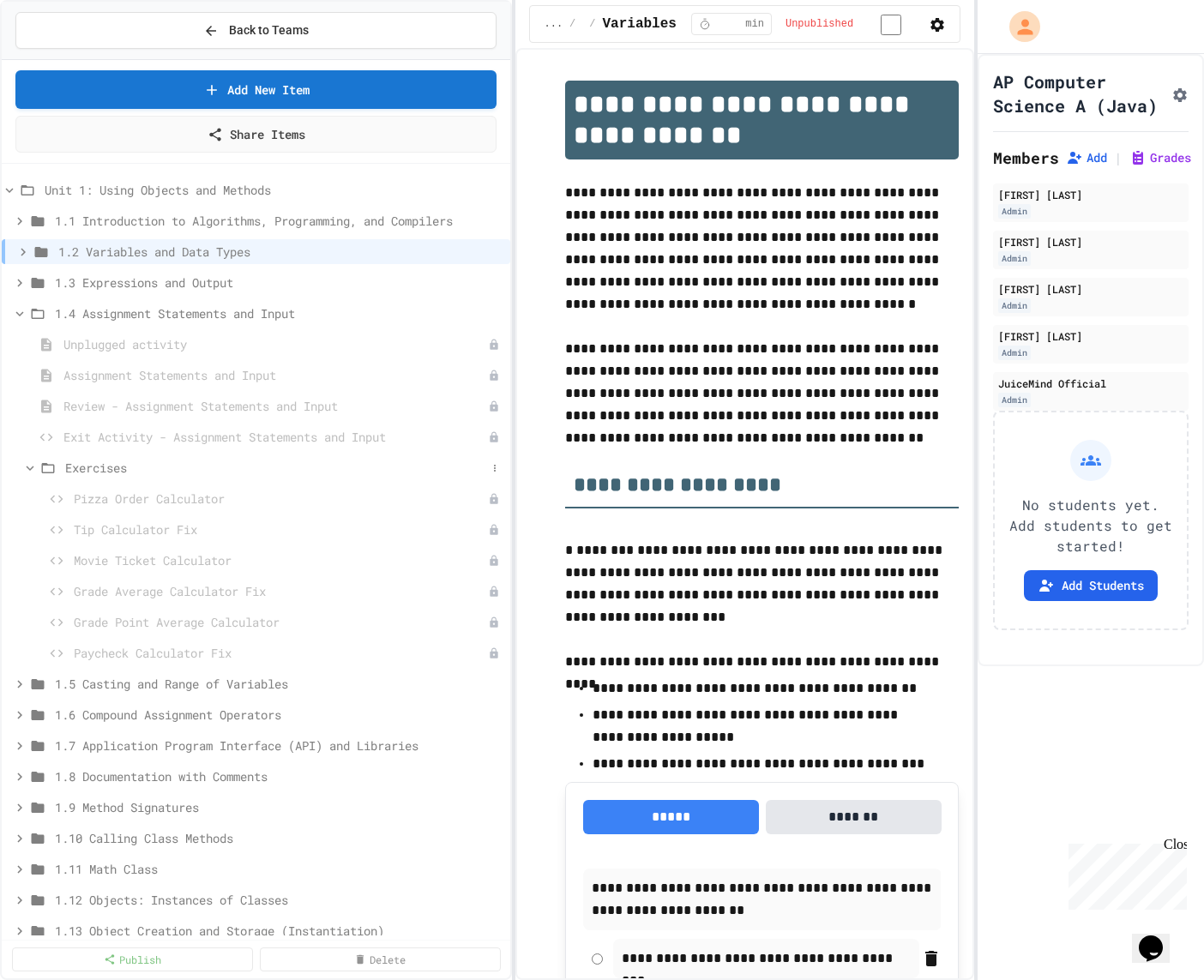 click on "Exercises" at bounding box center [275, 467] 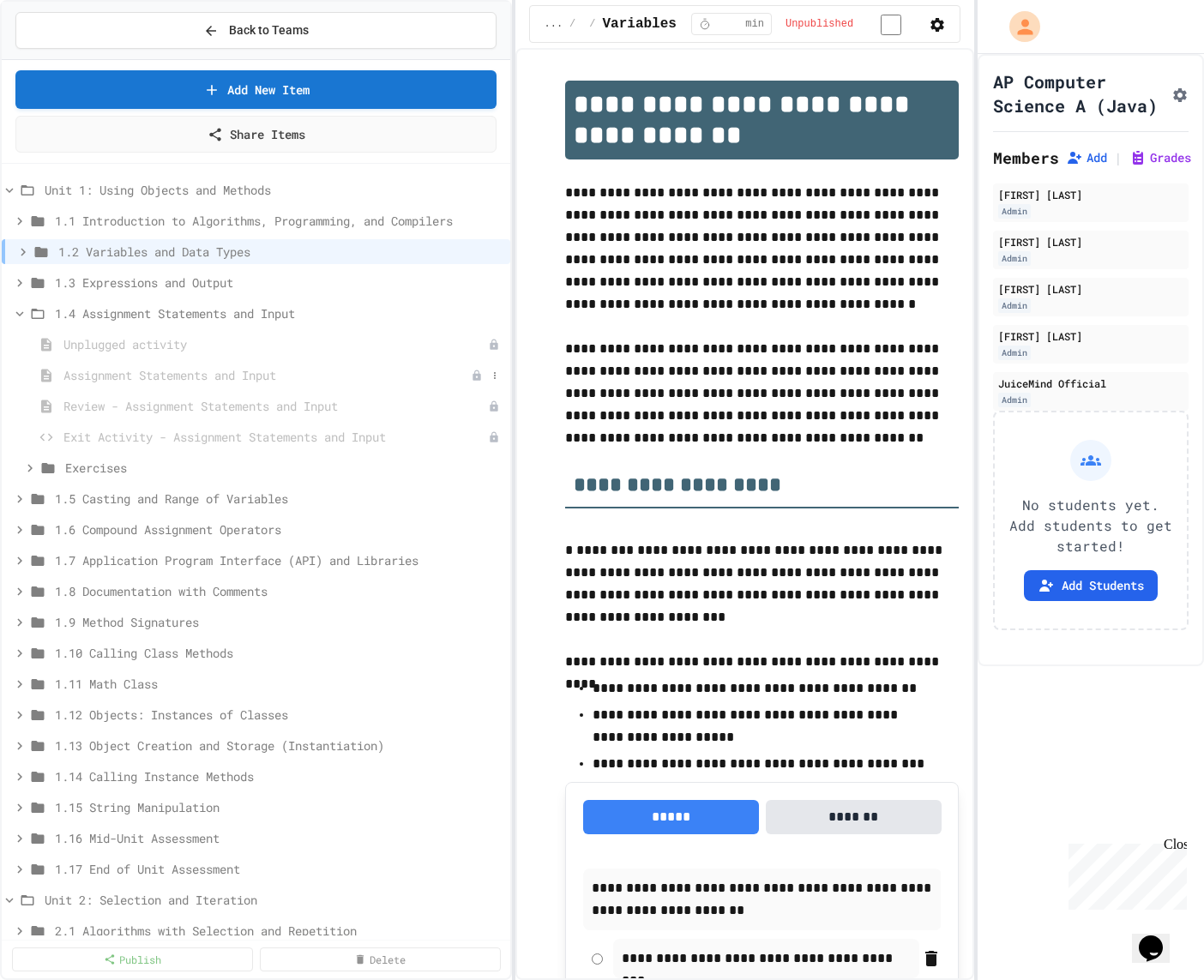 click on "Assignment Statements and Input" at bounding box center (267, 375) 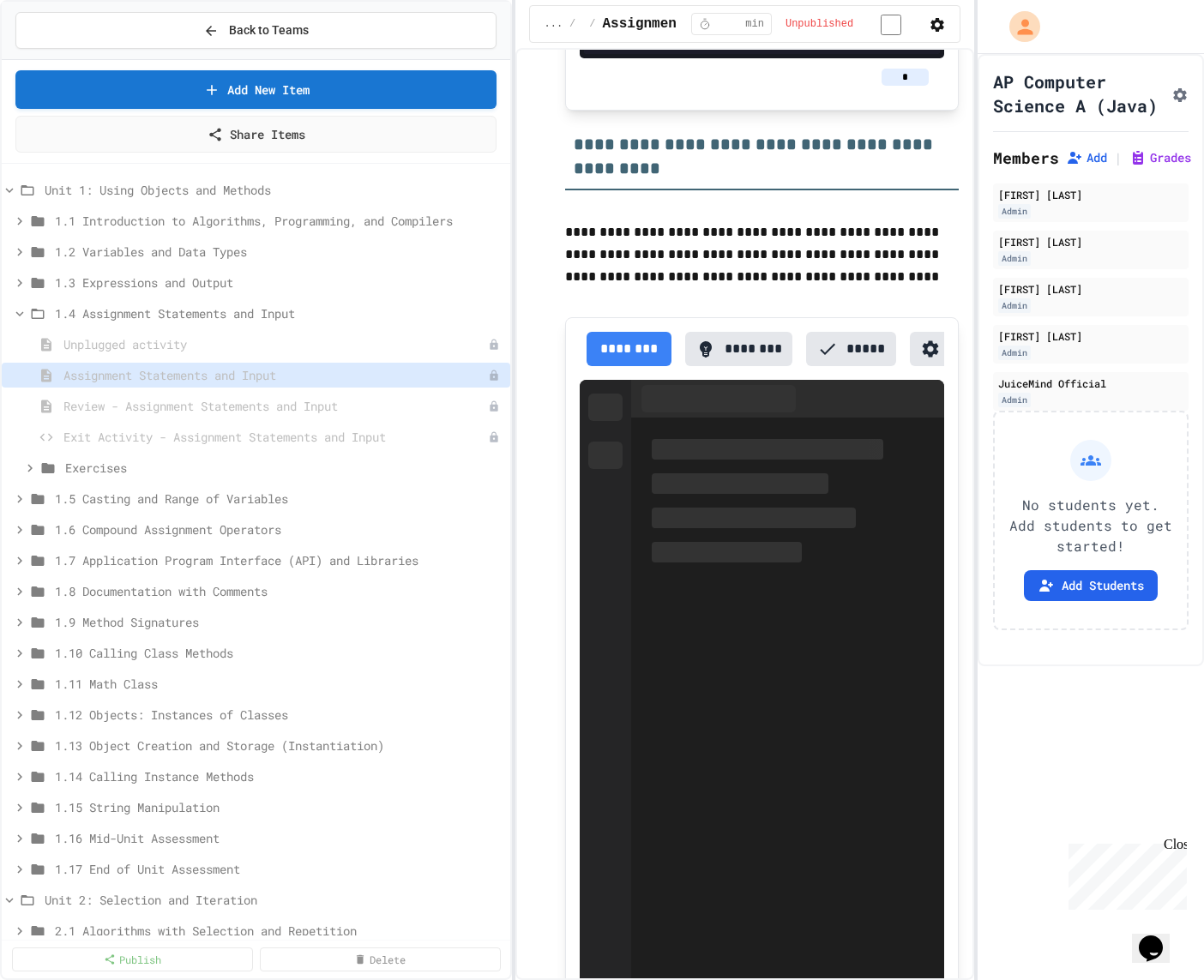 scroll, scrollTop: 6902, scrollLeft: 0, axis: vertical 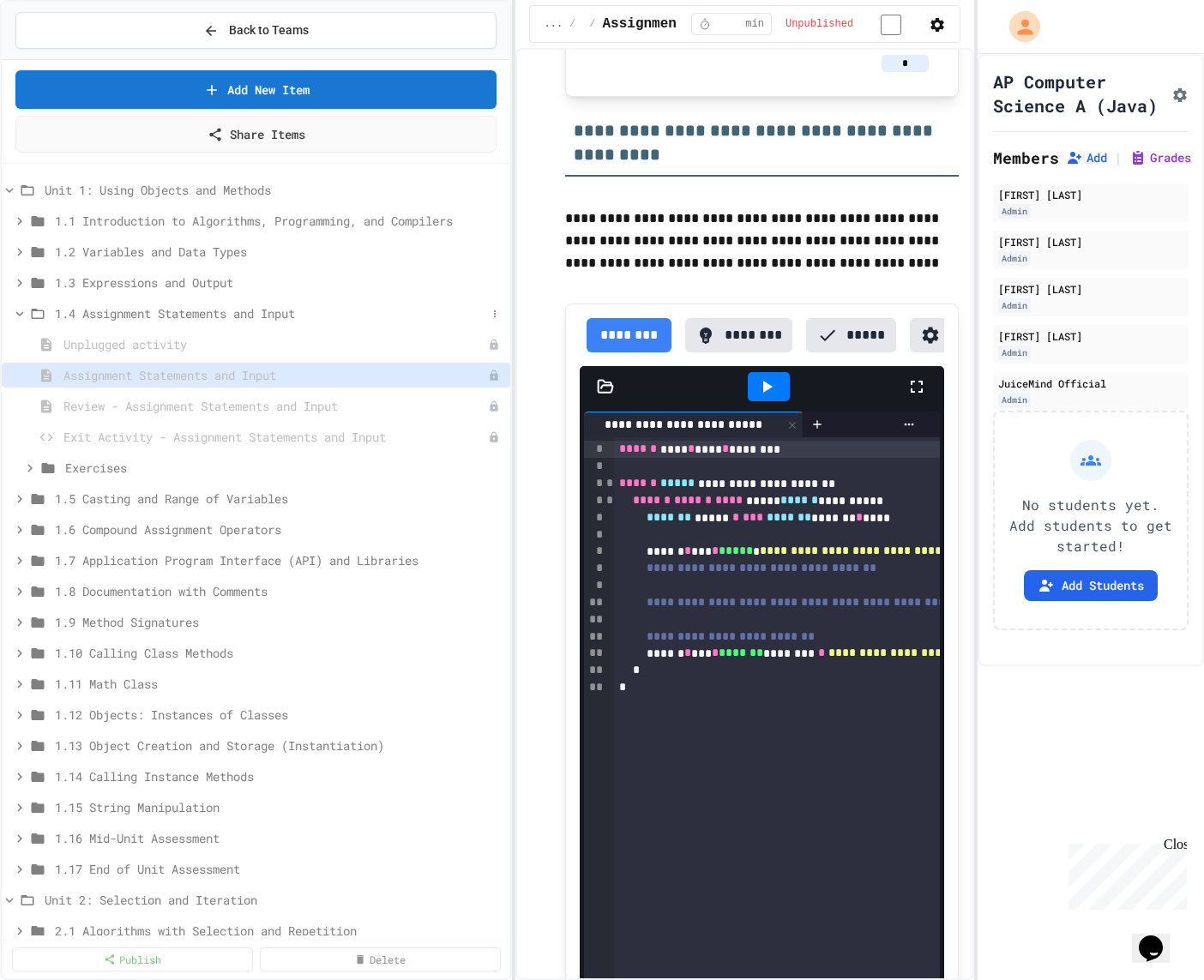 click on "1.4 Assignment Statements and Input" at bounding box center (270, 313) 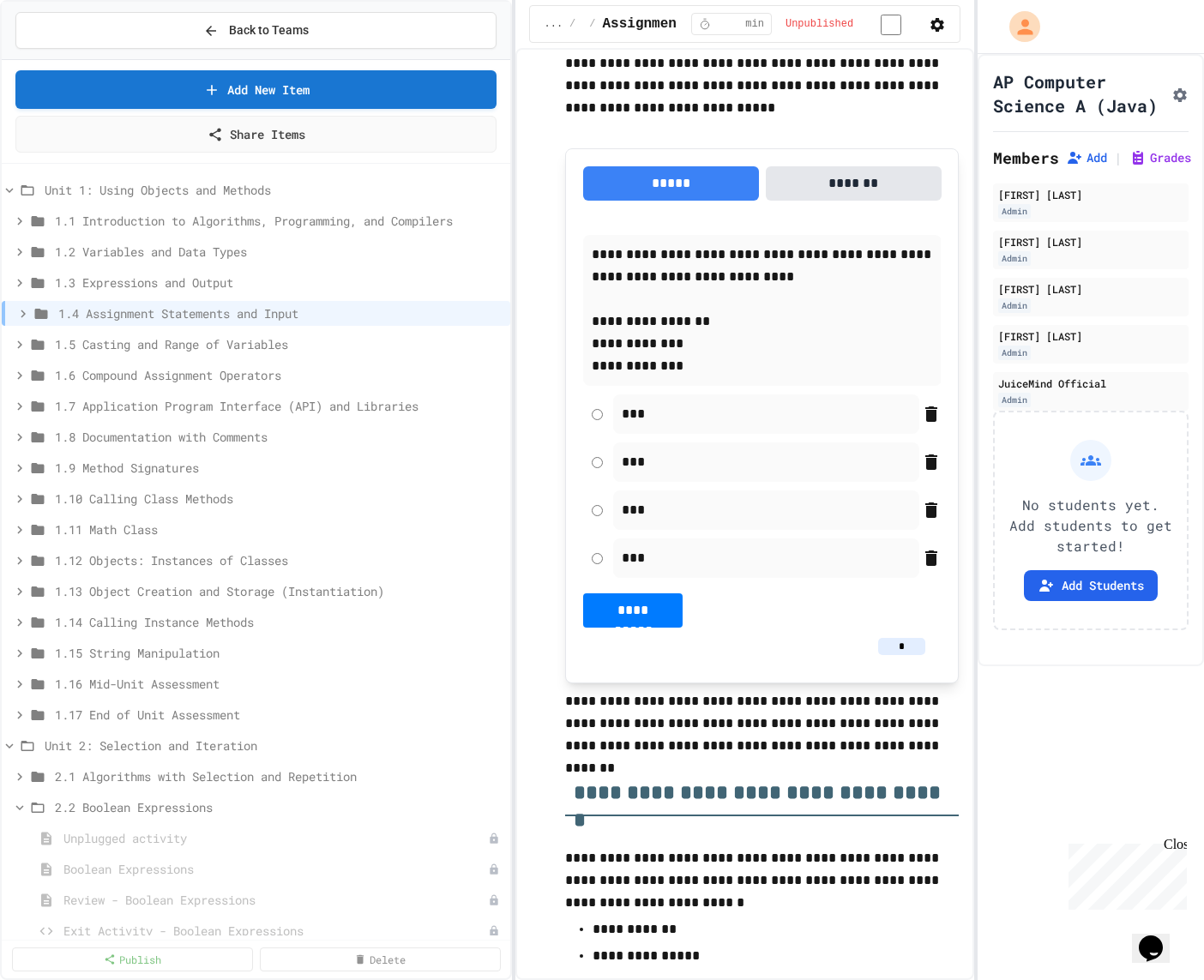 scroll, scrollTop: 0, scrollLeft: 0, axis: both 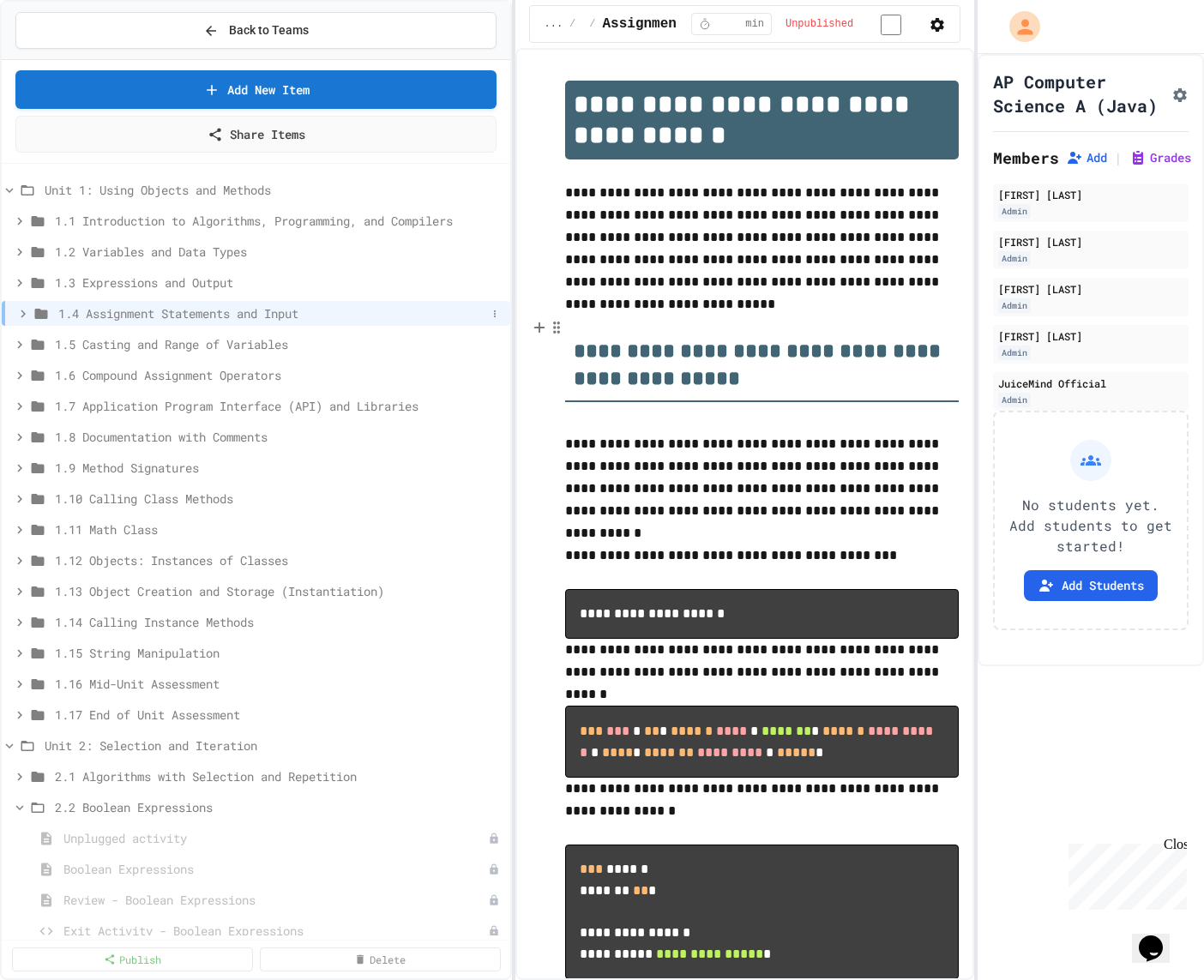click on "1.4 Assignment Statements and Input" at bounding box center (272, 313) 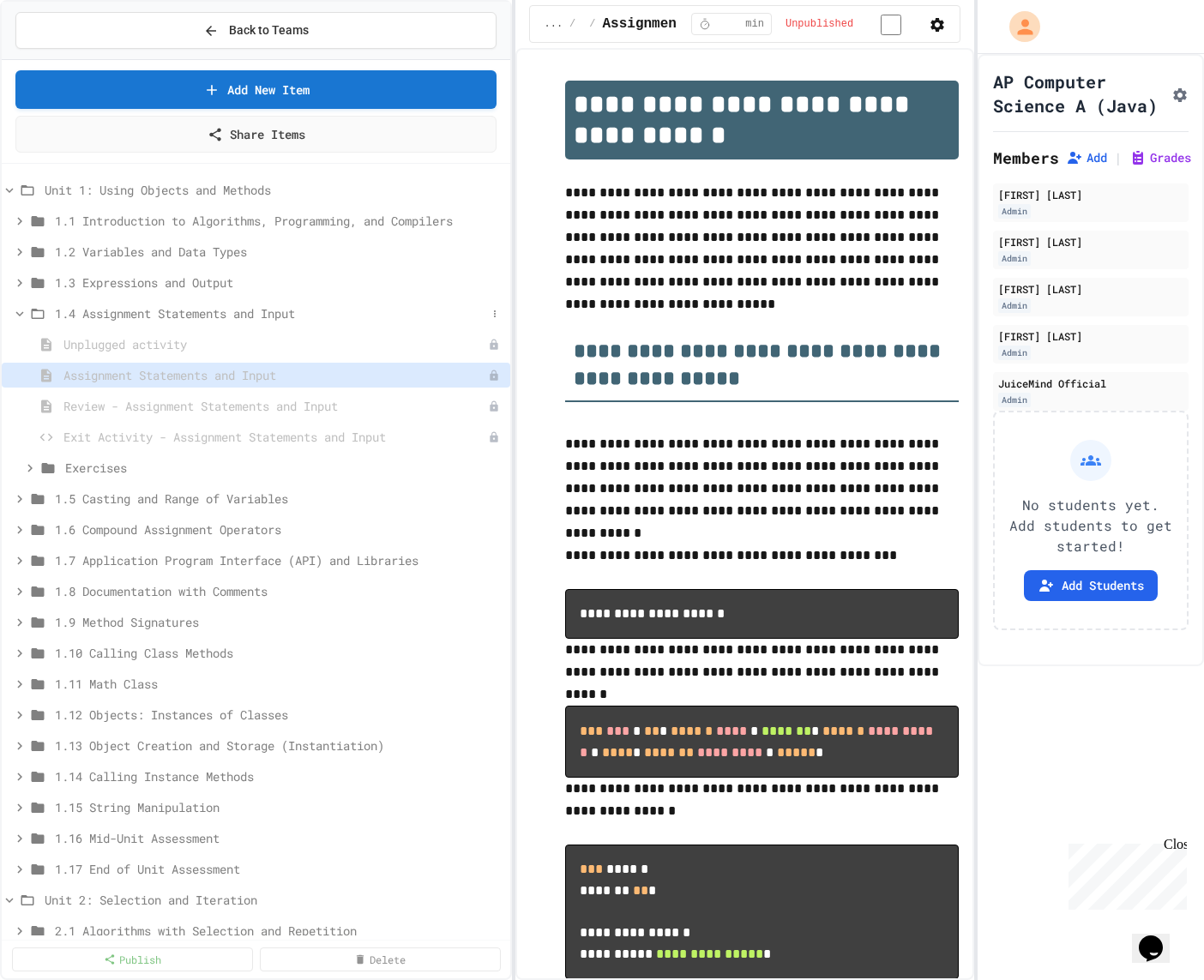 click on "1.4 Assignment Statements and Input" at bounding box center [256, 313] 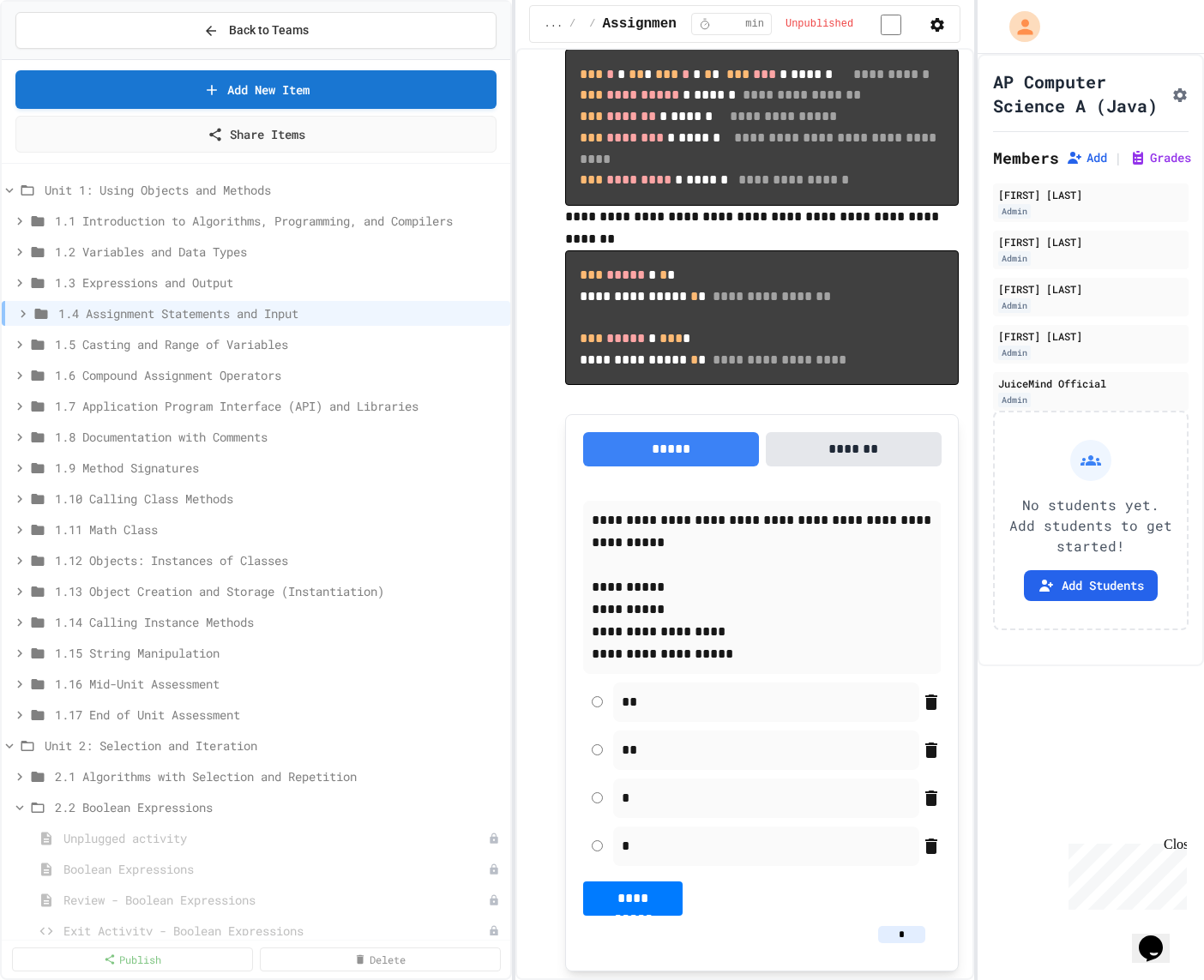 scroll, scrollTop: 2107, scrollLeft: 0, axis: vertical 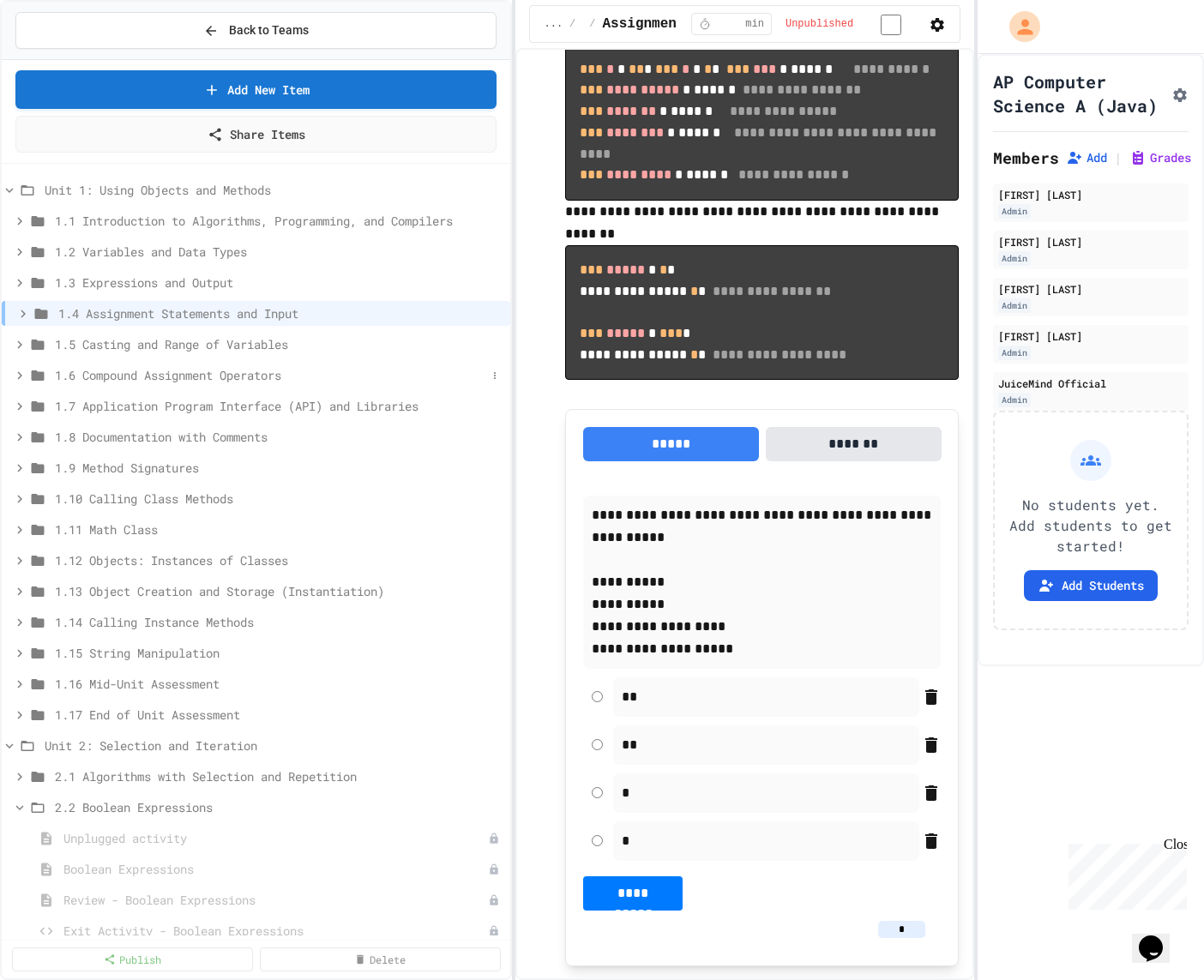 click on "1.6 Compound Assignment Operators" at bounding box center [256, 375] 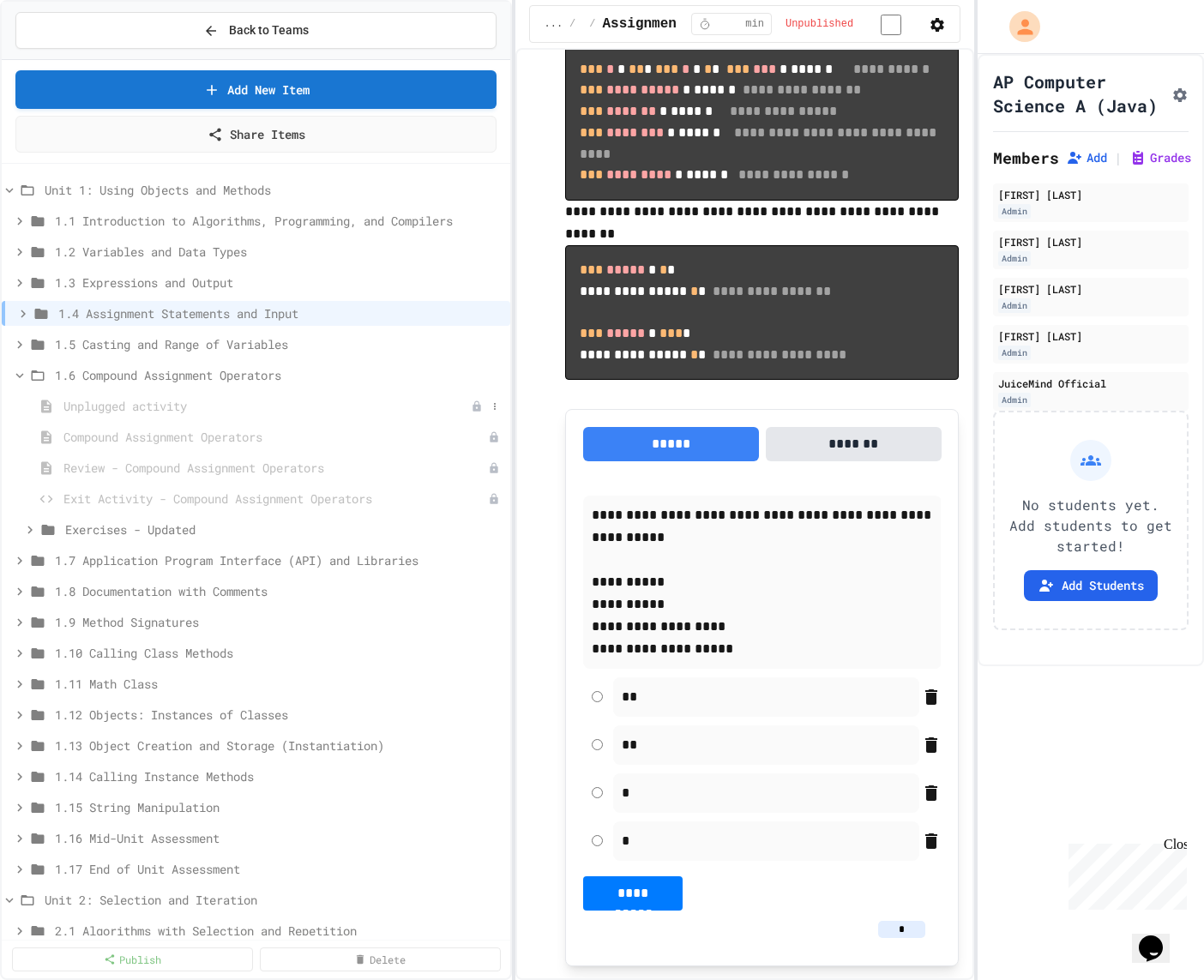 click on "Unplugged activity" at bounding box center (267, 406) 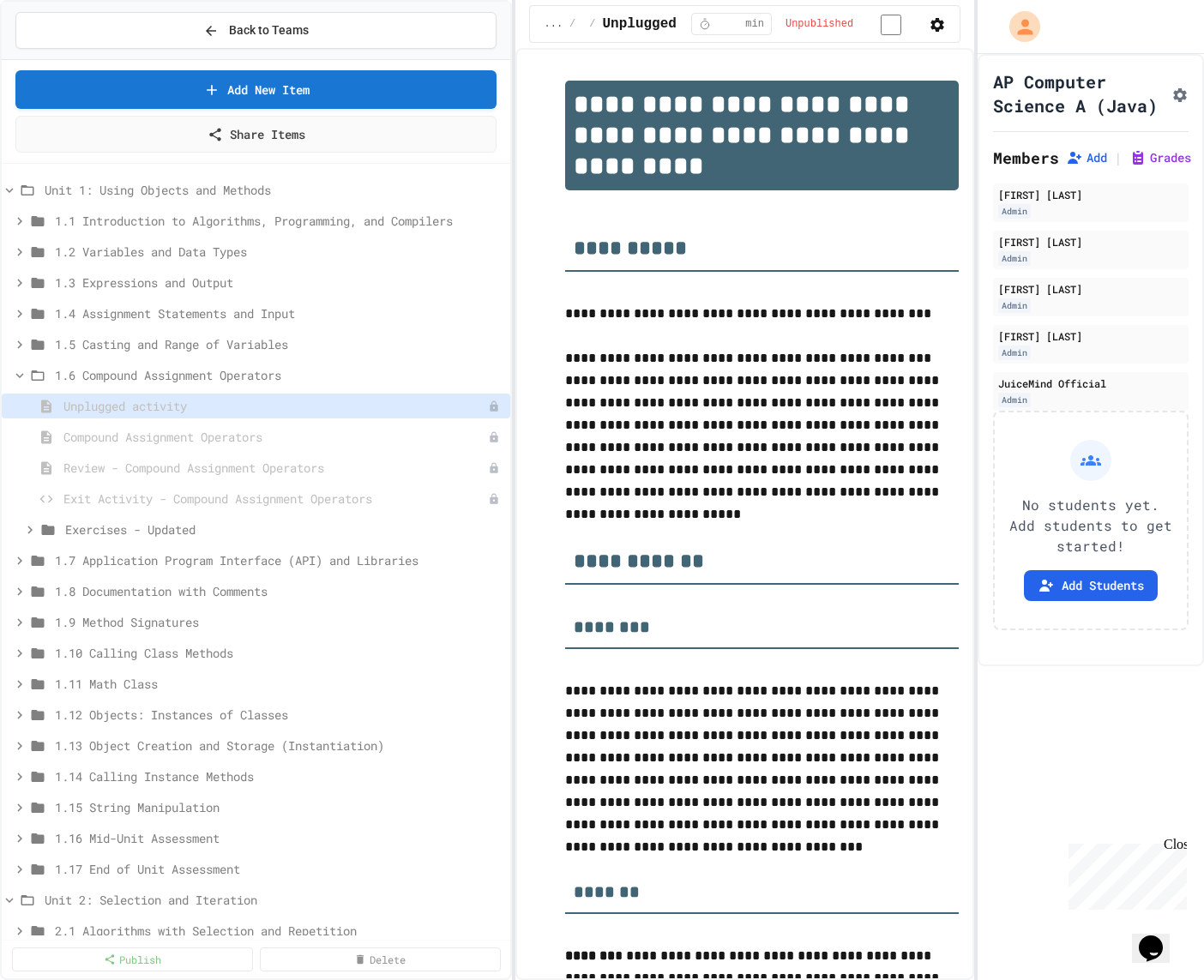 click on "1.6 Compound Assignment Operators" at bounding box center (279, 375) 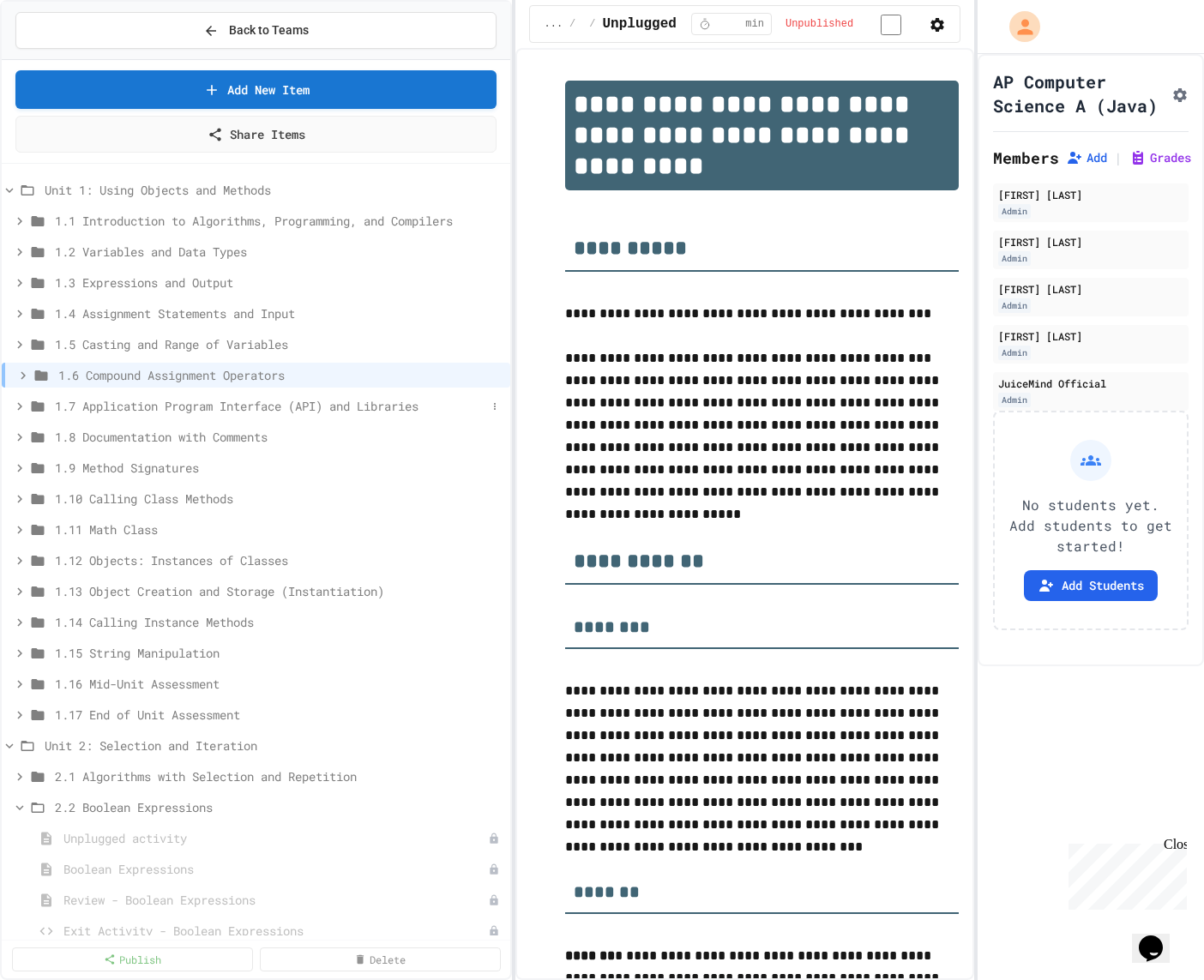 click on "1.7 Application Program Interface (API) and Libraries" at bounding box center (270, 406) 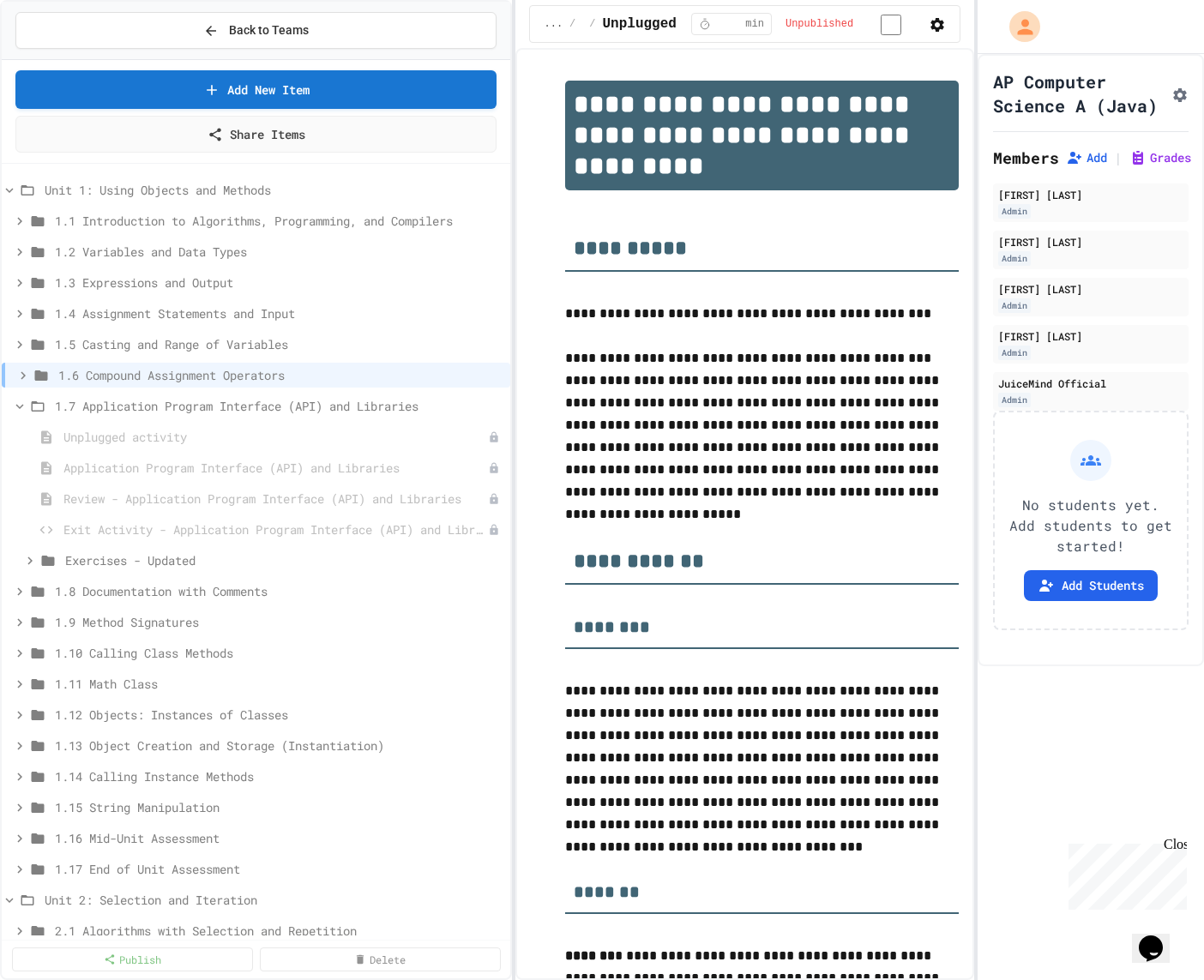 click on "1.7 Application Program Interface (API) and Libraries" at bounding box center [279, 406] 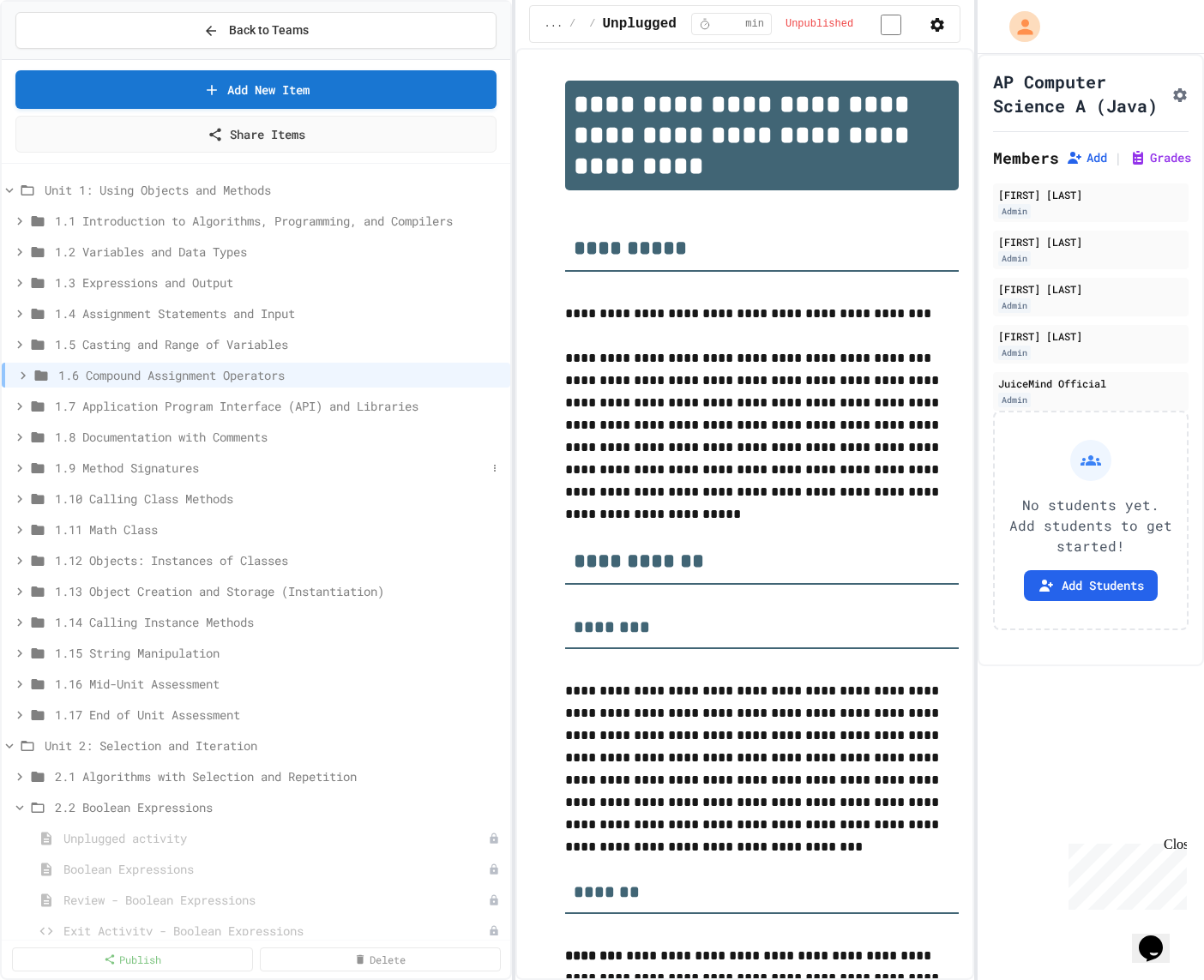 click on "1.9 Method Signatures" at bounding box center (270, 467) 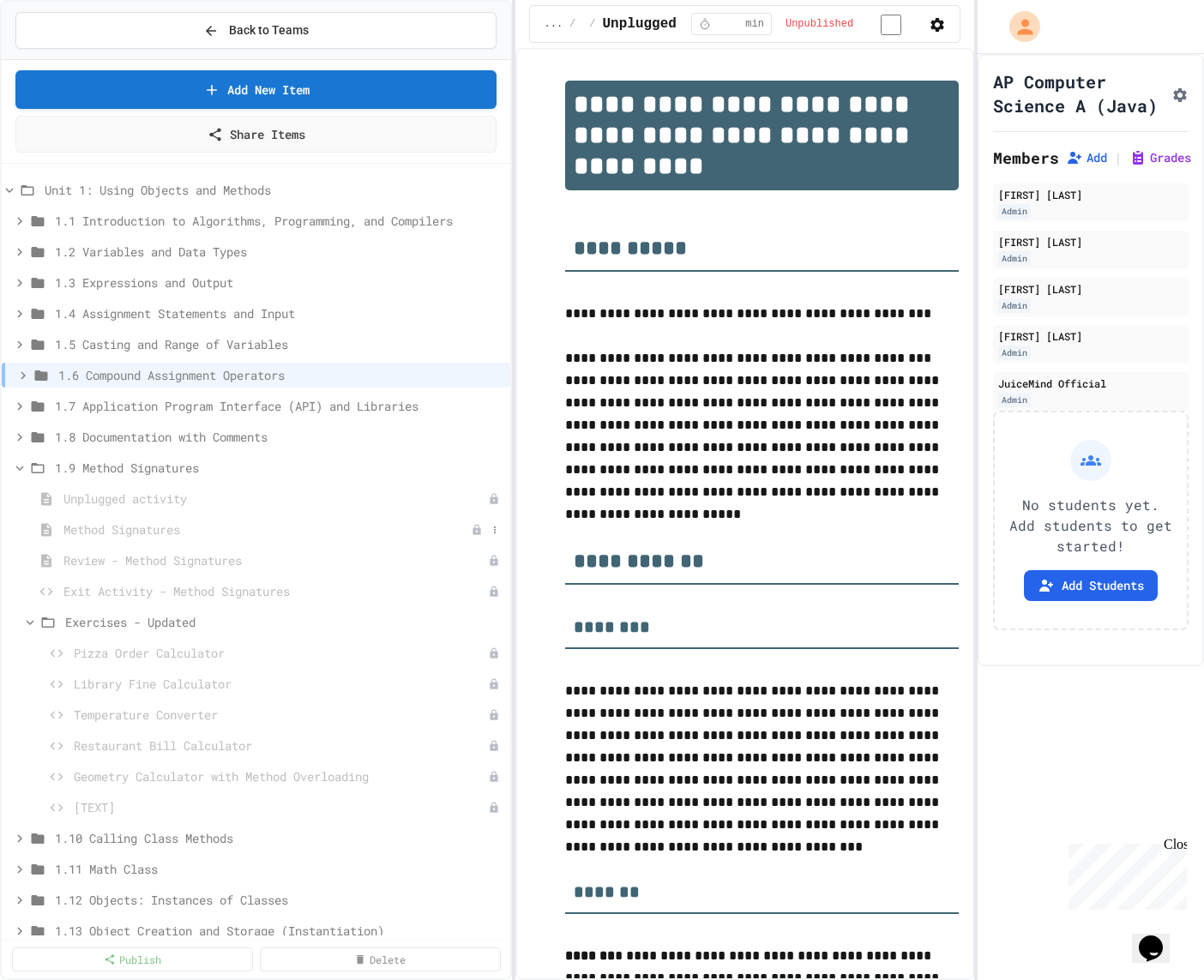 click on "Method Signatures" at bounding box center [267, 529] 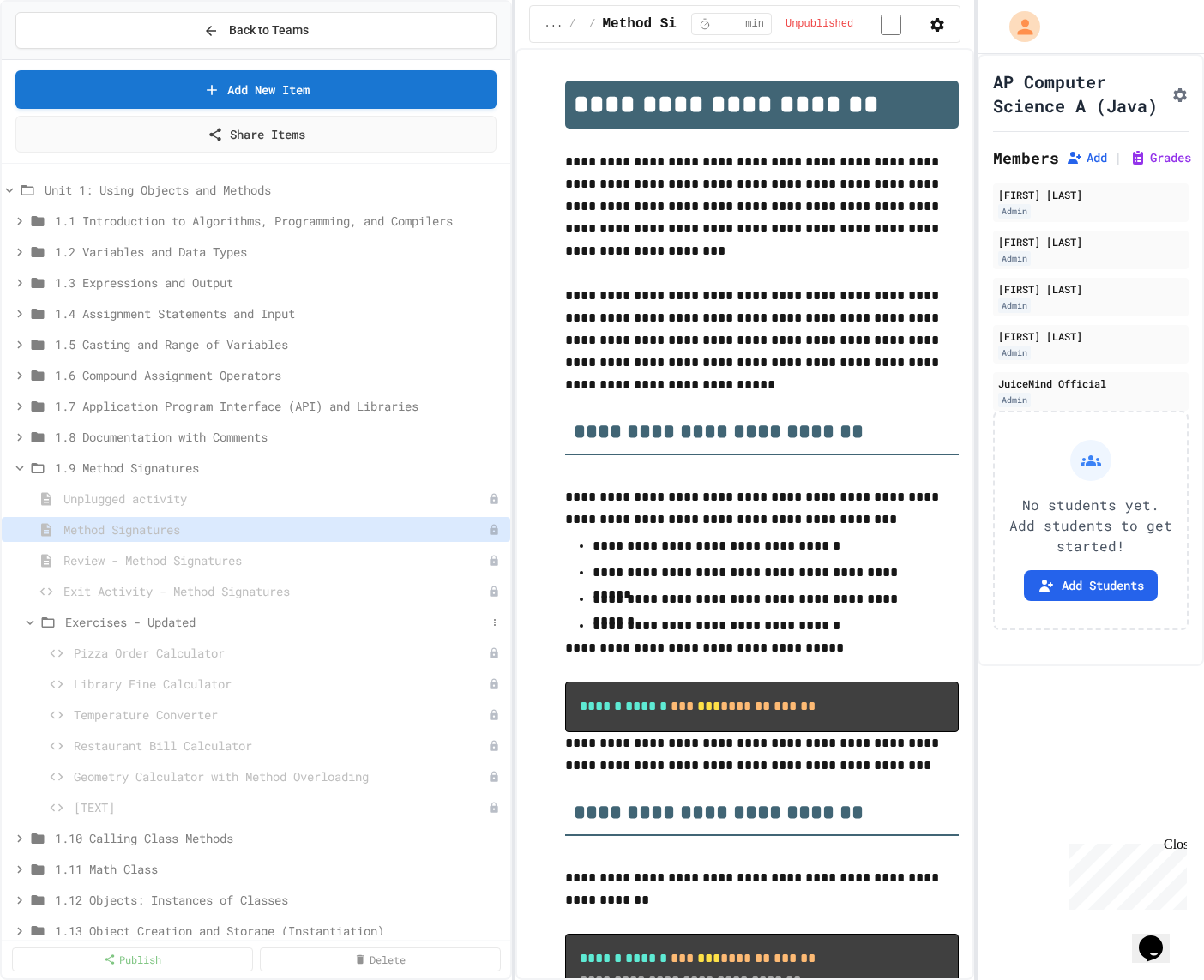 click on "Exercises - Updated" at bounding box center [275, 622] 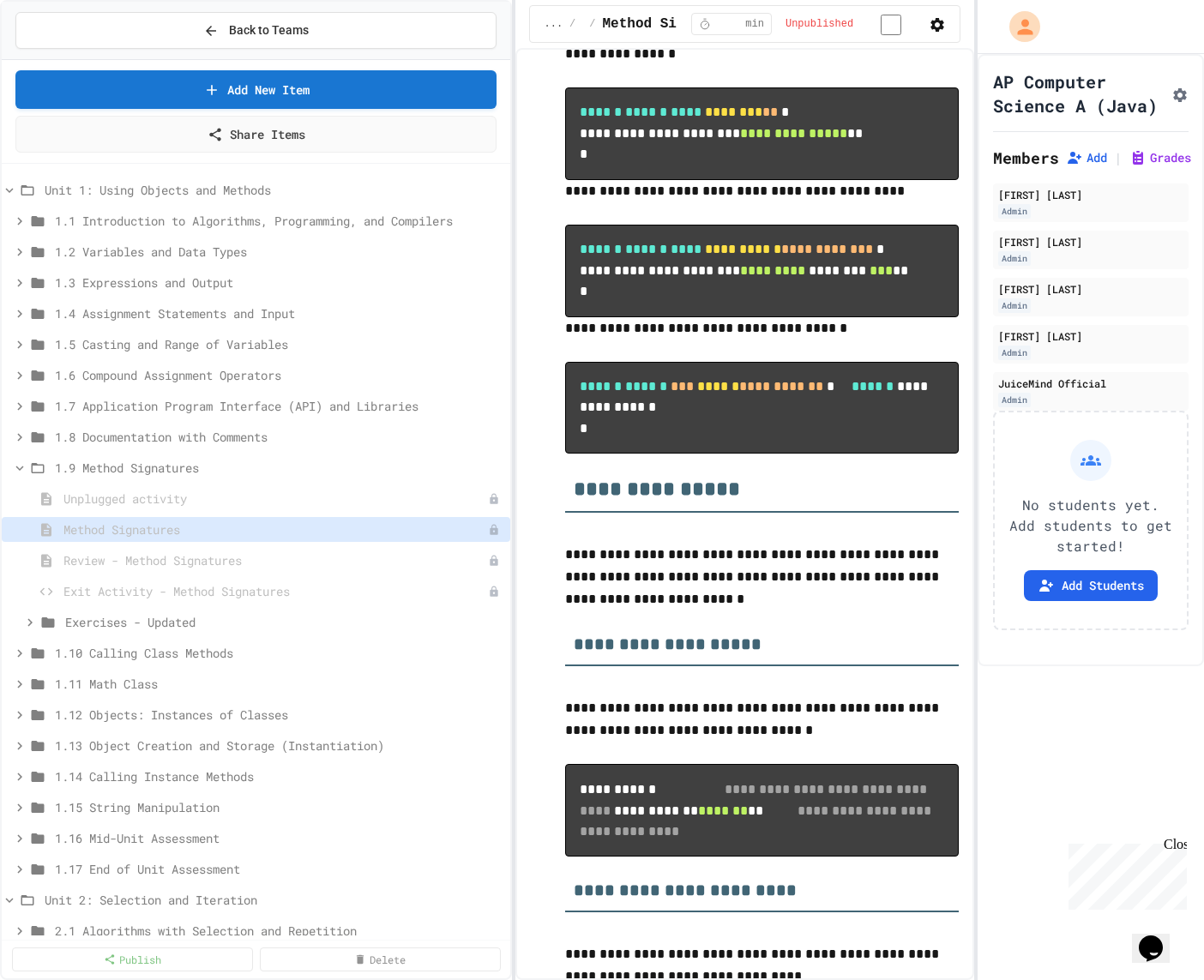 scroll, scrollTop: 3955, scrollLeft: 0, axis: vertical 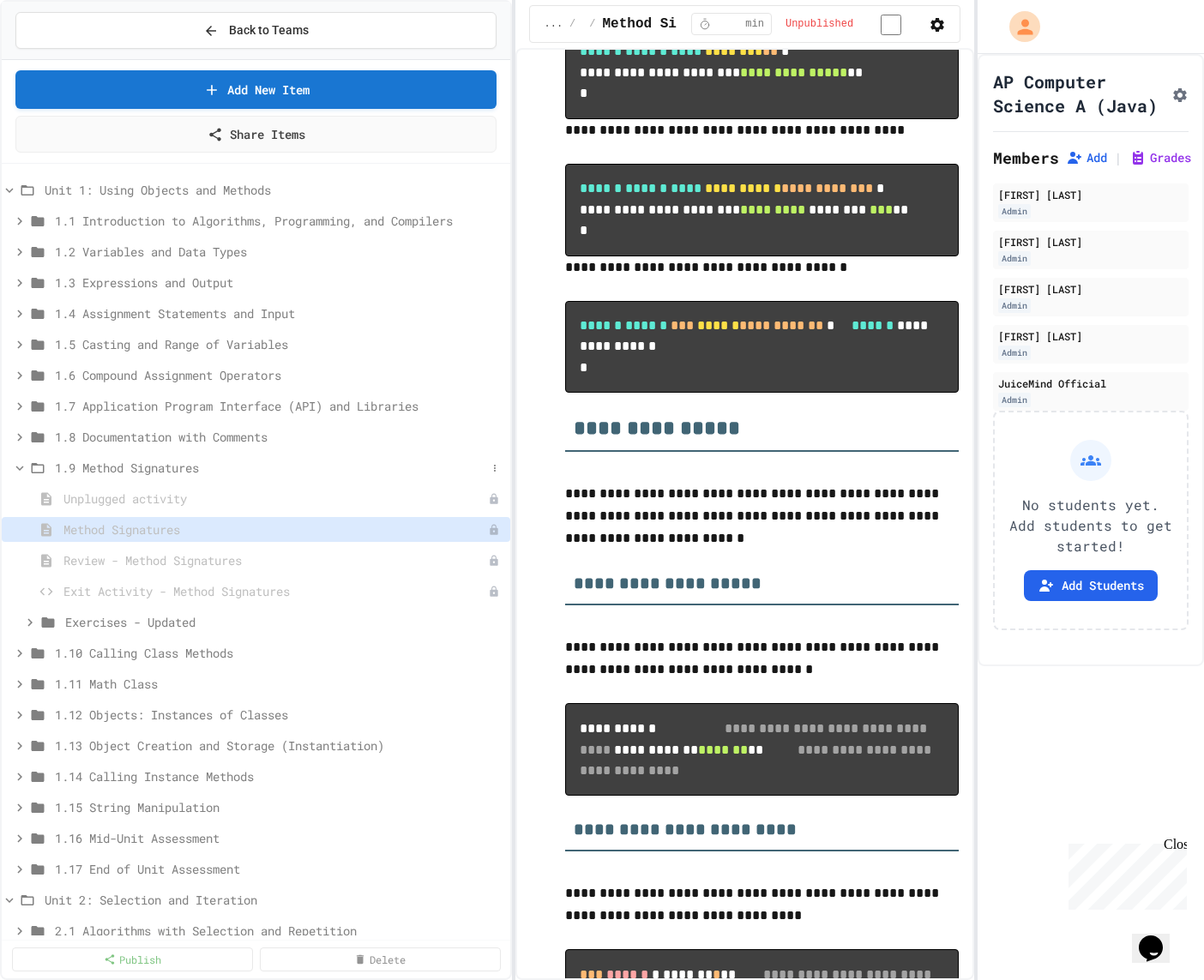 click on "1.9 Method Signatures" at bounding box center (270, 467) 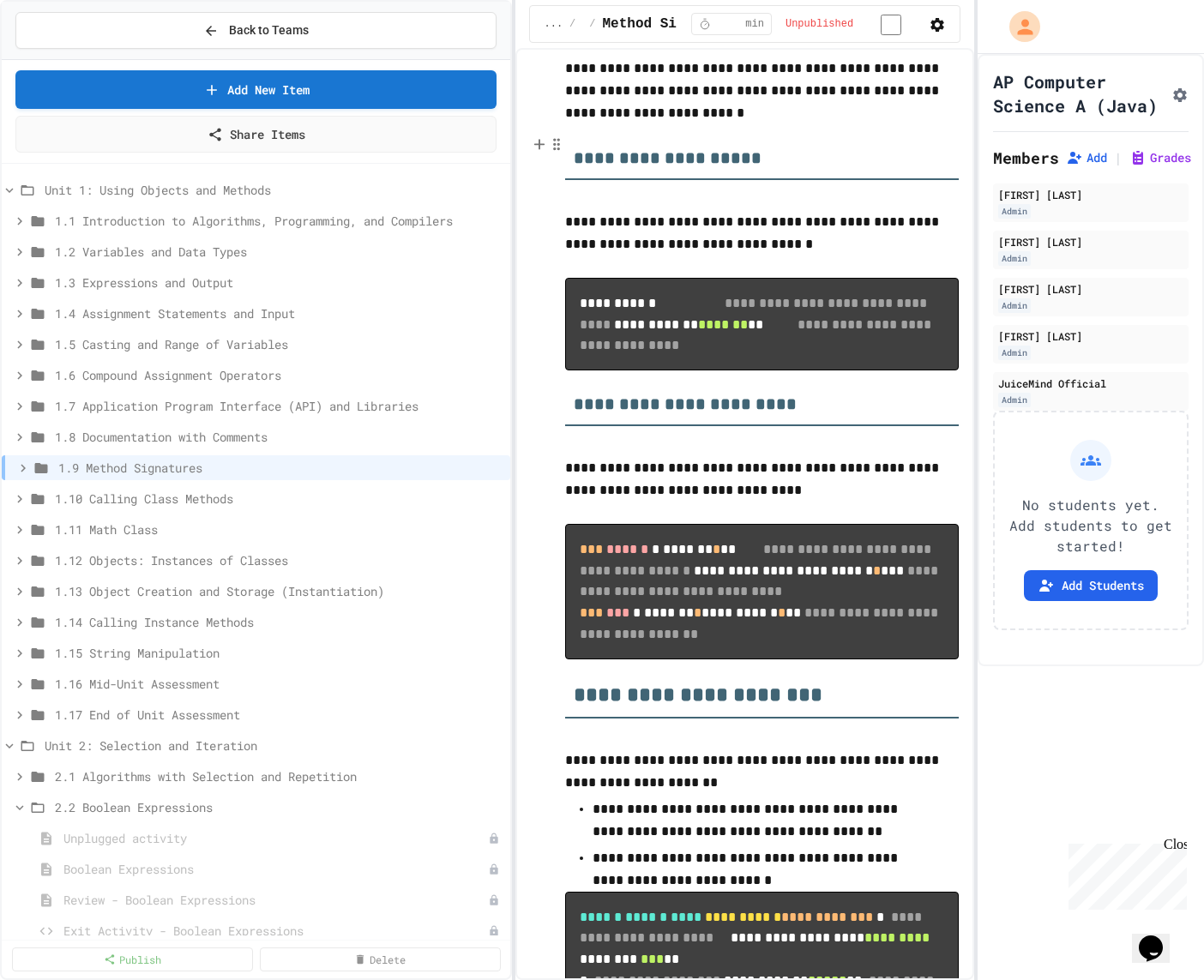 scroll, scrollTop: 4385, scrollLeft: 0, axis: vertical 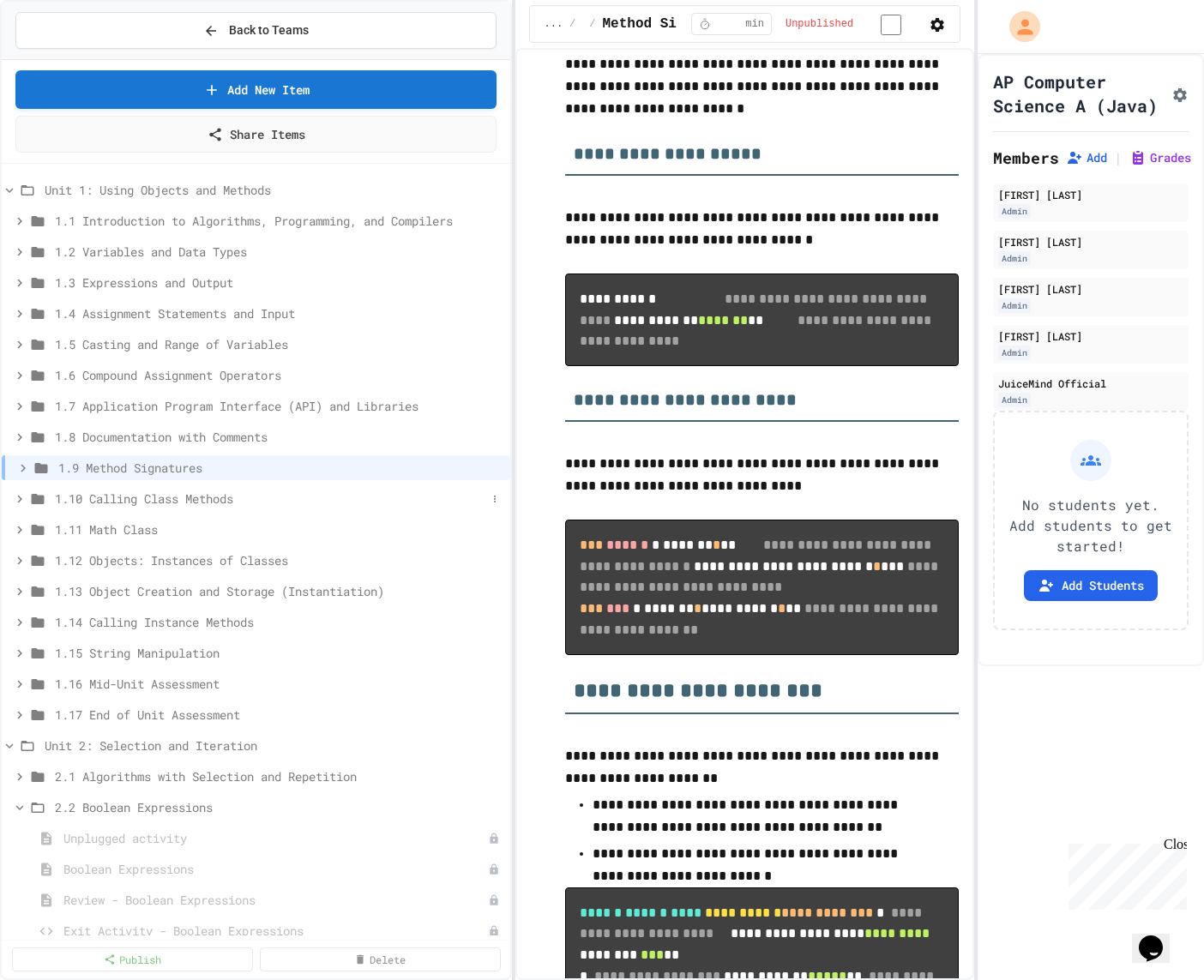 click on "1.10 Calling Class Methods" at bounding box center [270, 498] 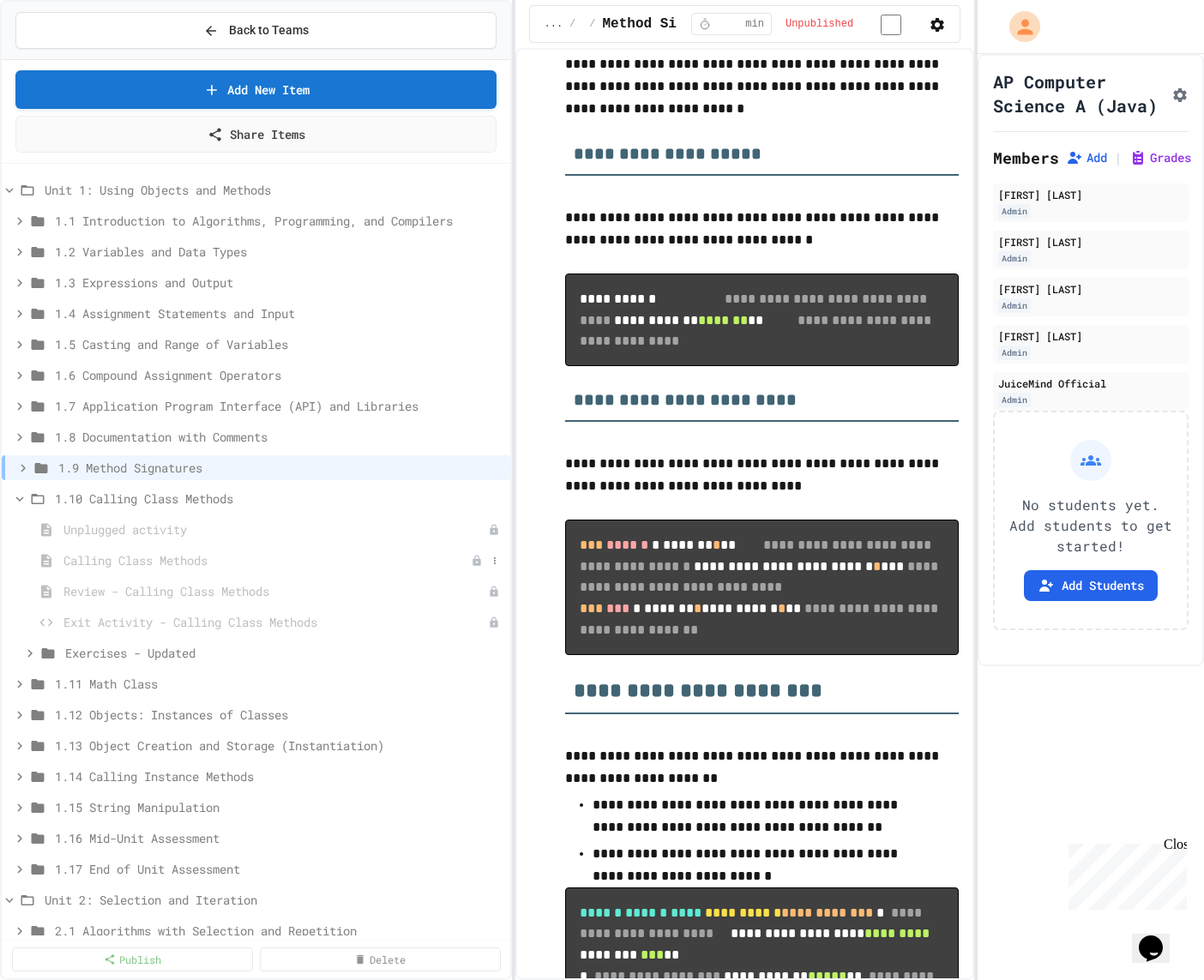 click on "Calling Class Methods" at bounding box center (267, 560) 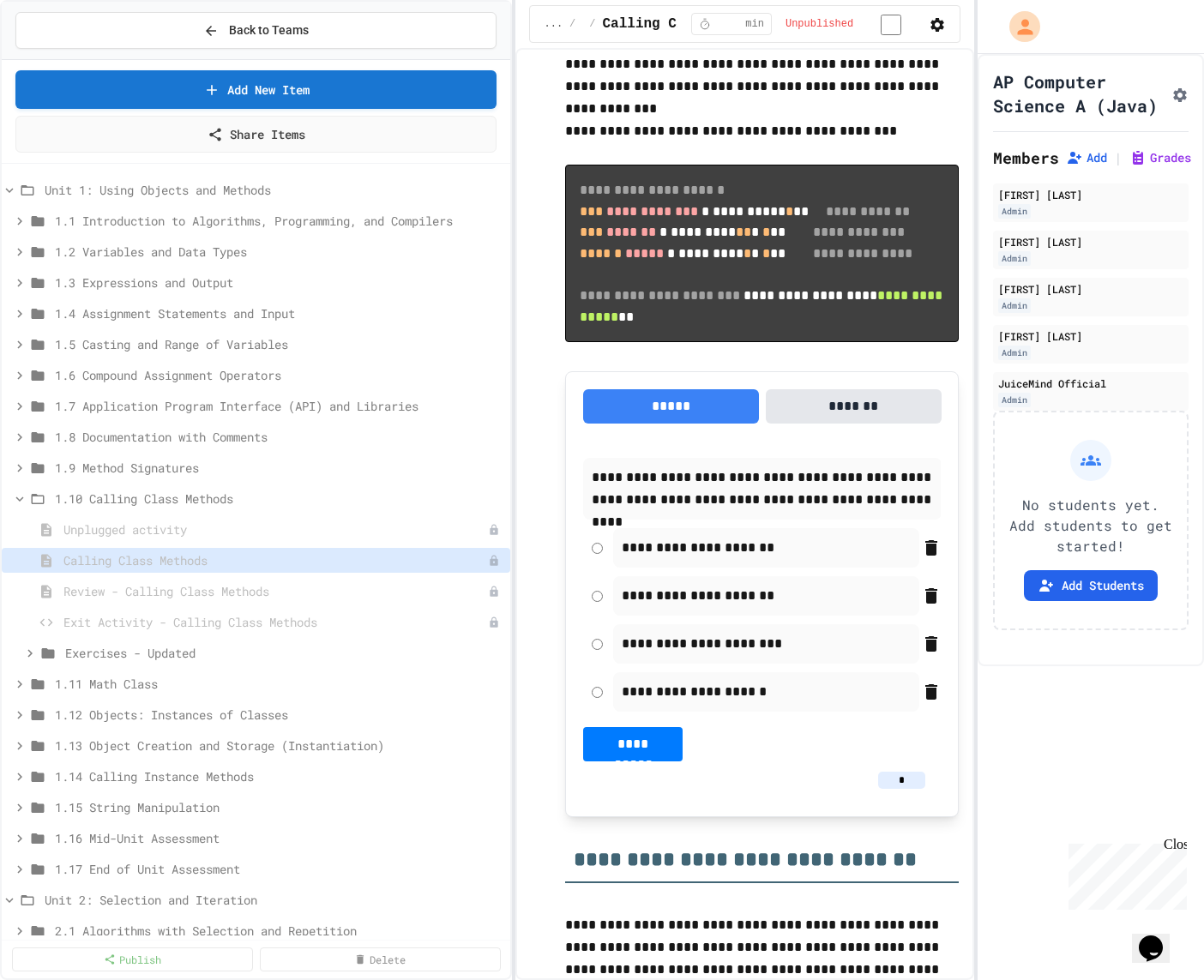 scroll, scrollTop: 708, scrollLeft: 0, axis: vertical 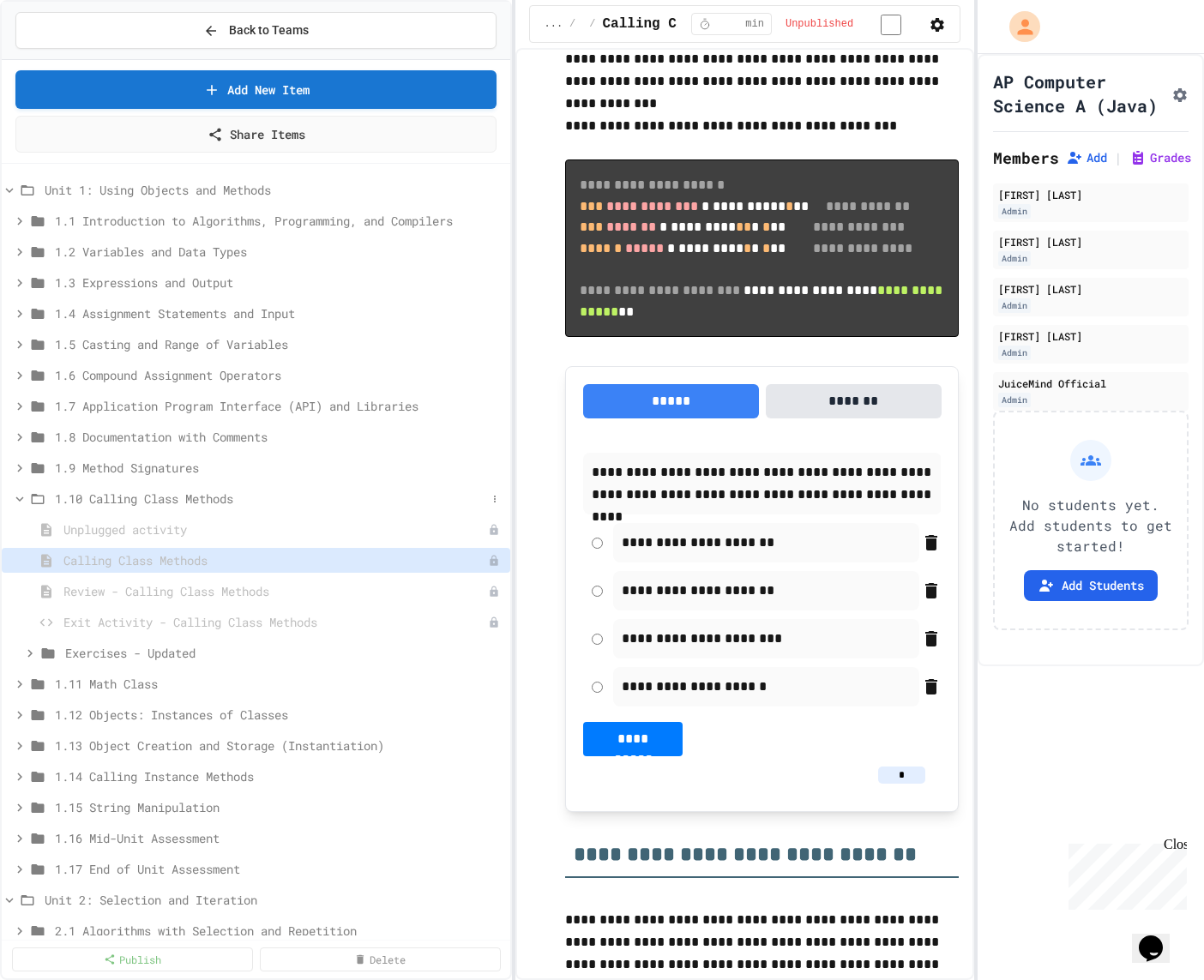 click on "1.10 Calling Class Methods" at bounding box center [270, 498] 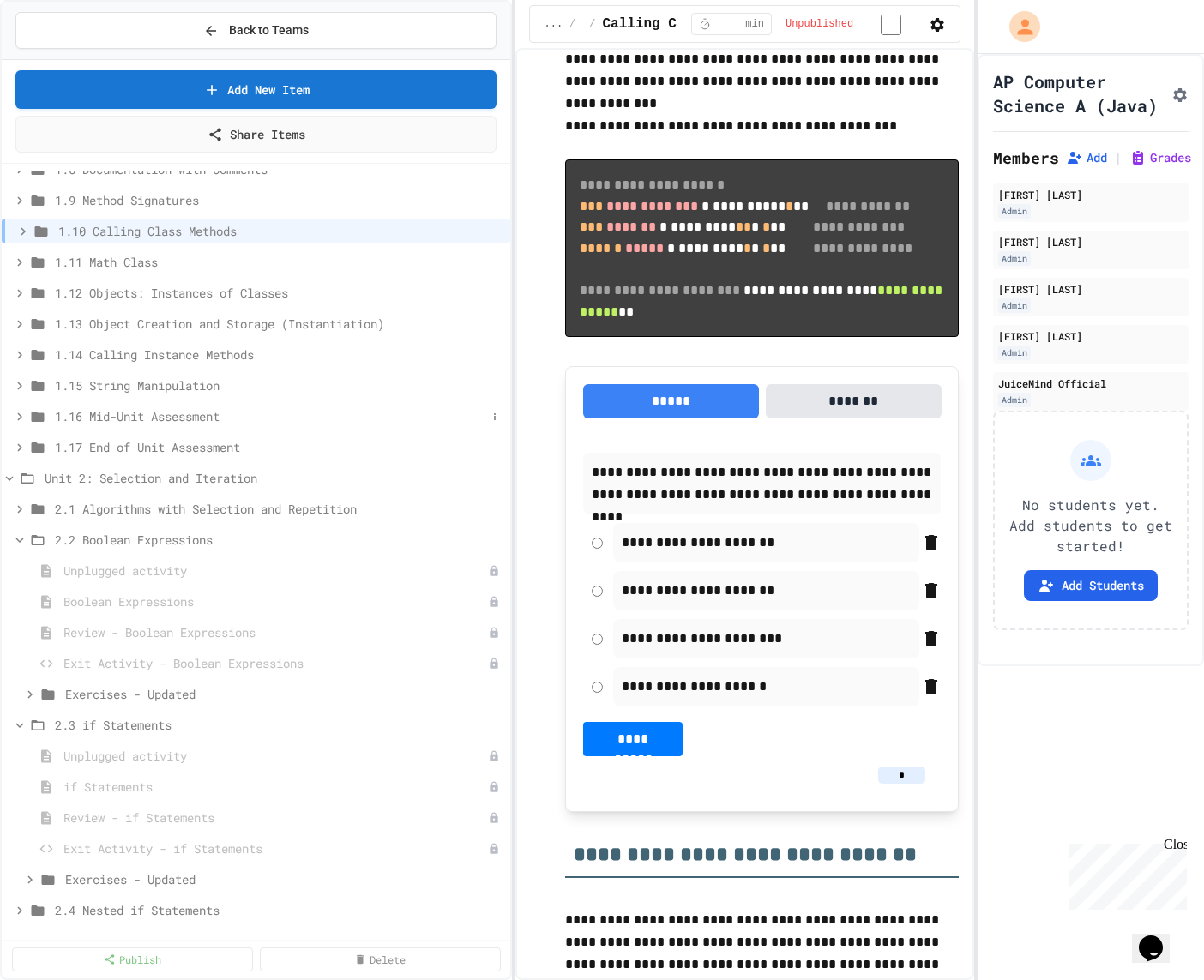 scroll, scrollTop: 299, scrollLeft: 0, axis: vertical 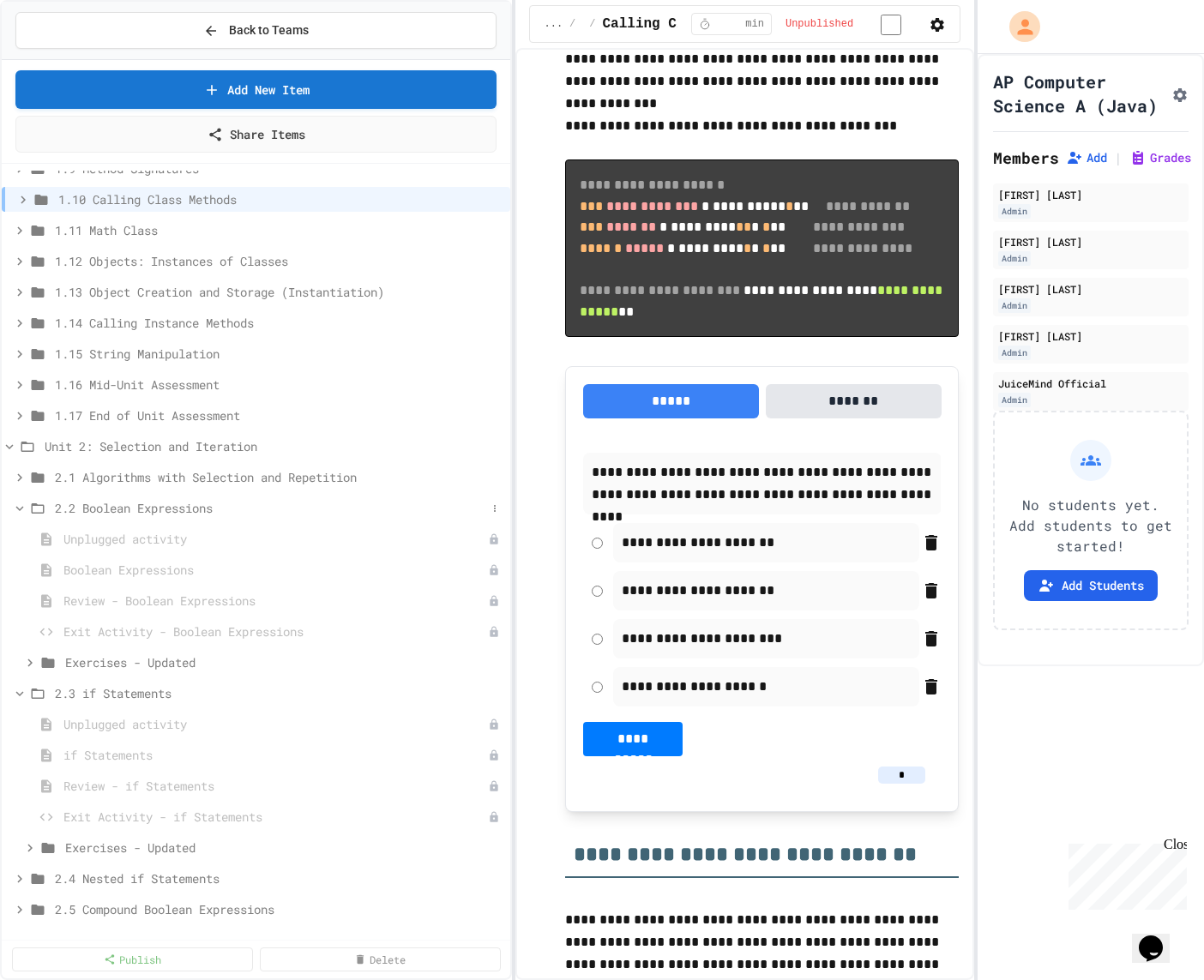 click on "2.2 Boolean Expressions" at bounding box center [270, 508] 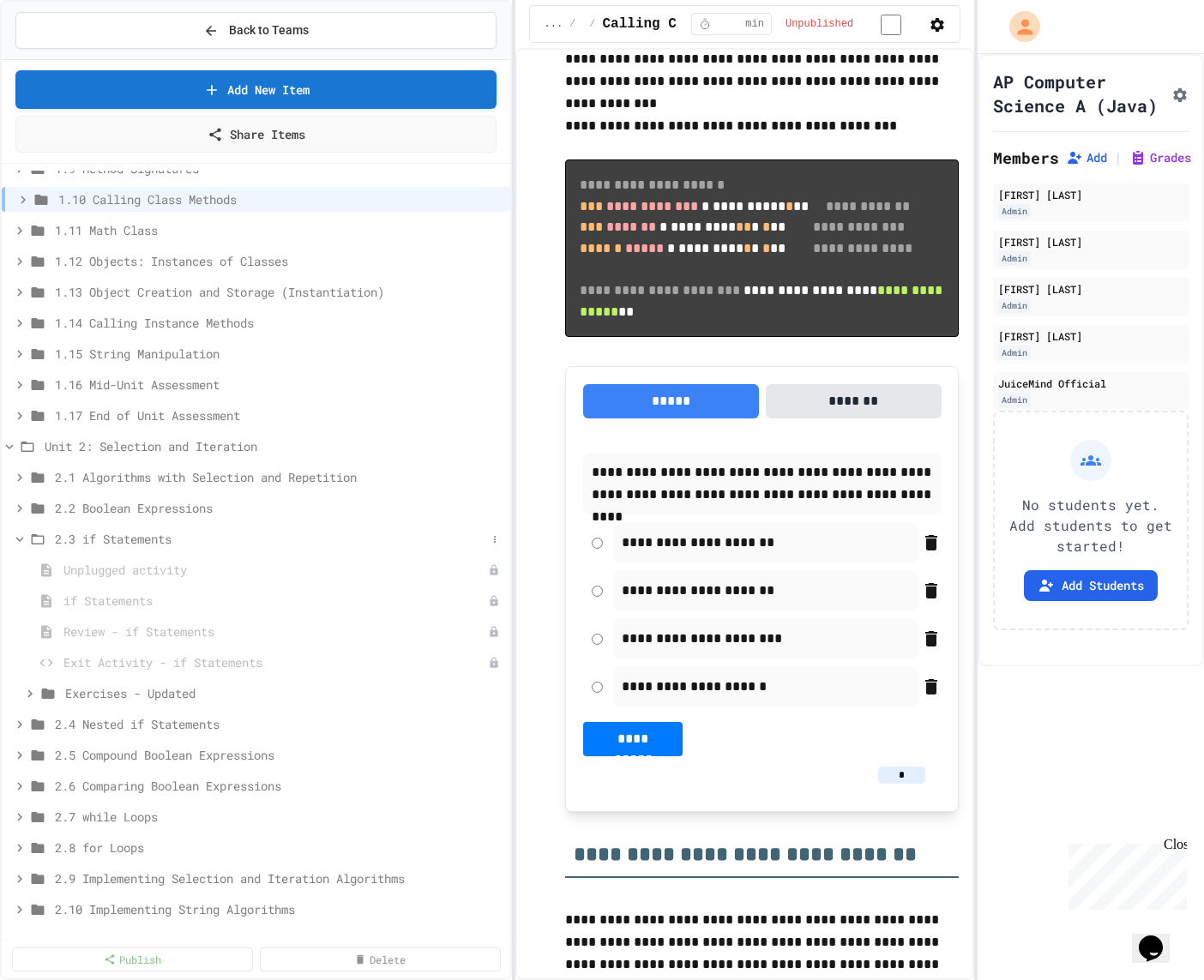 click on "2.3 if Statements" at bounding box center (270, 538) 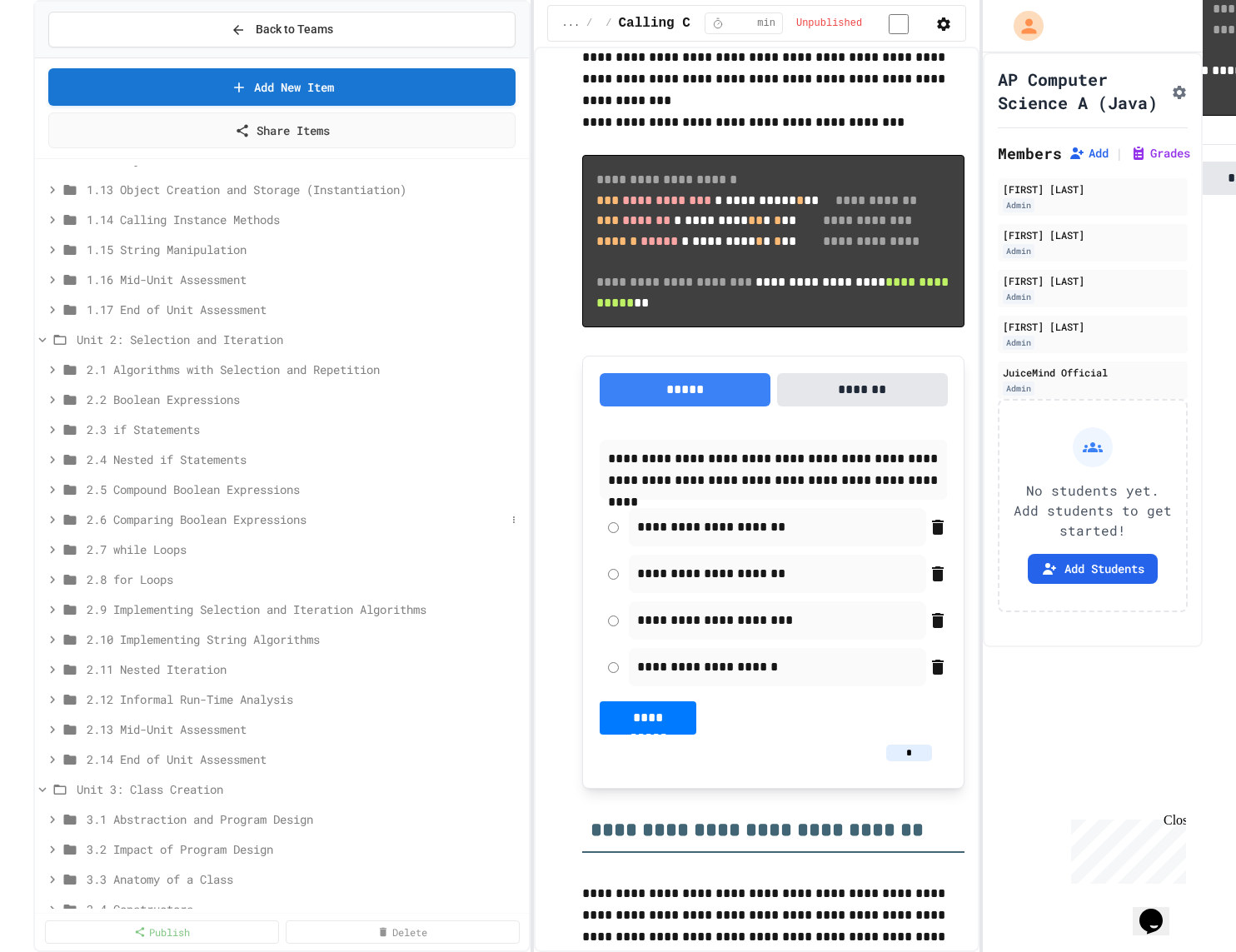 scroll, scrollTop: 388, scrollLeft: 0, axis: vertical 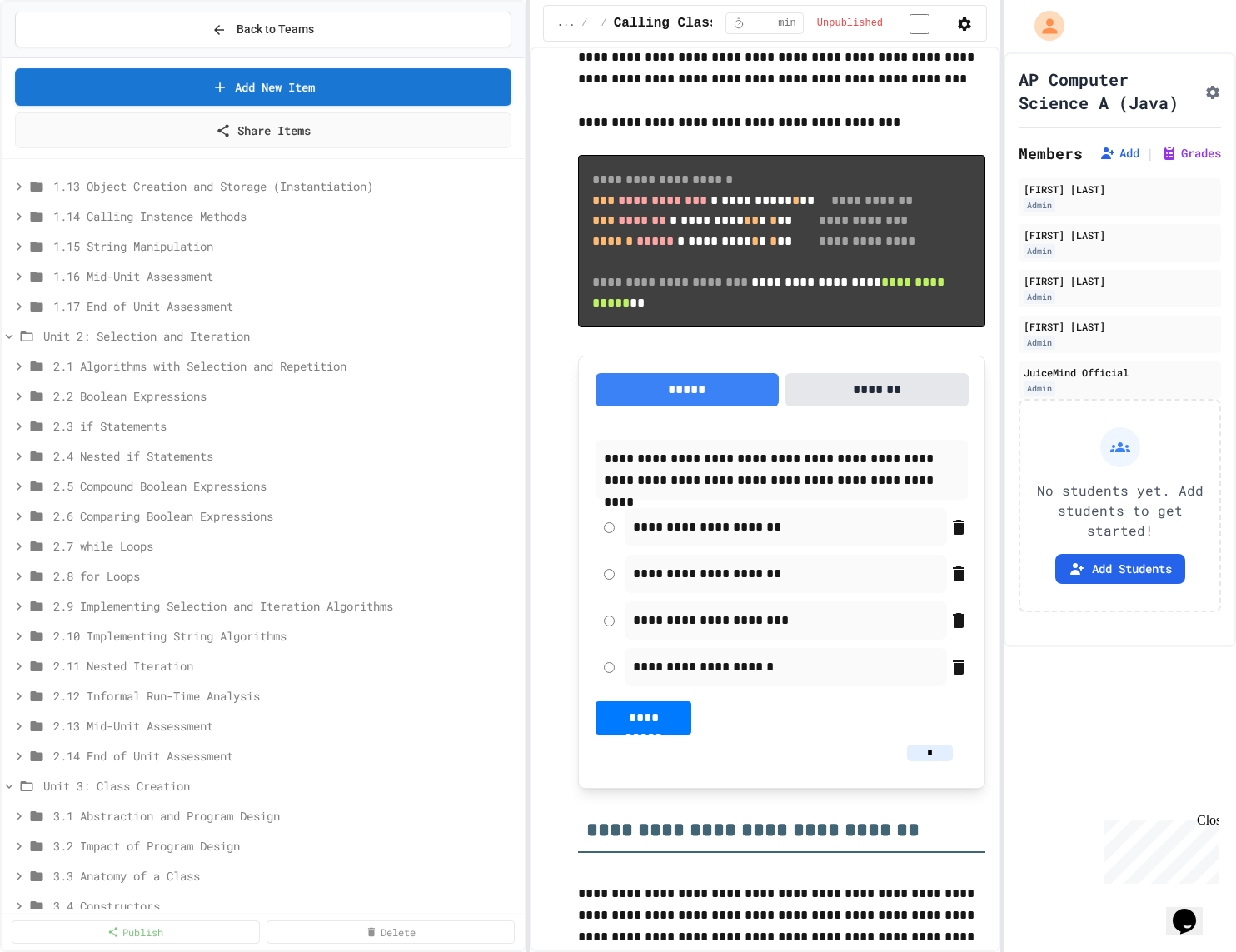 click on "**********" at bounding box center [765, 4139] 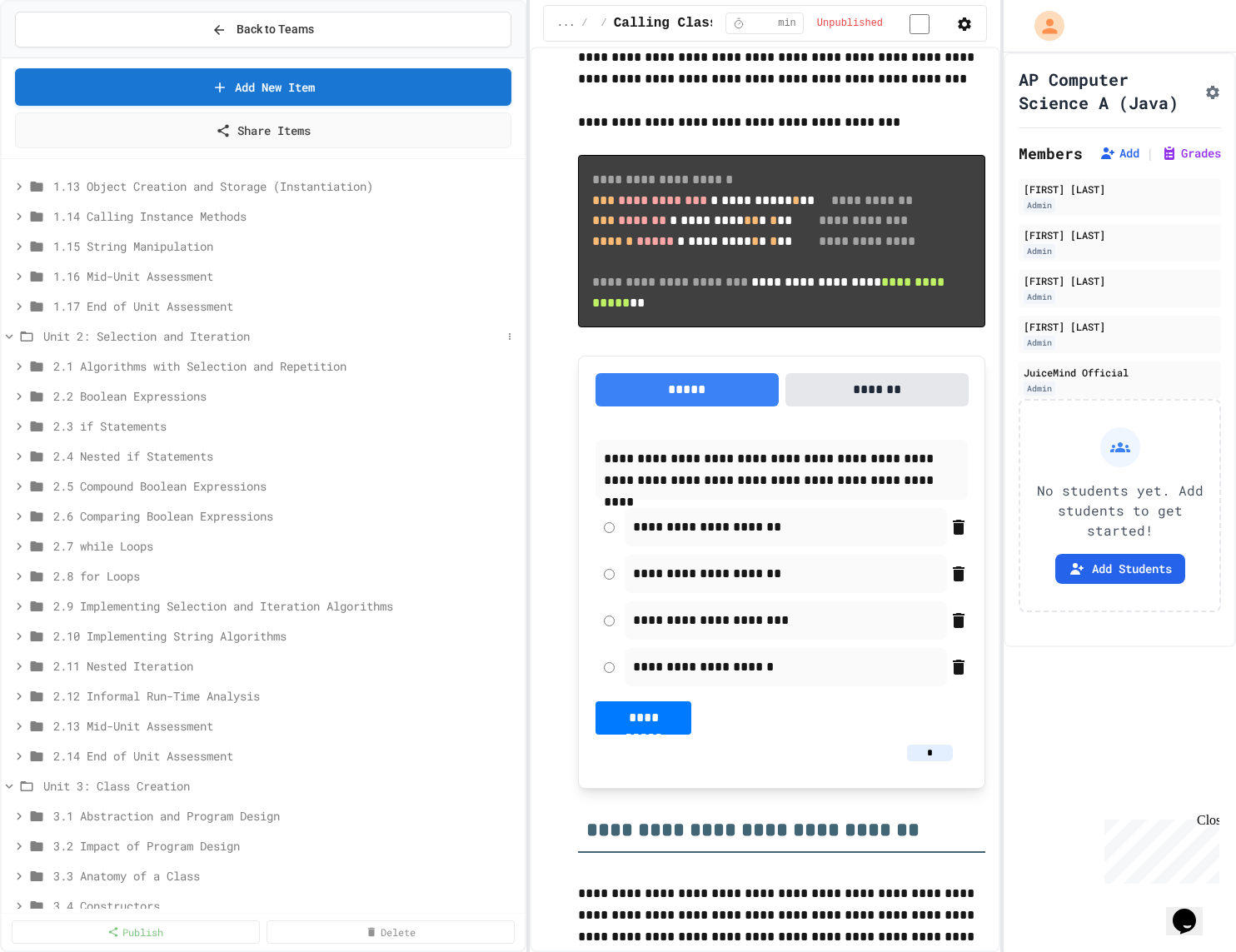 click on "Unit 2: Selection and Iteration" at bounding box center [272, 336] 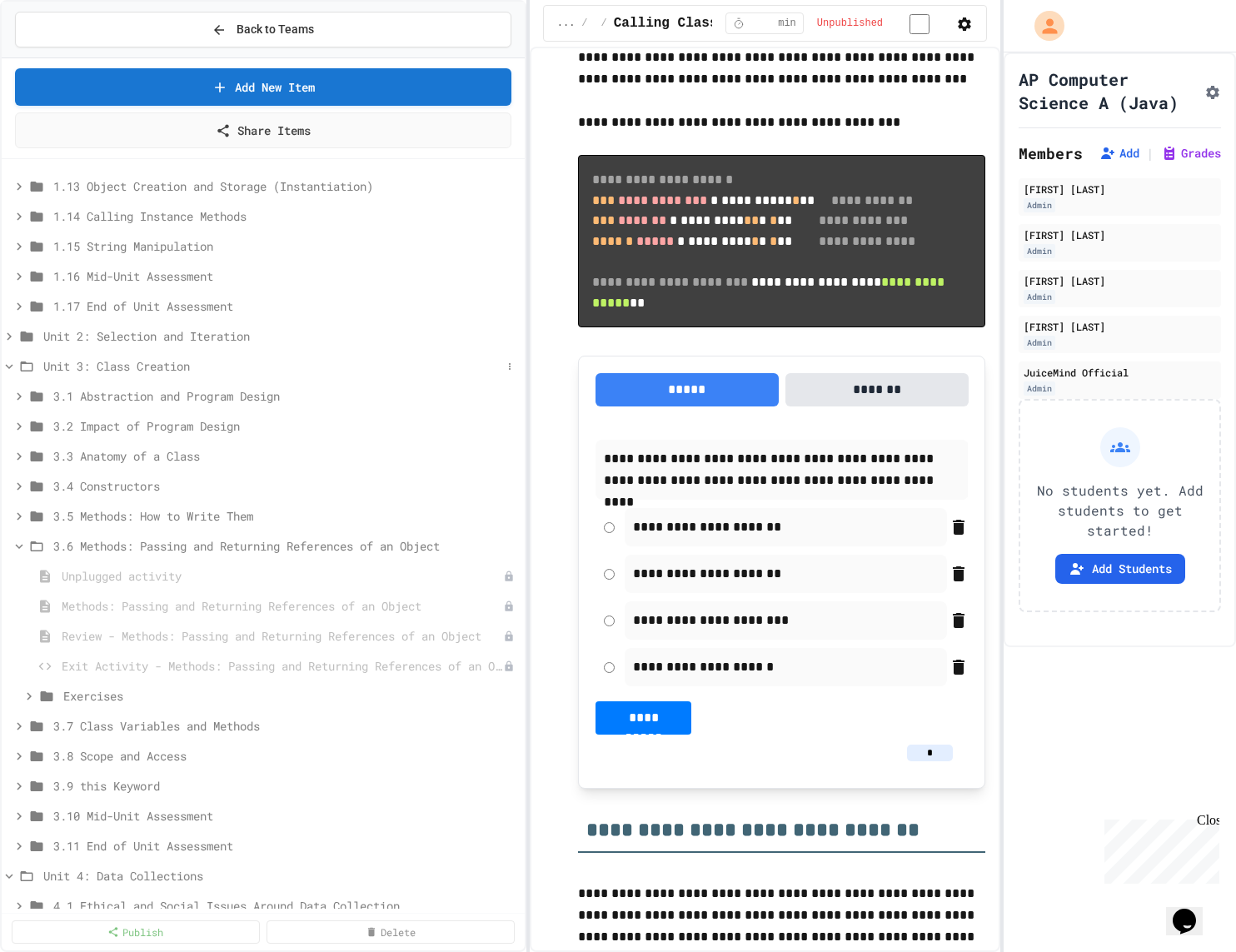 click on "Unit 3: Class Creation" at bounding box center [272, 366] 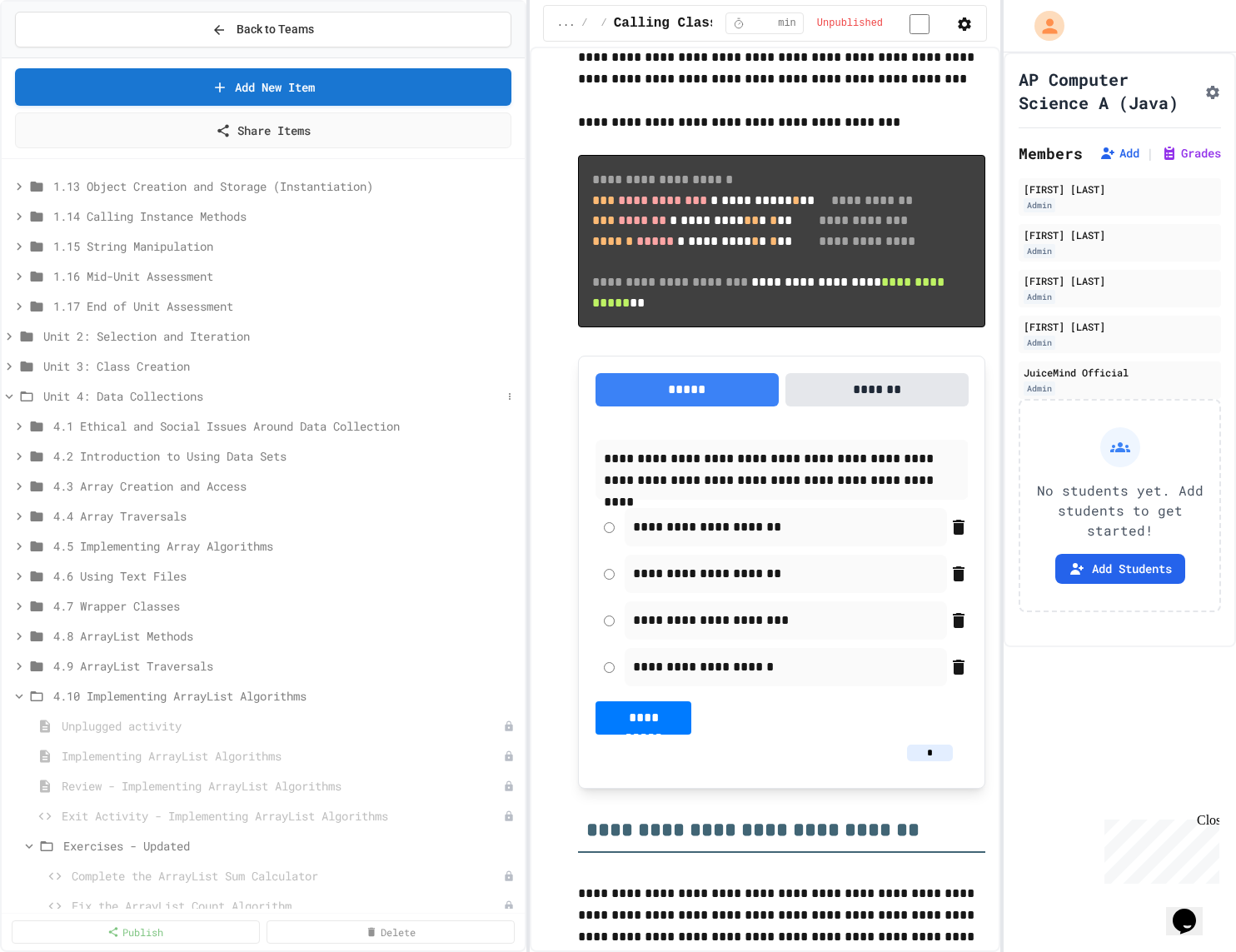 click on "Unit 4: Data Collections" at bounding box center (272, 396) 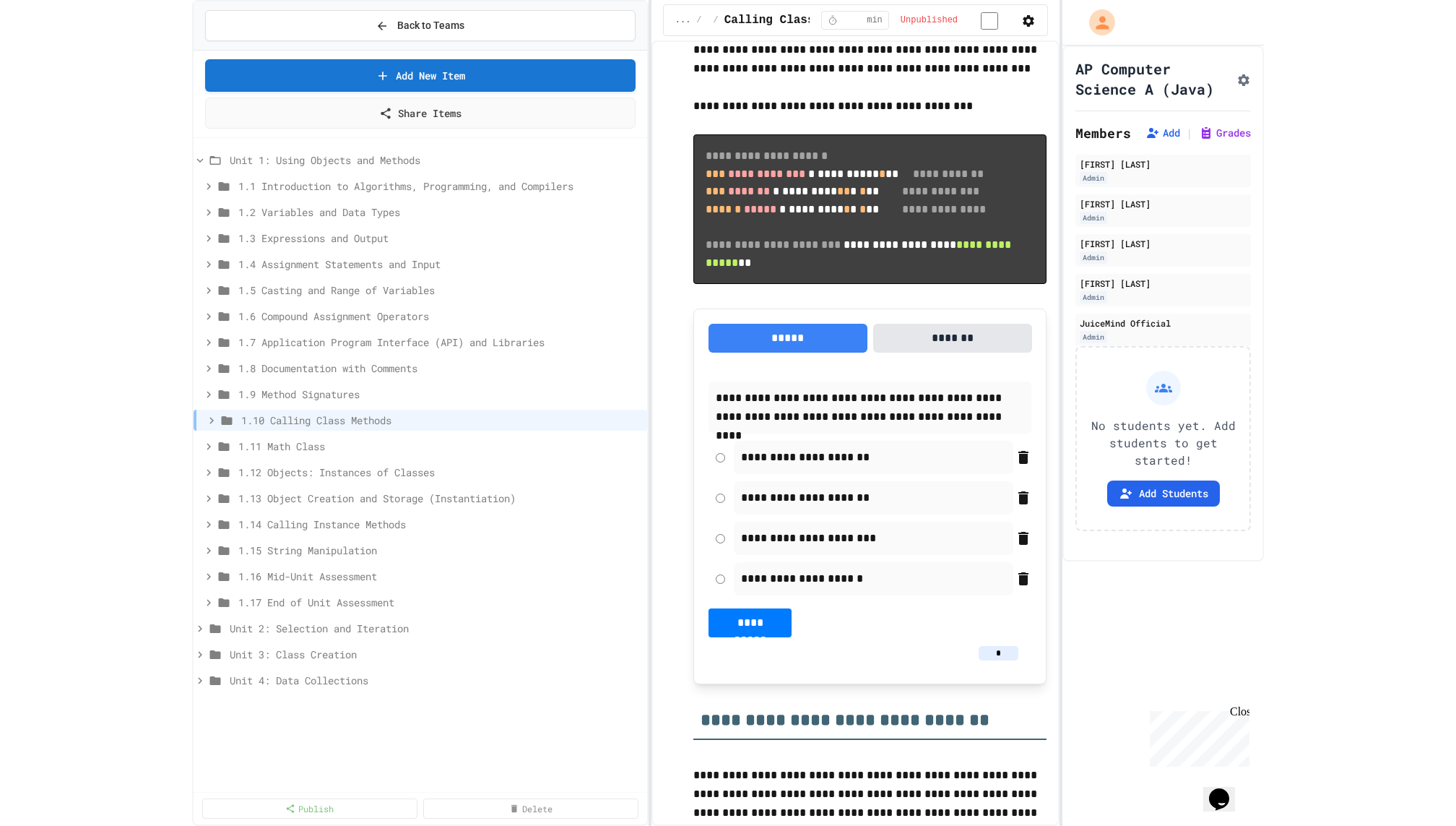 scroll, scrollTop: 0, scrollLeft: 0, axis: both 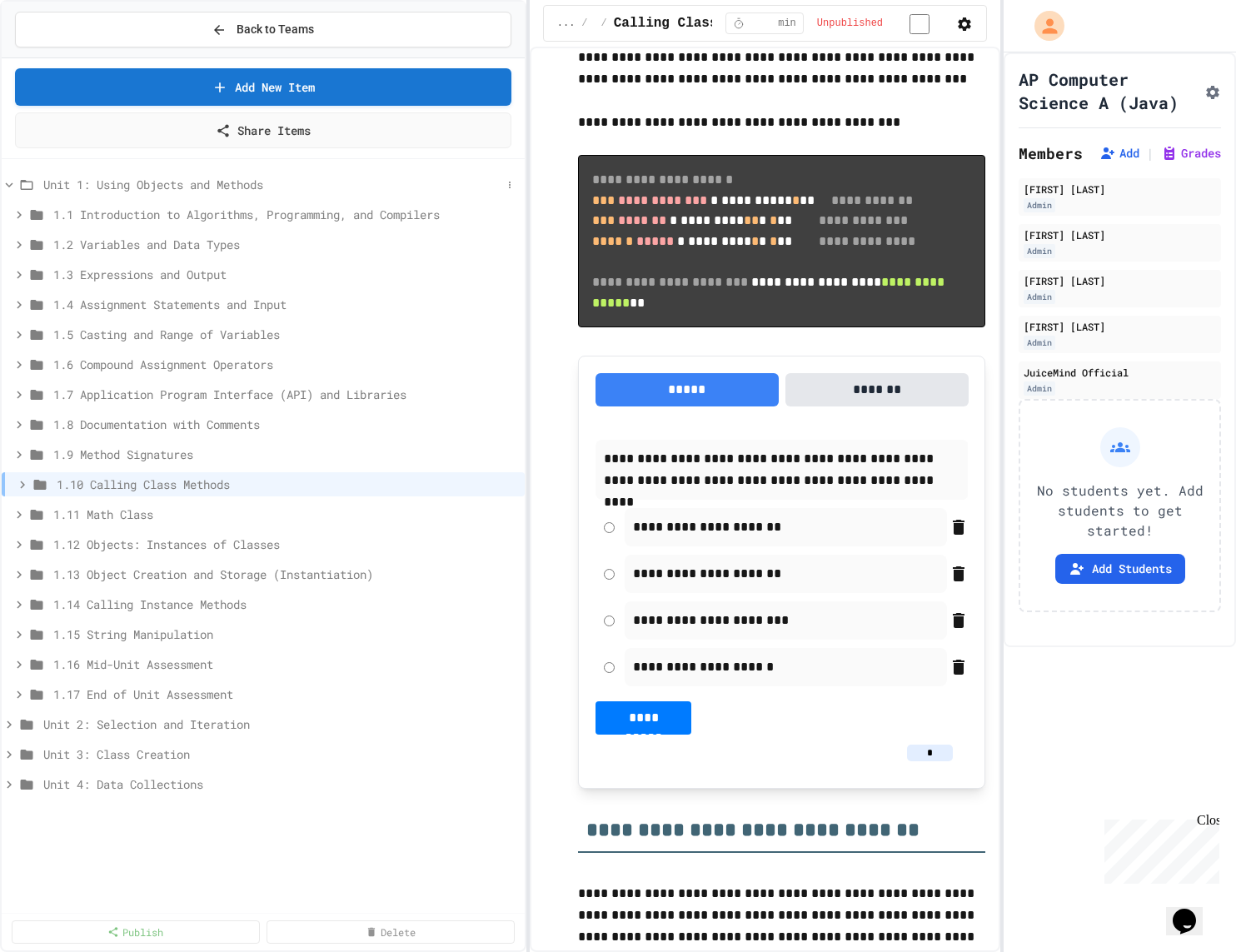 click on "Unit 1: Using Objects and Methods" at bounding box center [272, 184] 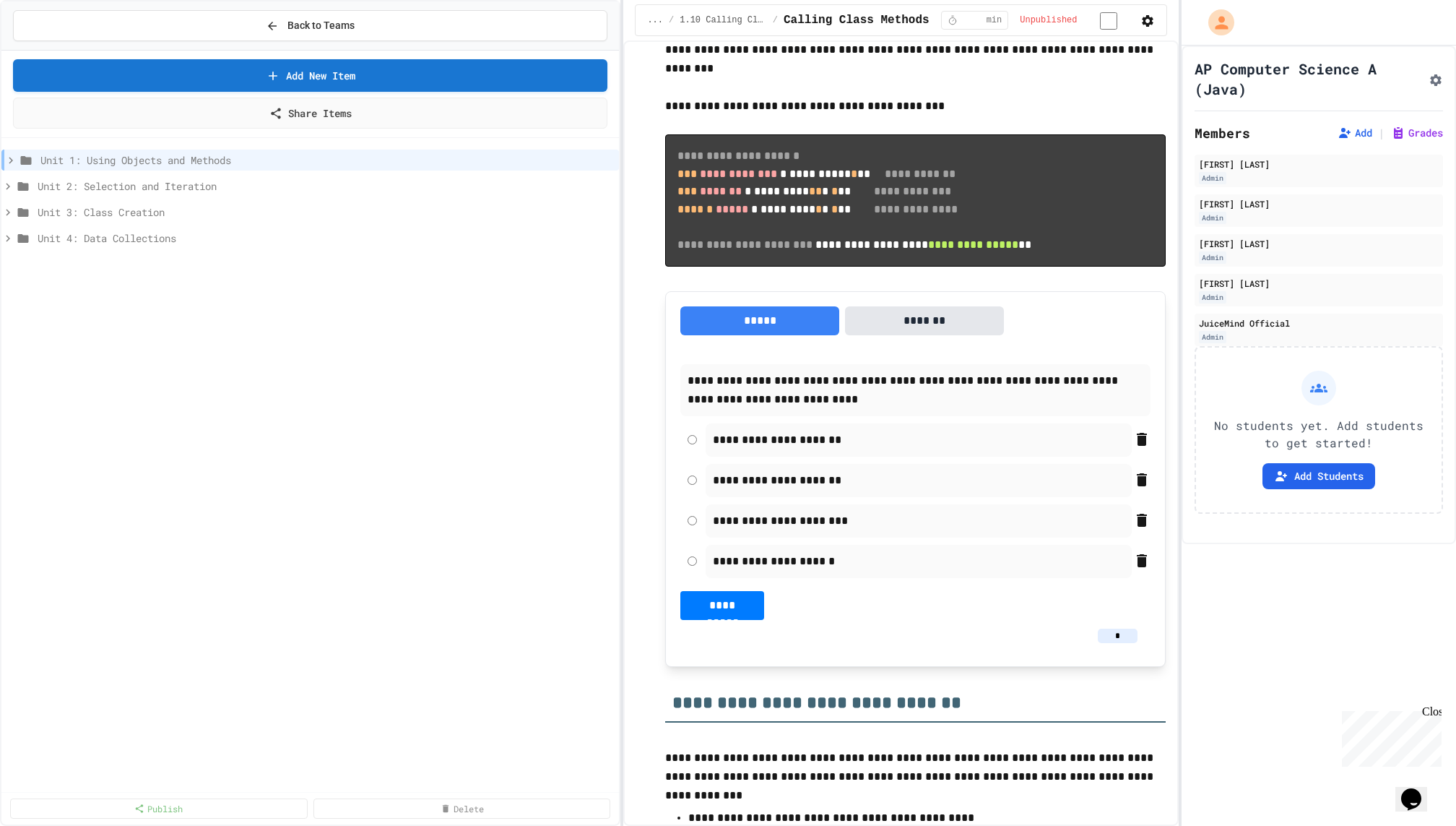 scroll, scrollTop: 522, scrollLeft: 0, axis: vertical 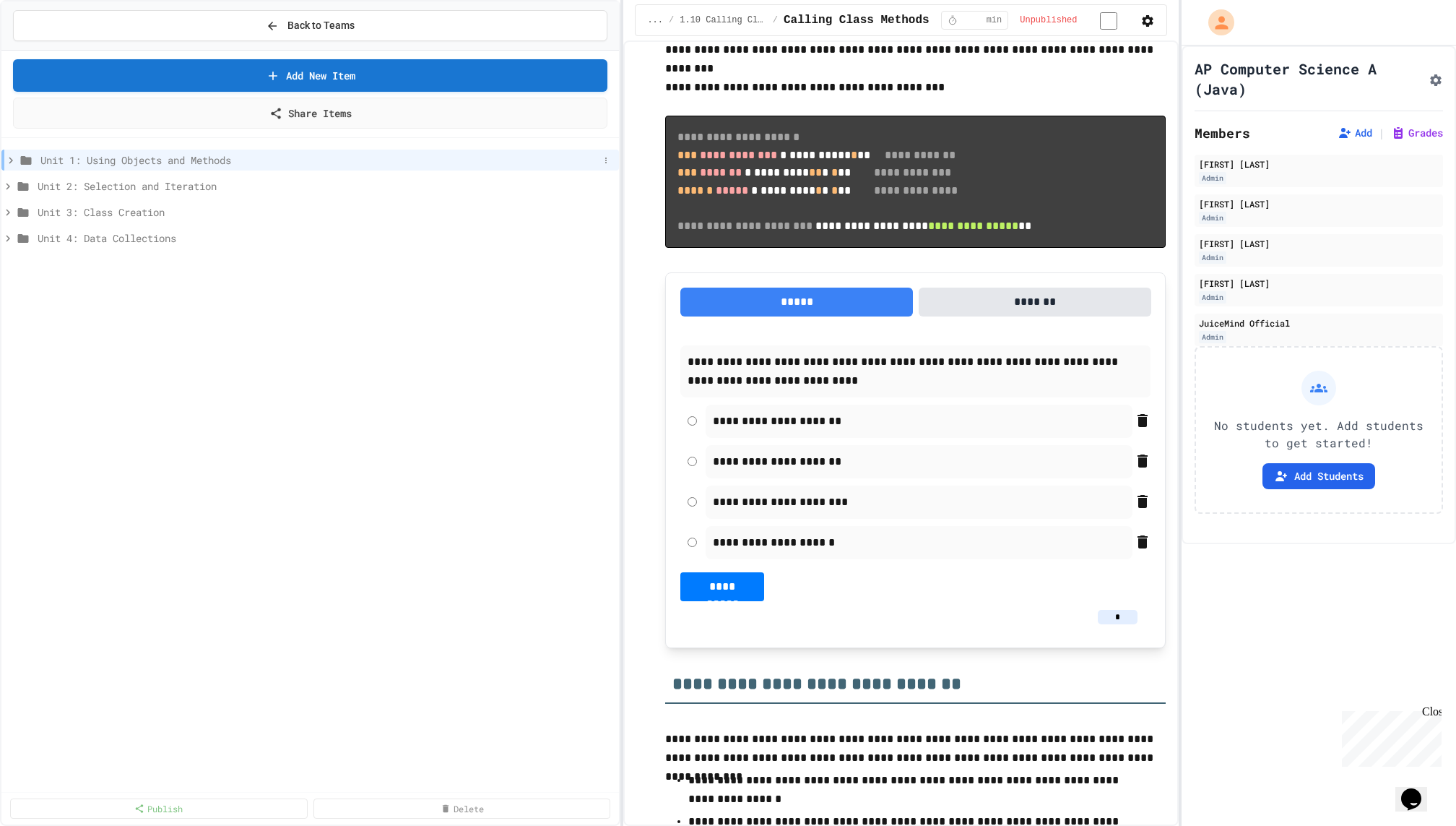click on "Unit 1: Using Objects and Methods" at bounding box center [319, 160] 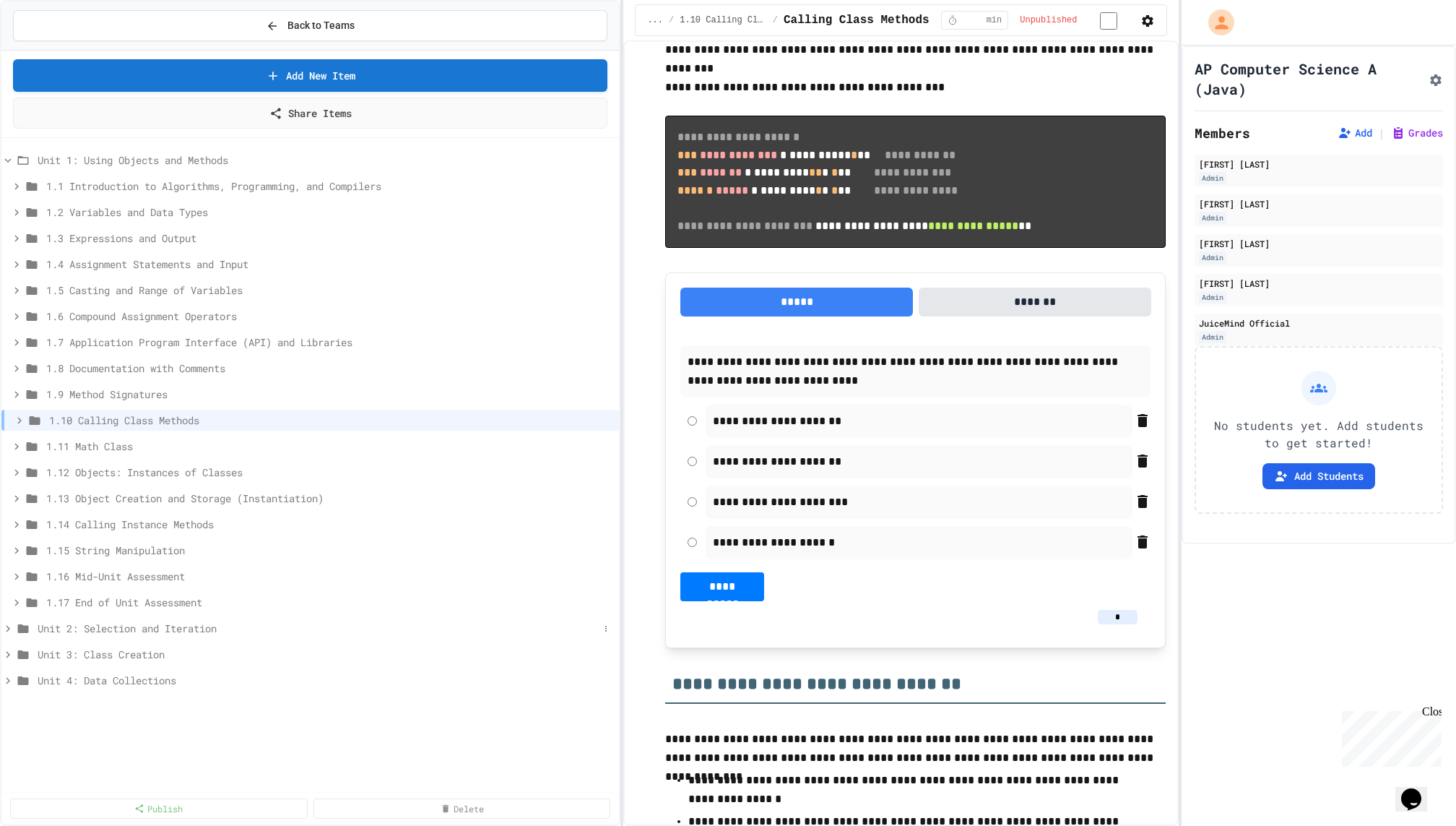 click on "Unit 2: Selection and Iteration" at bounding box center (318, 628) 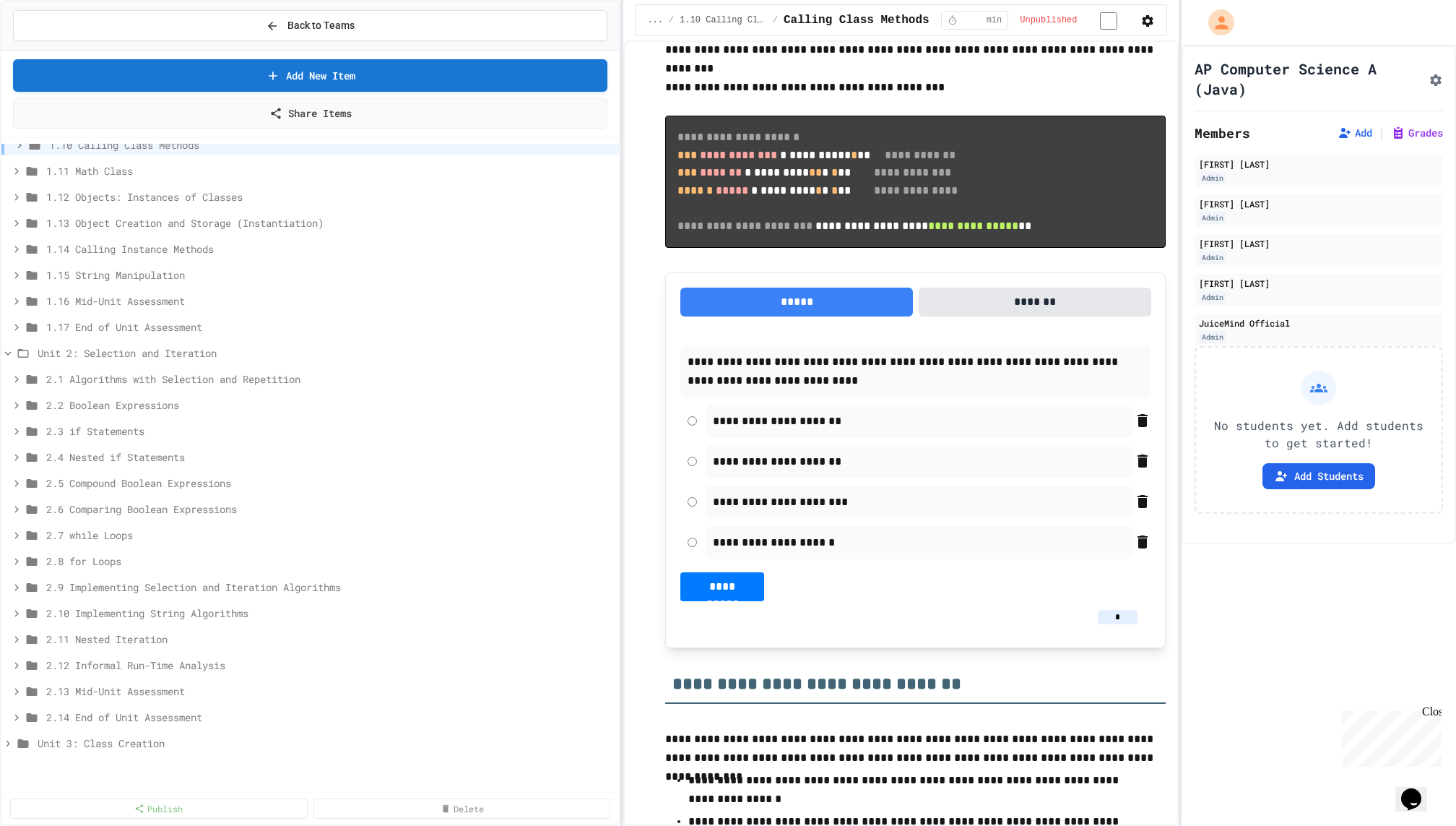 scroll, scrollTop: 278, scrollLeft: 0, axis: vertical 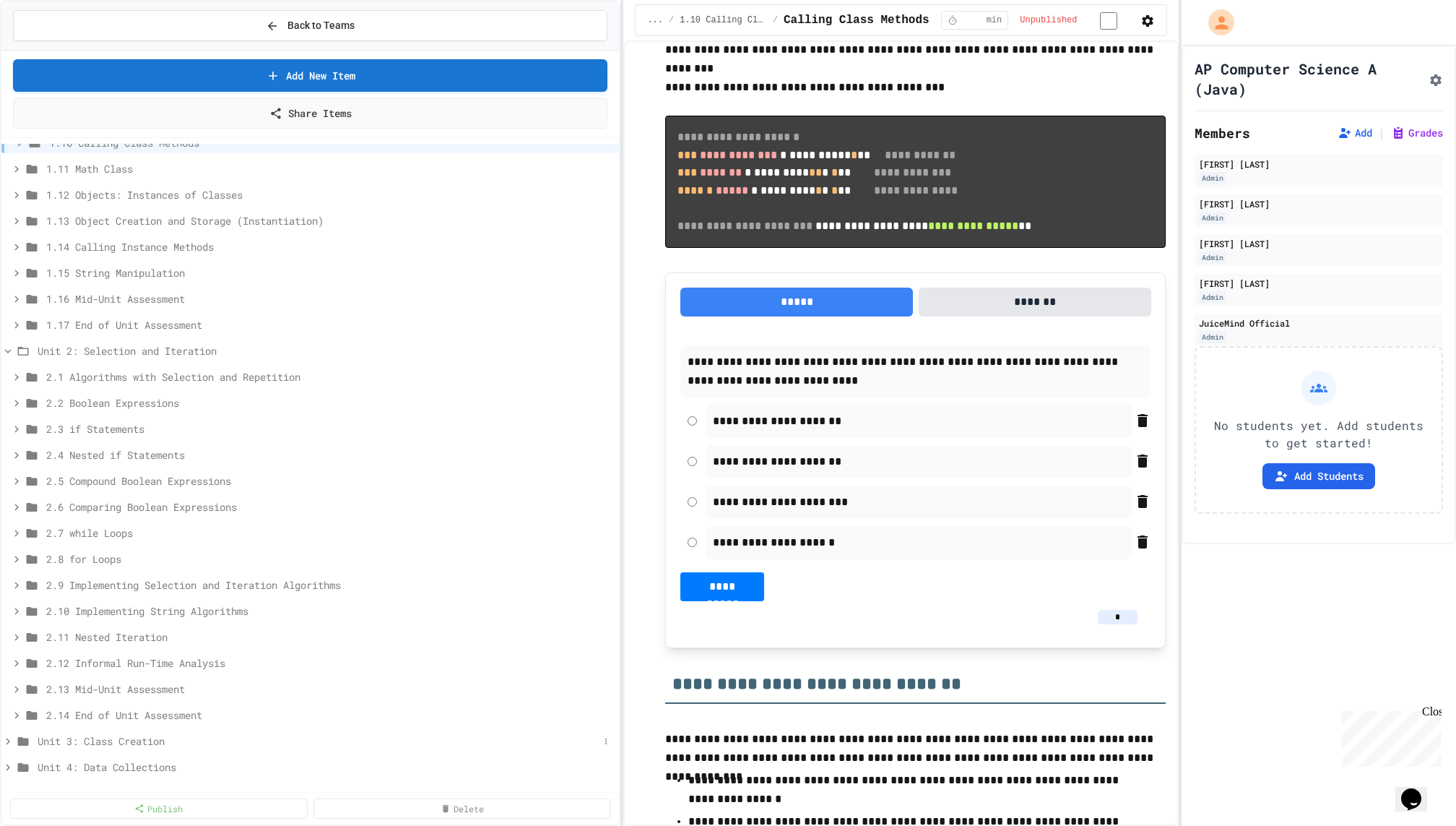 click on "Unit 3: Class Creation" at bounding box center (318, 741) 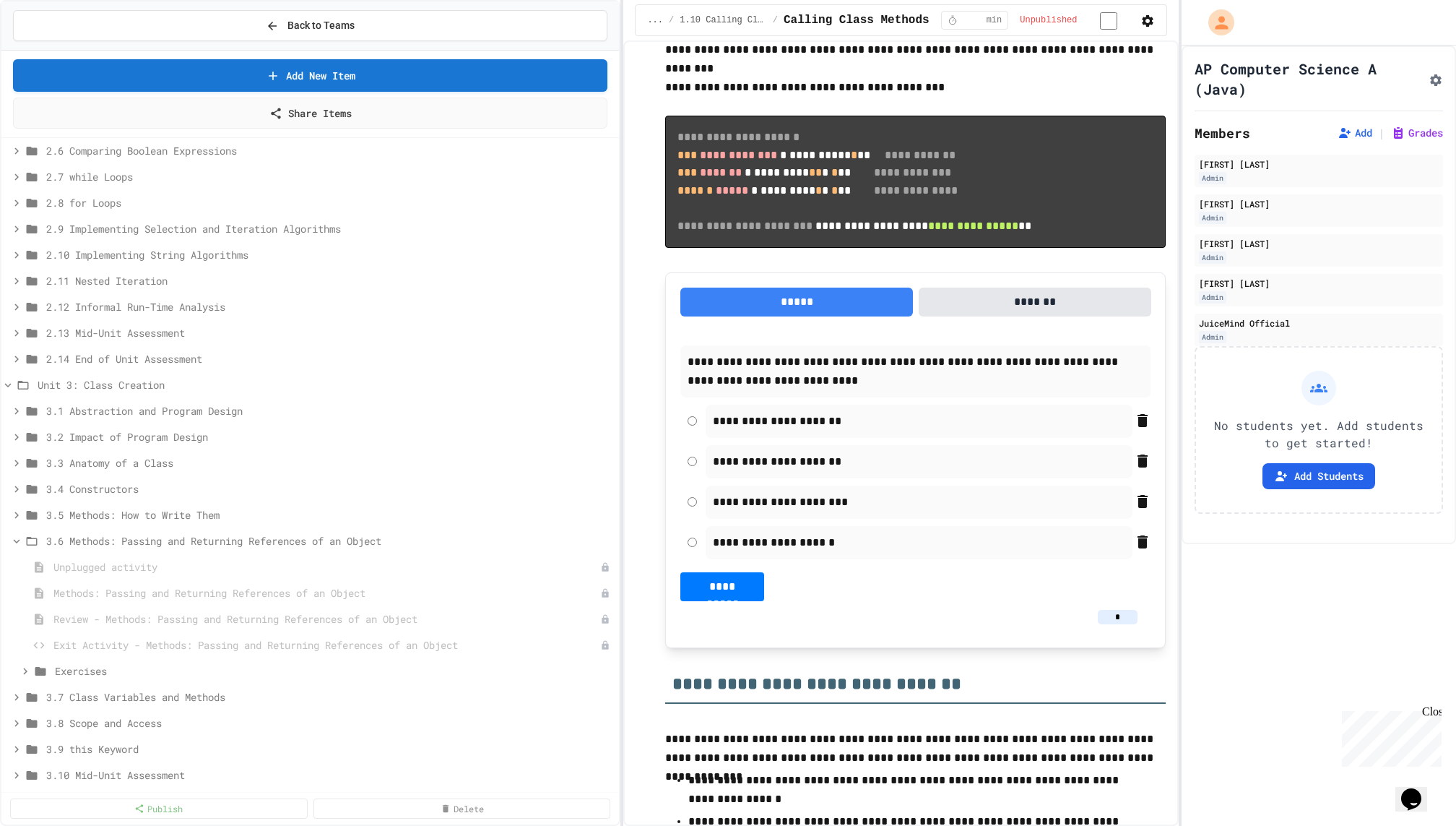scroll, scrollTop: 694, scrollLeft: 0, axis: vertical 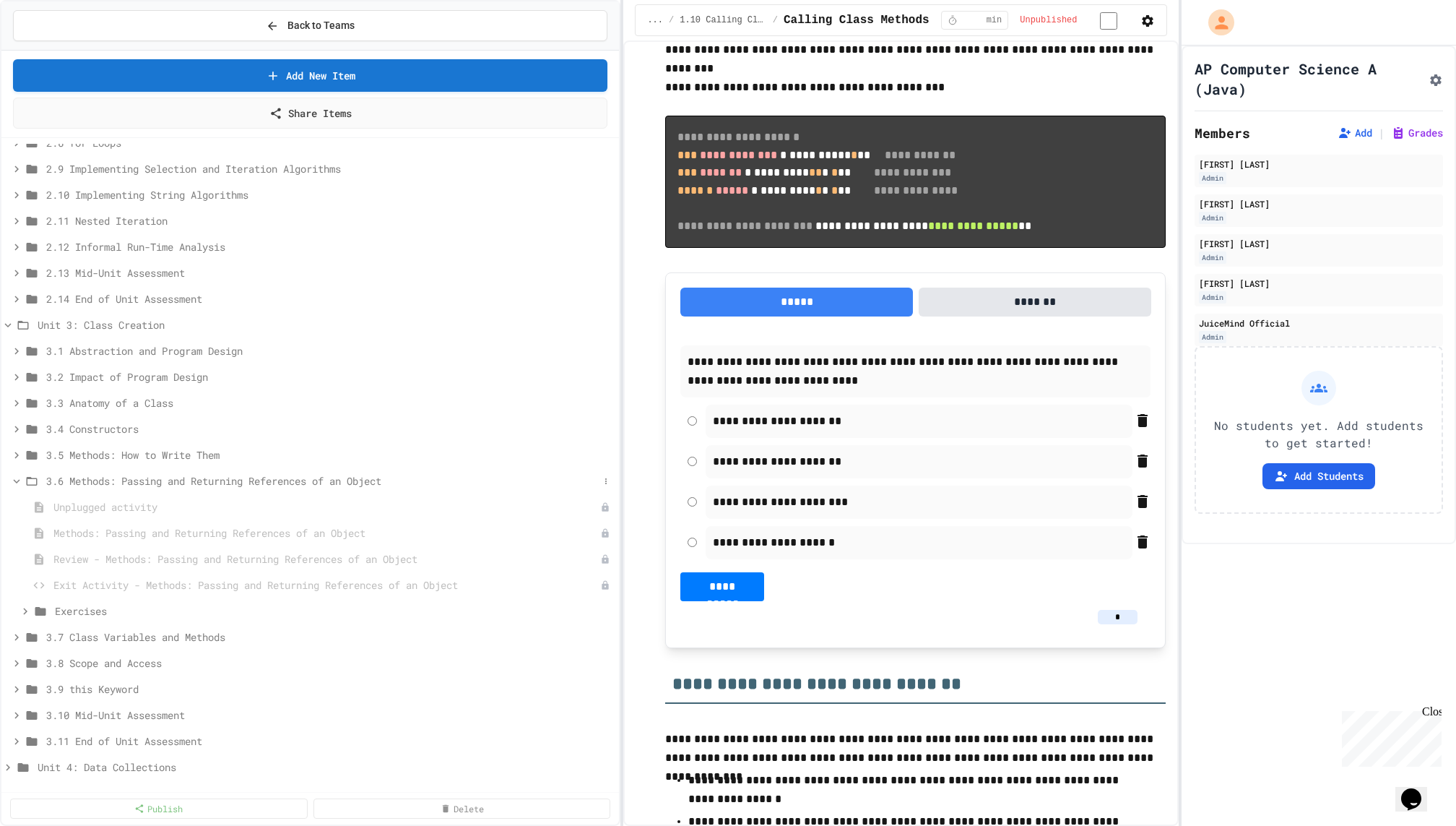 click on "3.6 Methods: Passing and Returning References of an Object" at bounding box center [322, 481] 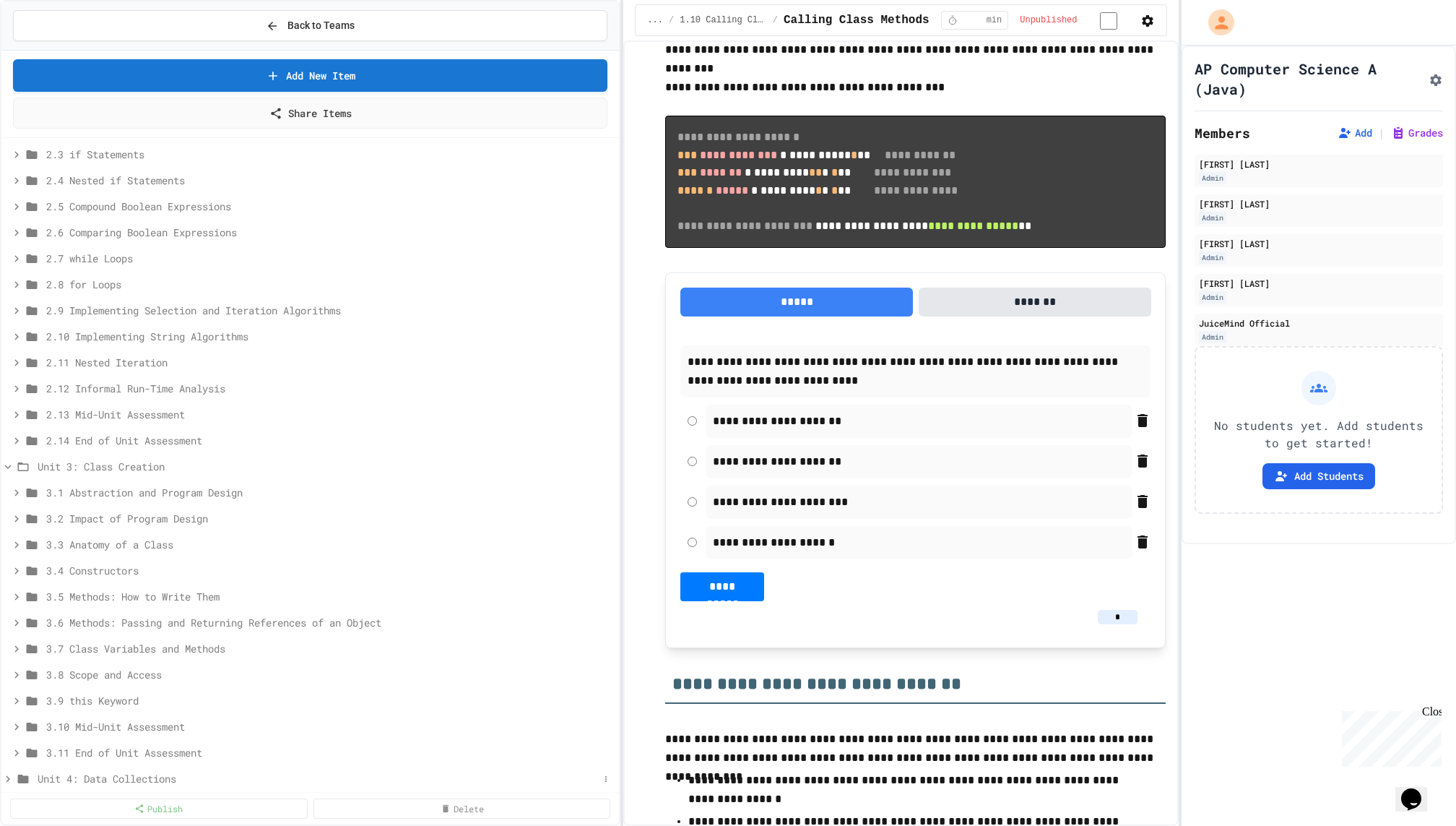 click on "Unit 4: Data Collections" at bounding box center (318, 778) 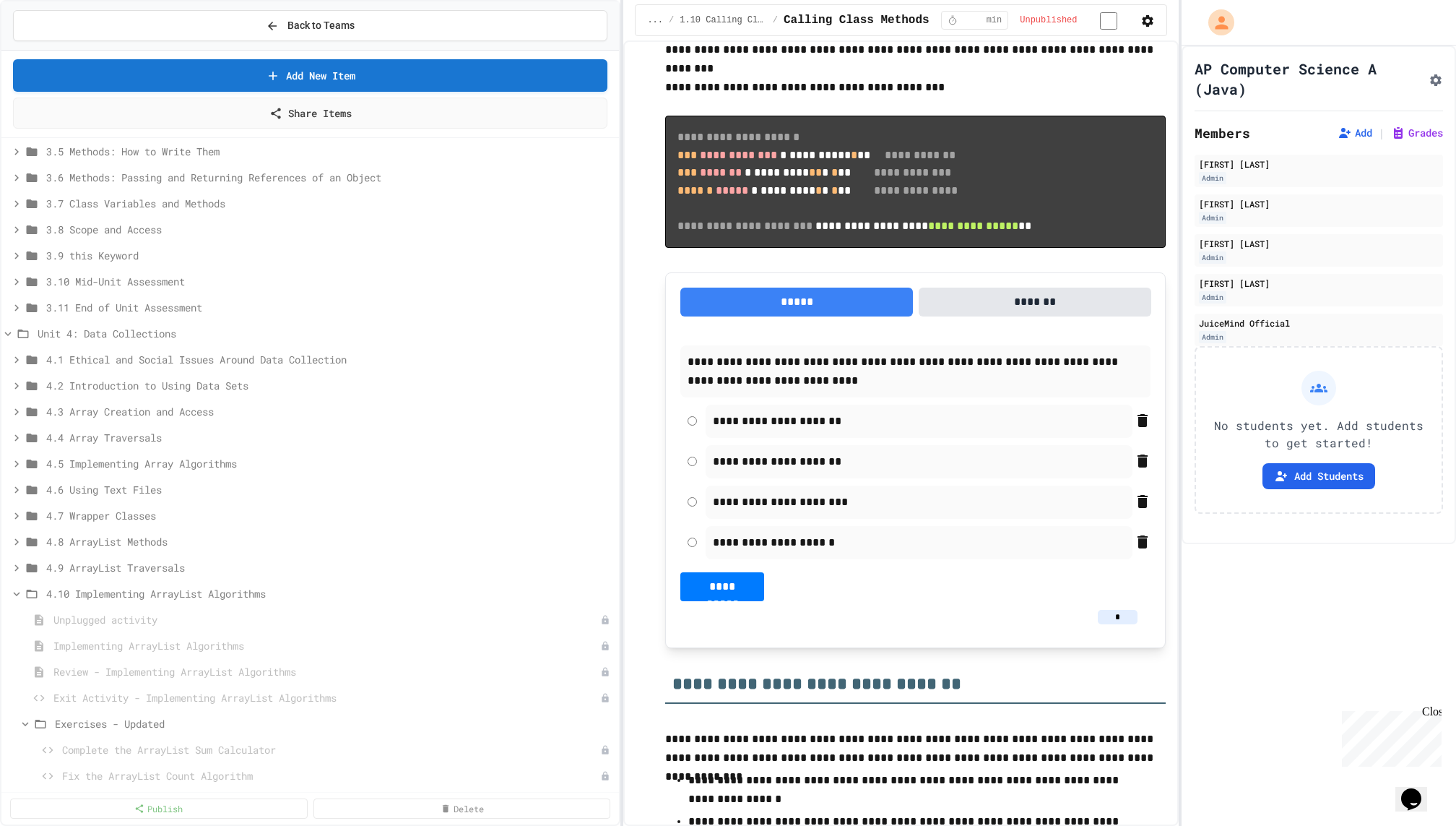 scroll, scrollTop: 1093, scrollLeft: 0, axis: vertical 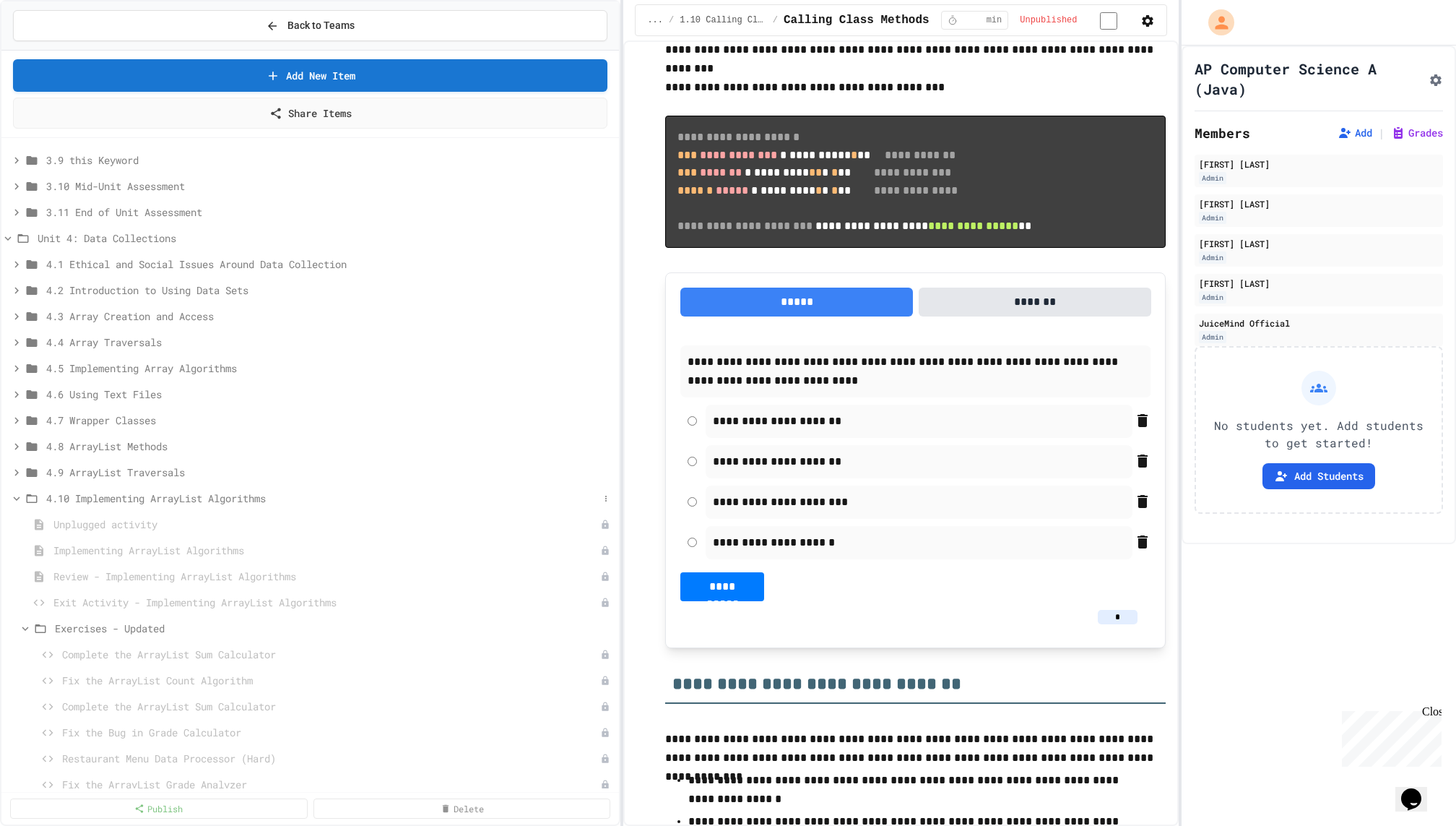 click on "4.10 Implementing ArrayList Algorithms" at bounding box center [322, 498] 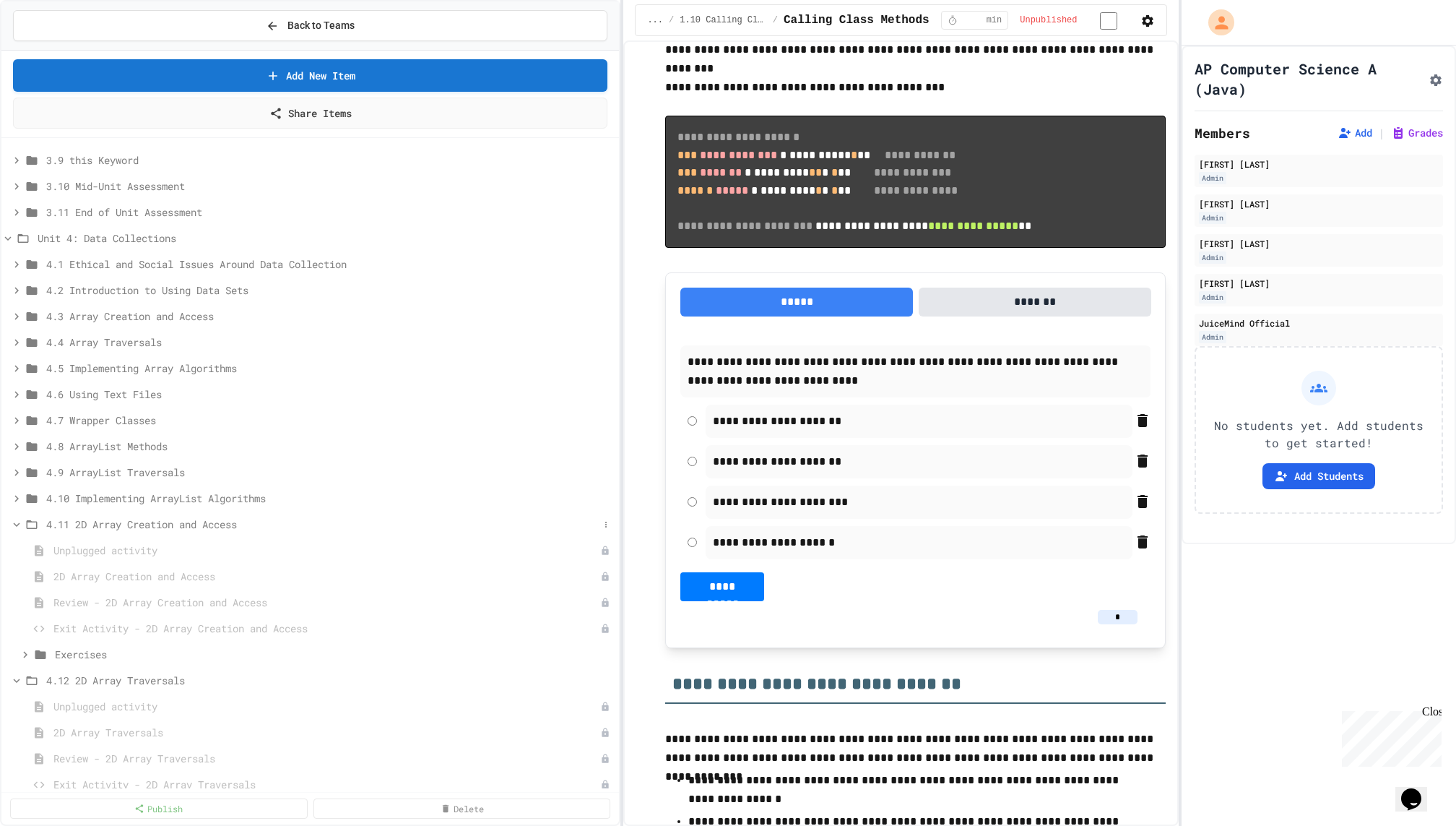 click on "4.11 2D Array Creation and Access" at bounding box center [322, 524] 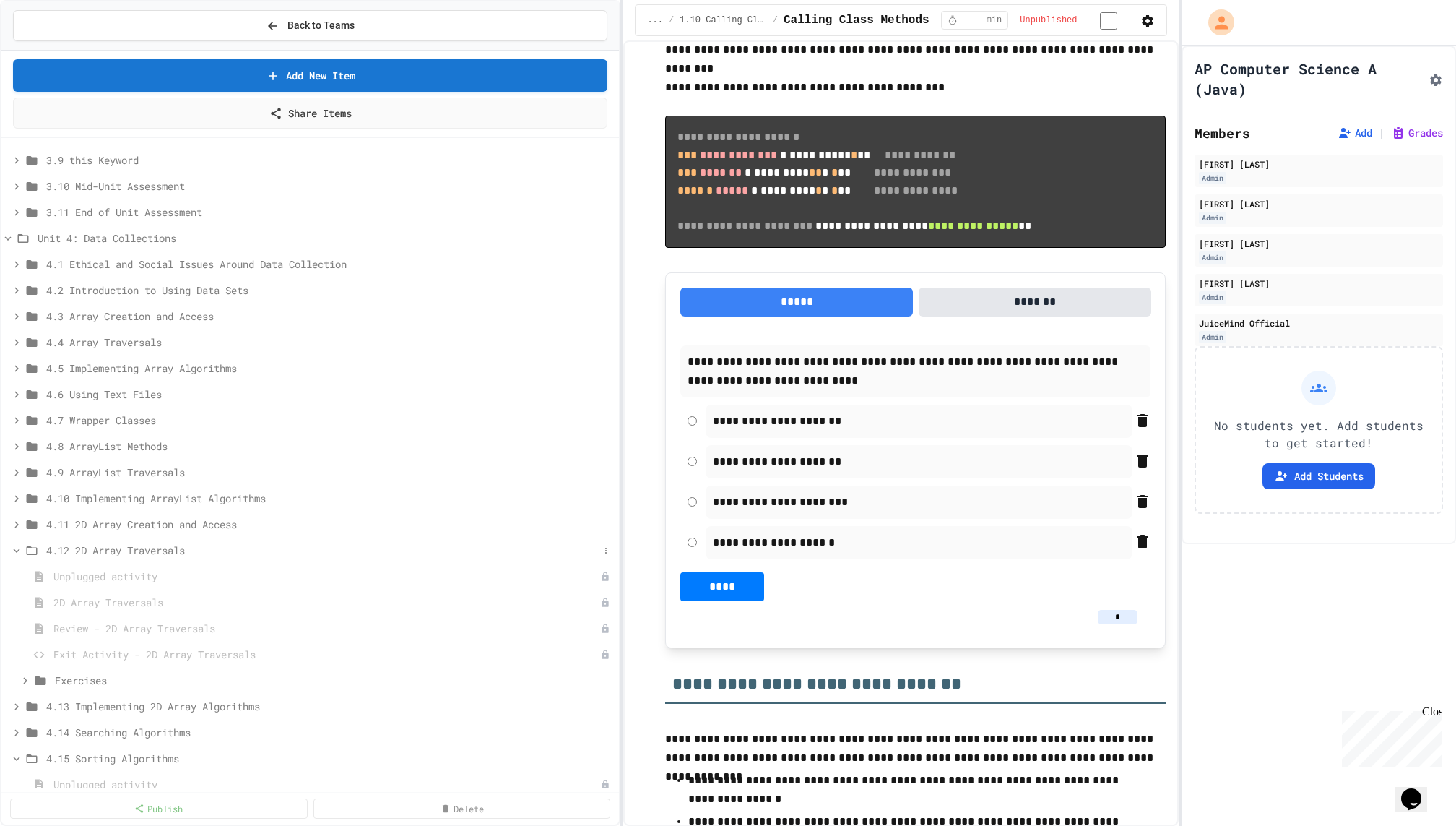 click on "4.12 2D Array Traversals" at bounding box center [322, 550] 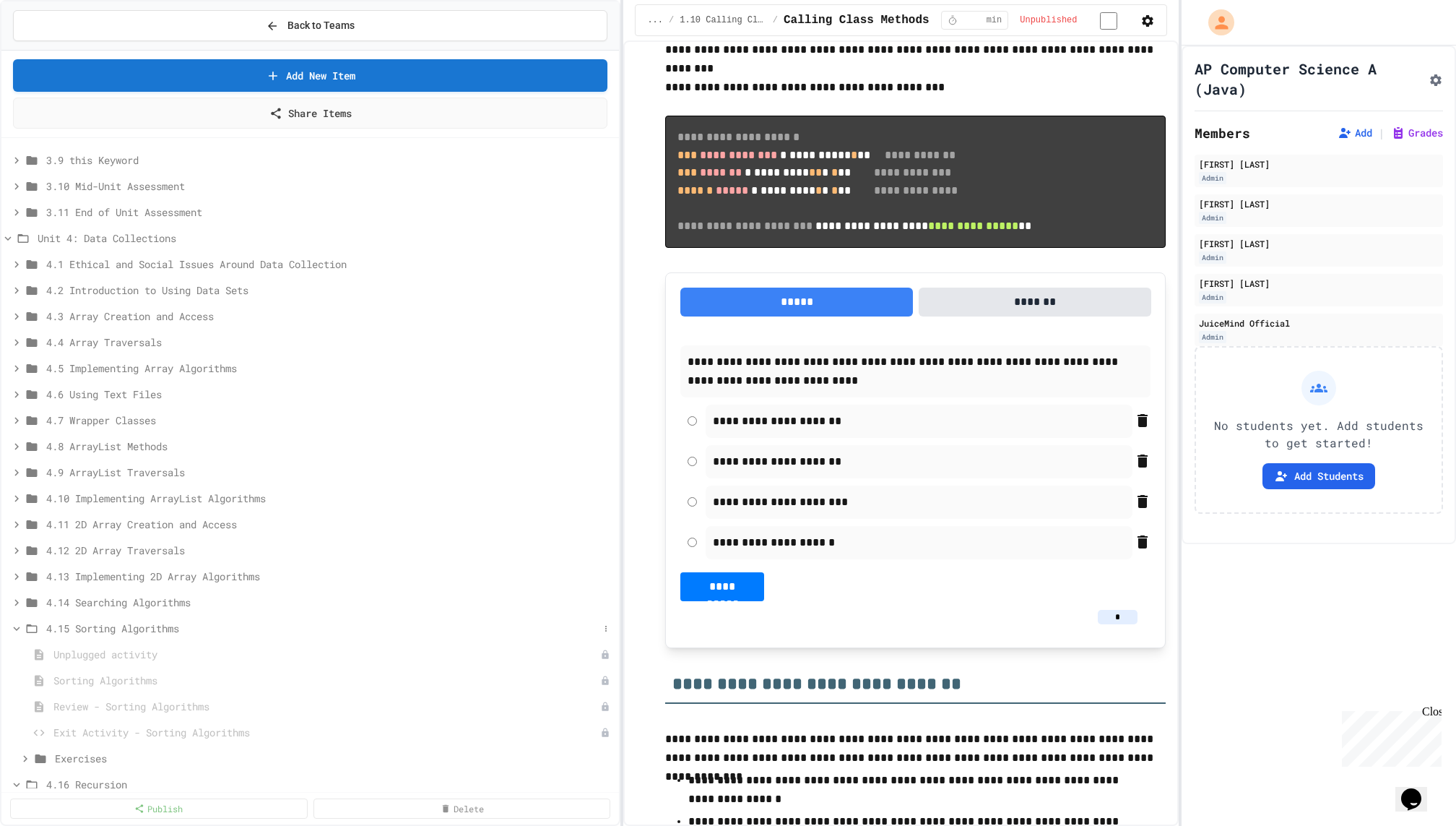 click on "4.15 Sorting Algorithms" at bounding box center [322, 628] 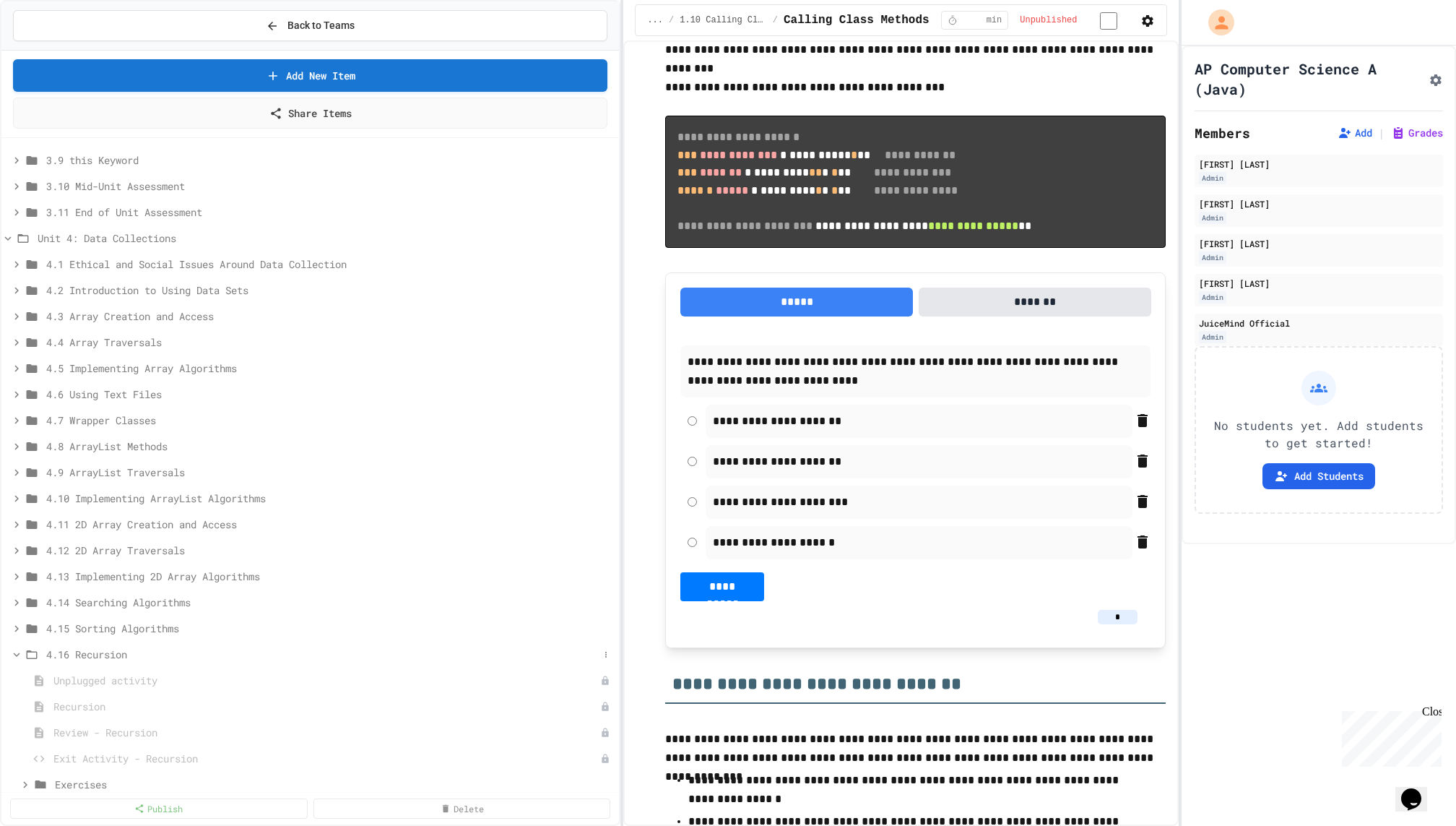 click on "4.16 Recursion" at bounding box center (310, 654) 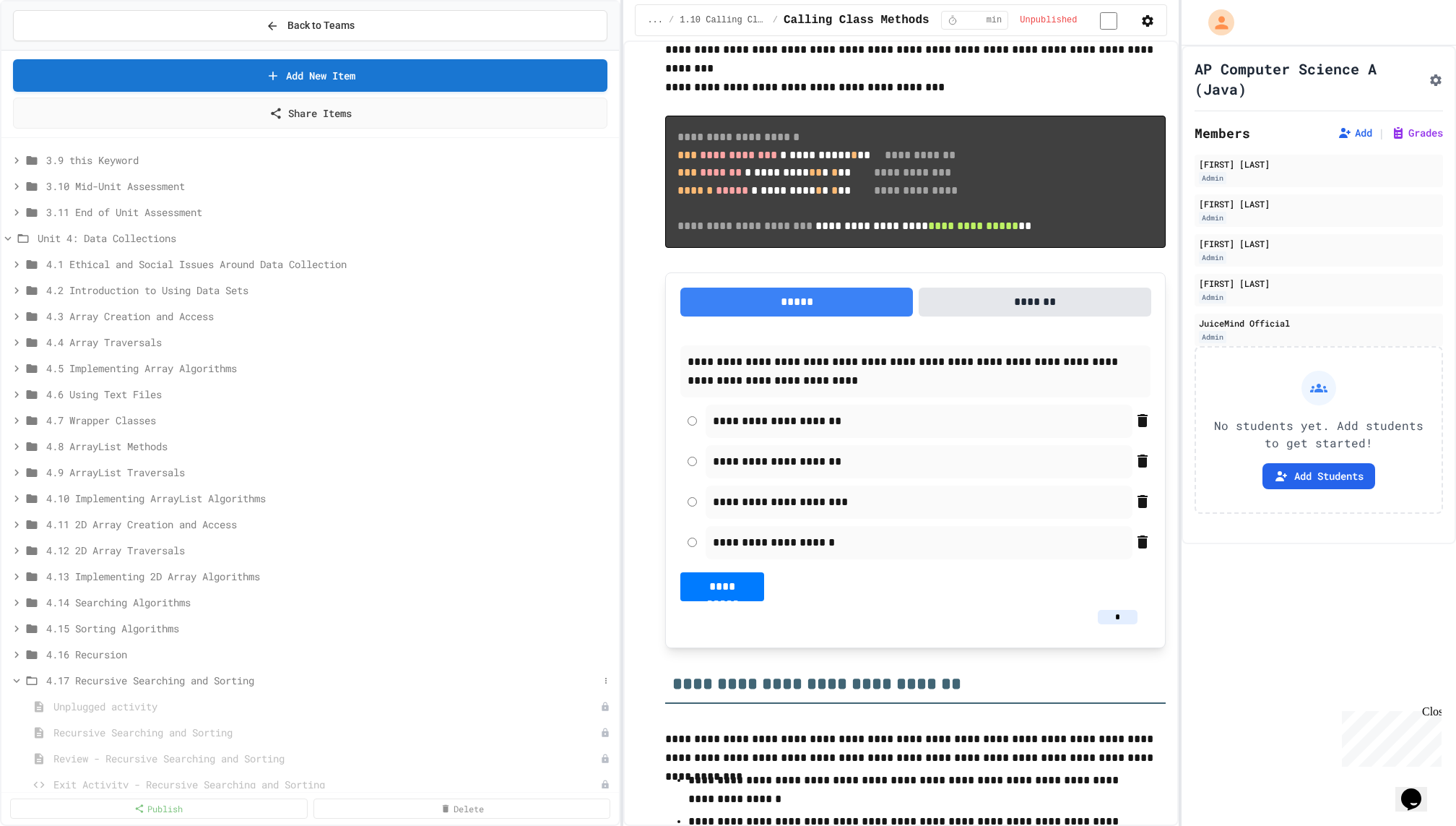 click on "4.17 Recursive Searching and Sorting" at bounding box center [322, 680] 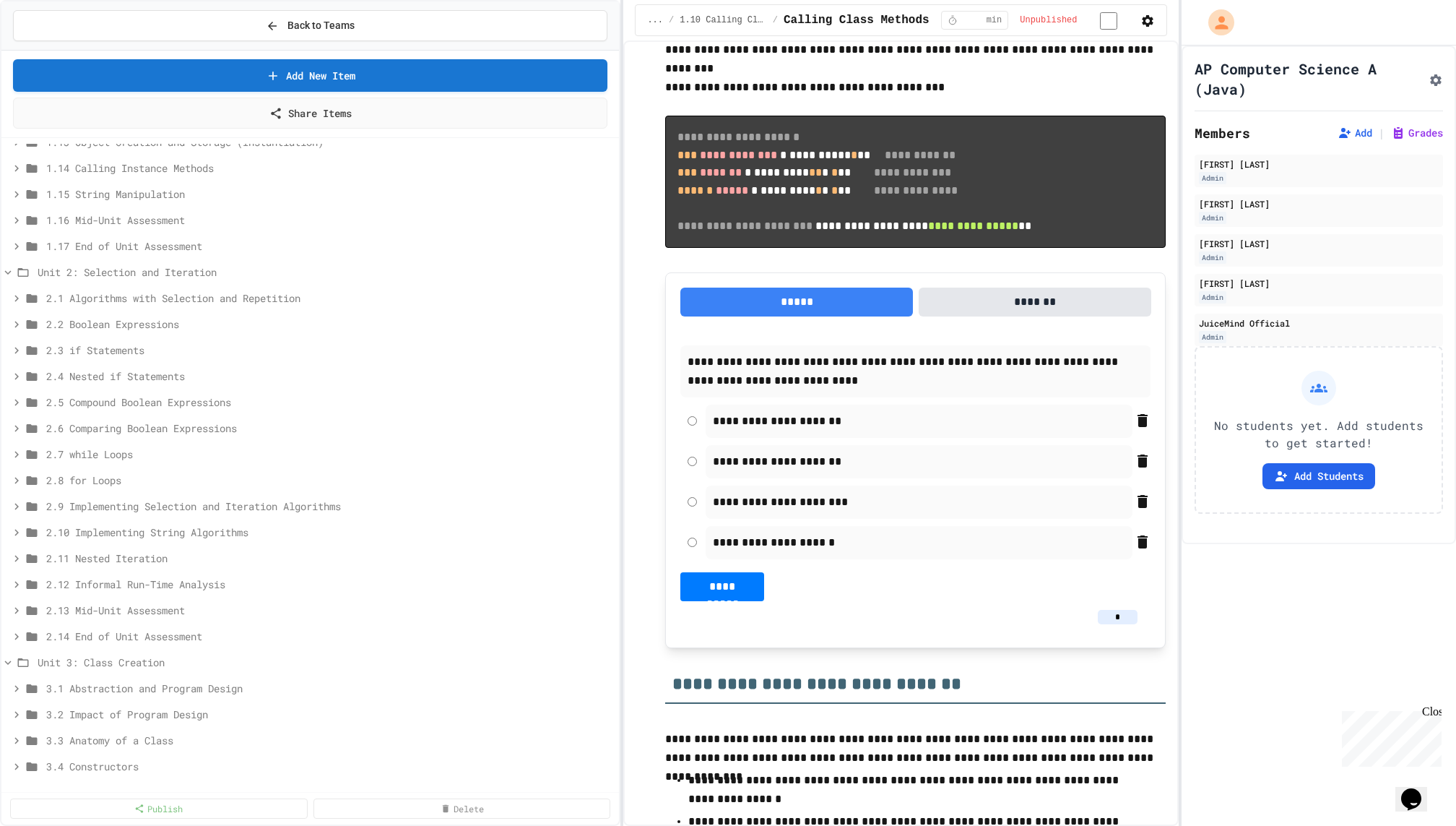 scroll, scrollTop: 359, scrollLeft: 0, axis: vertical 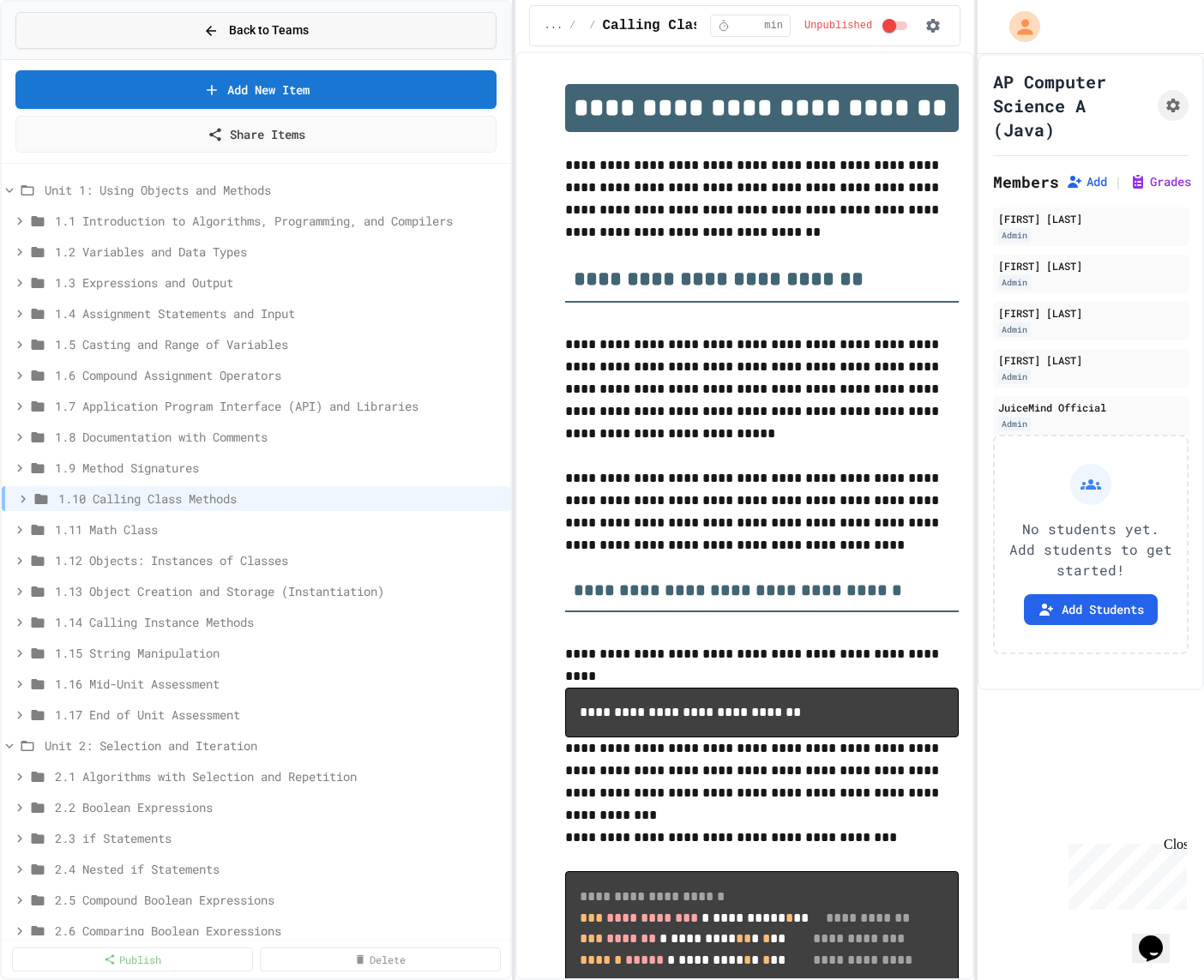 click on "Back to Teams" at bounding box center (268, 30) 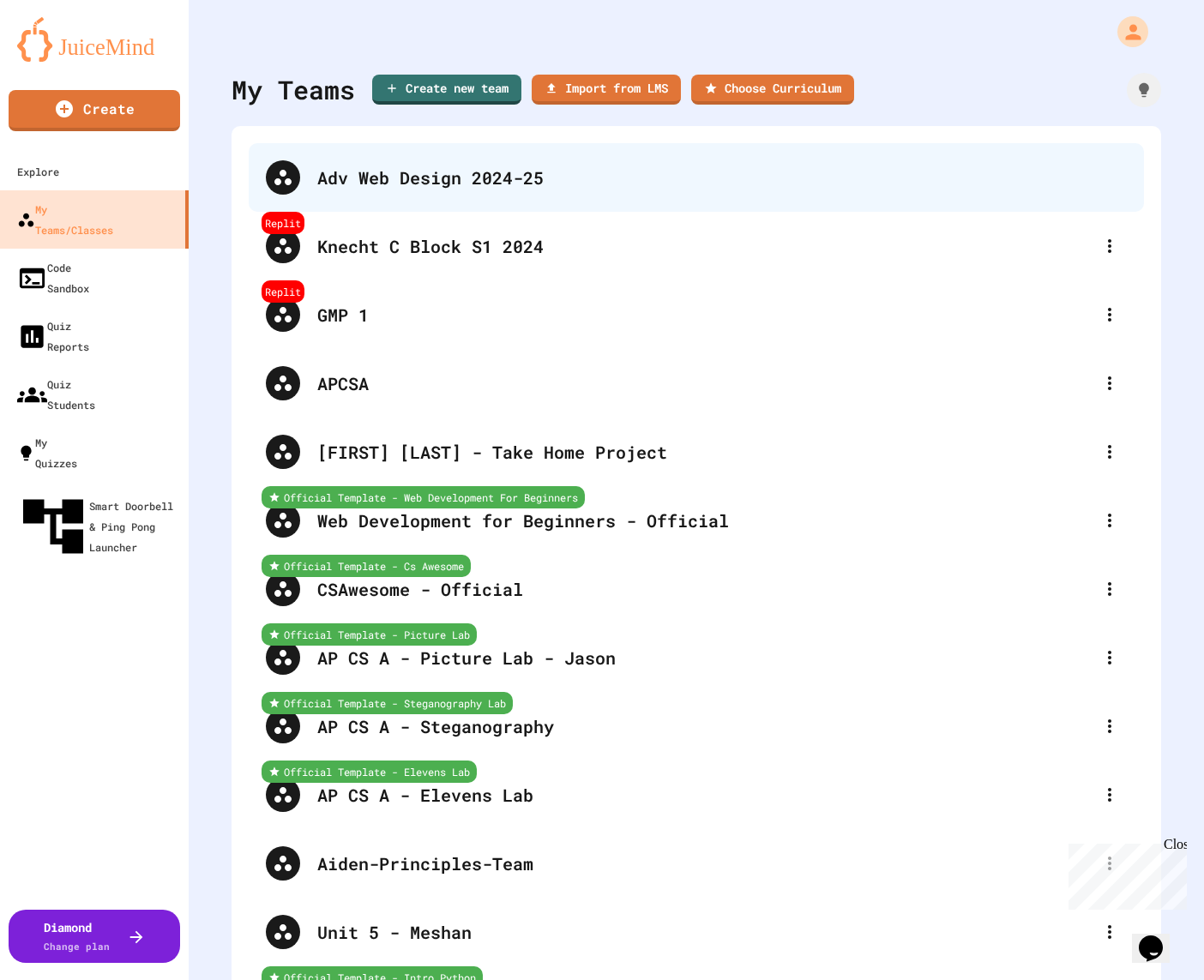 scroll, scrollTop: 580, scrollLeft: 0, axis: vertical 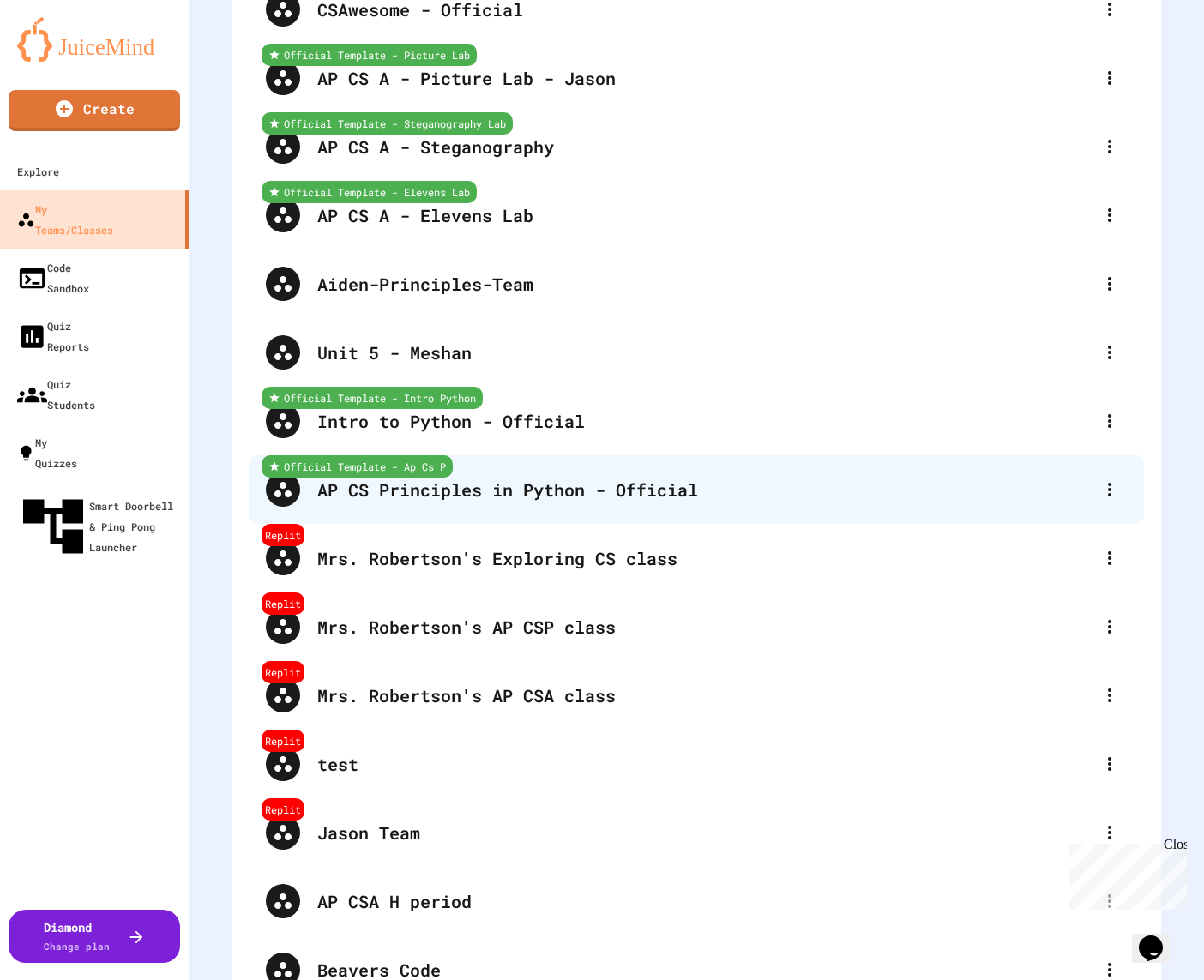 click on "AP CS Principles in Python - Official" at bounding box center (705, 490) 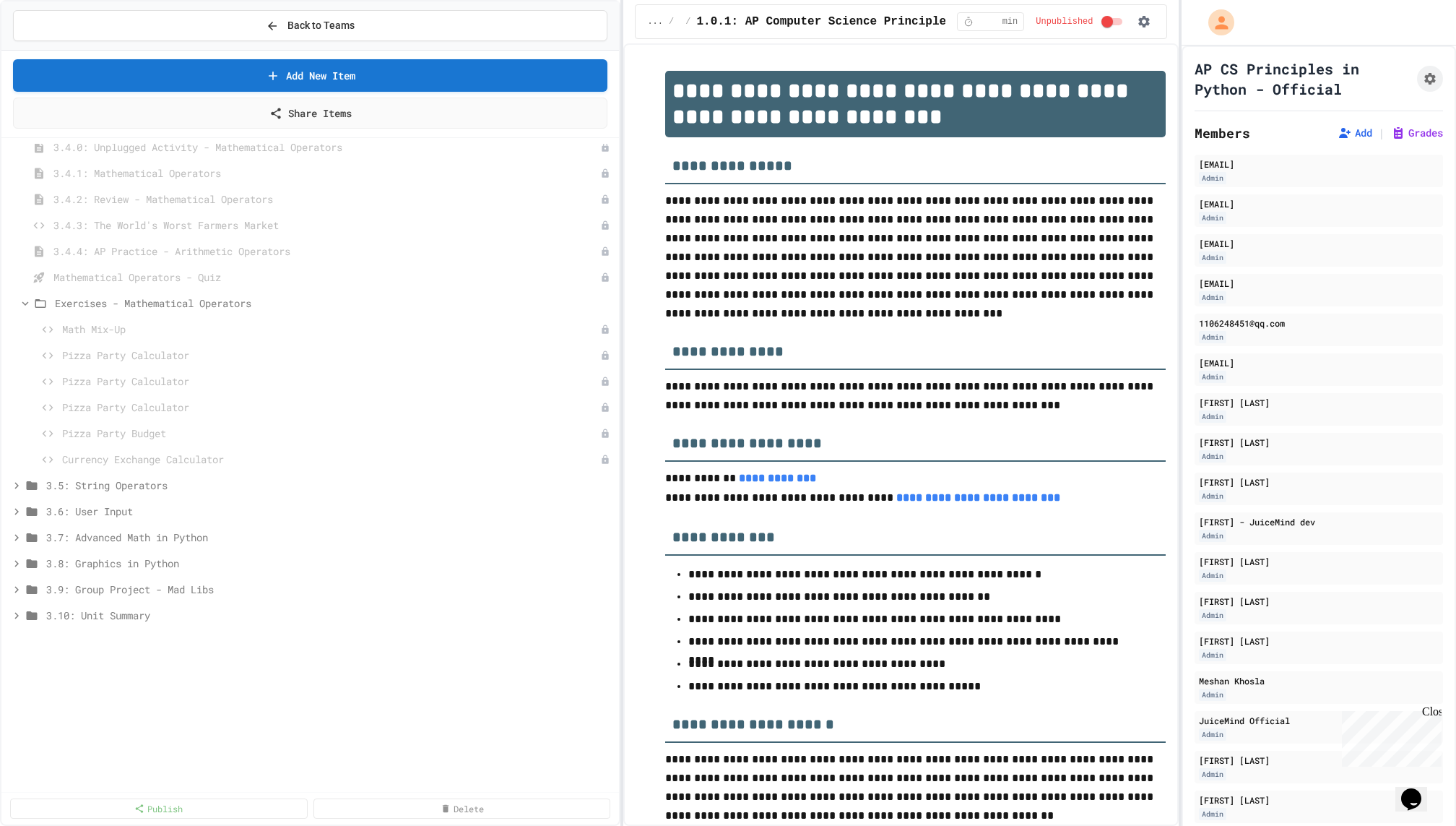 scroll, scrollTop: 0, scrollLeft: 0, axis: both 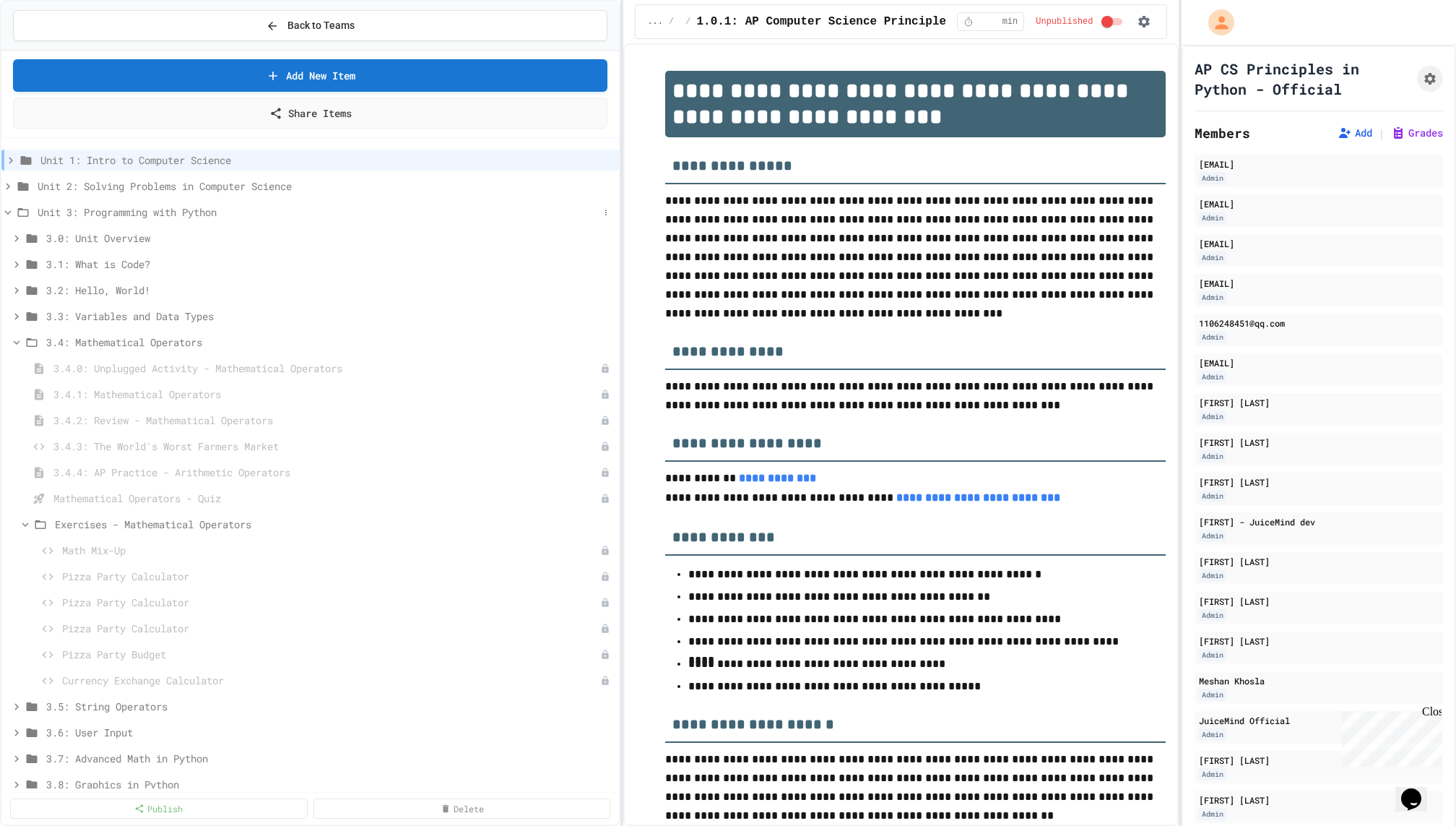 click 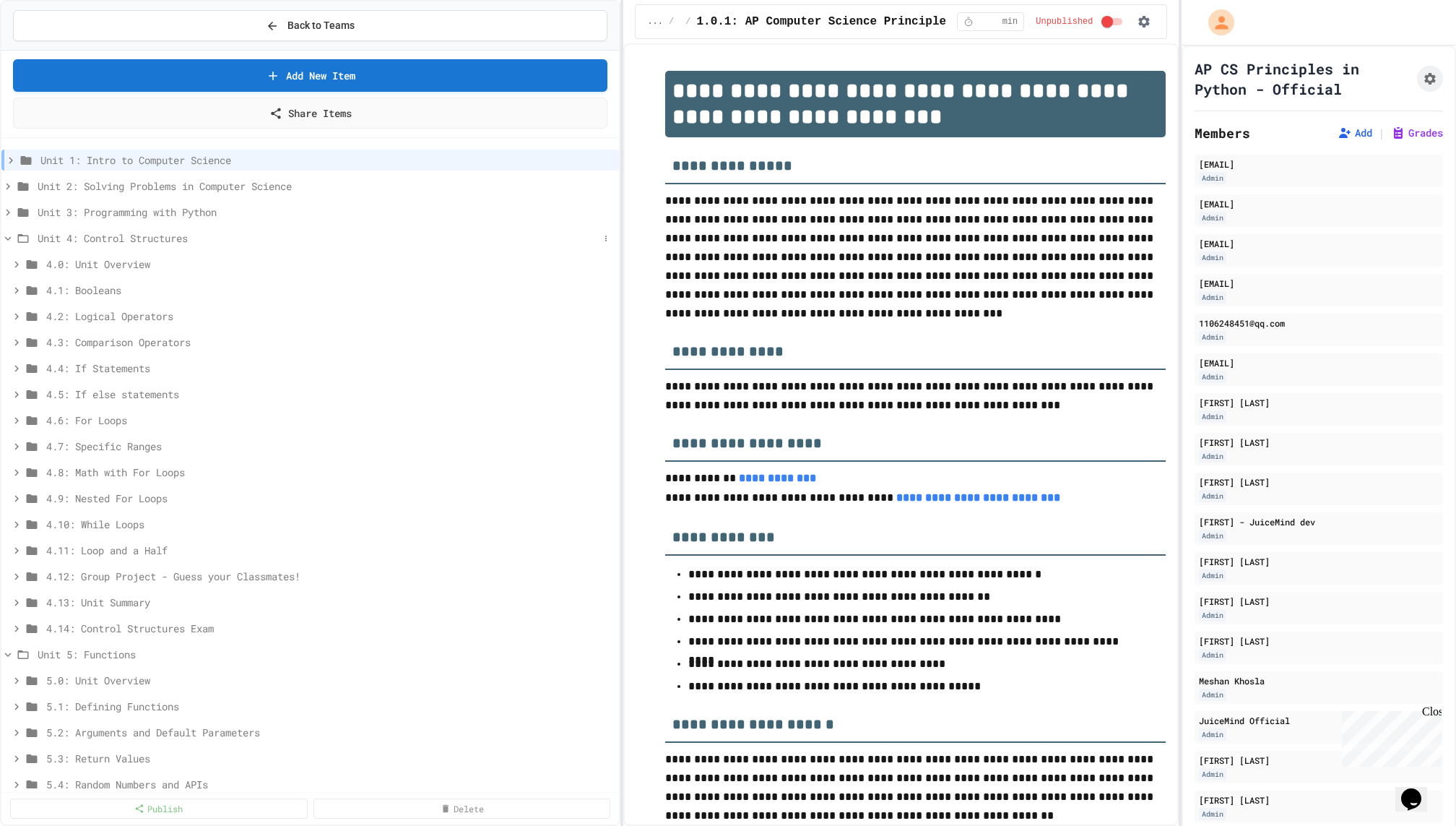 click 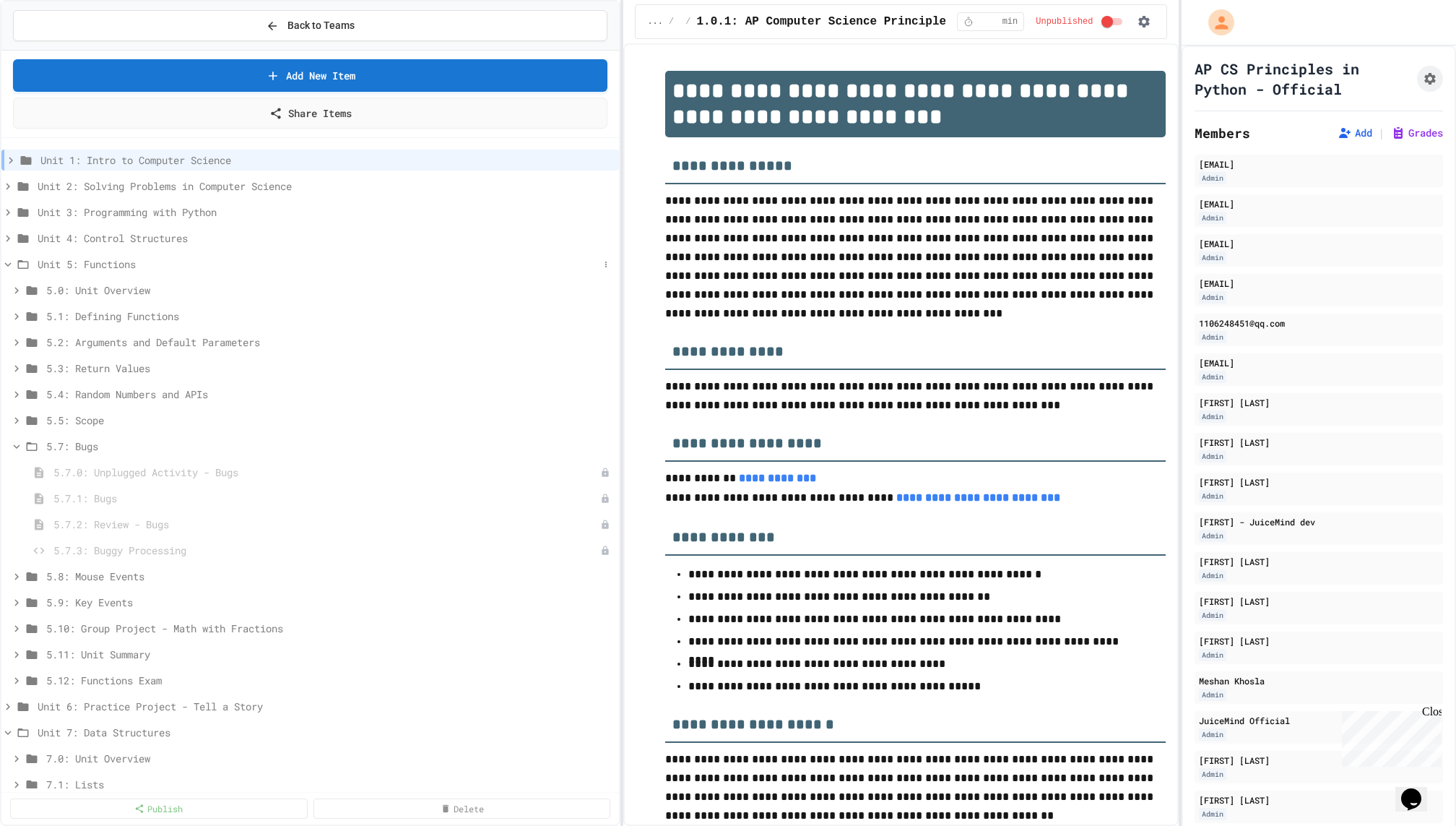 click on "Unit 5: Functions" at bounding box center (310, 264) 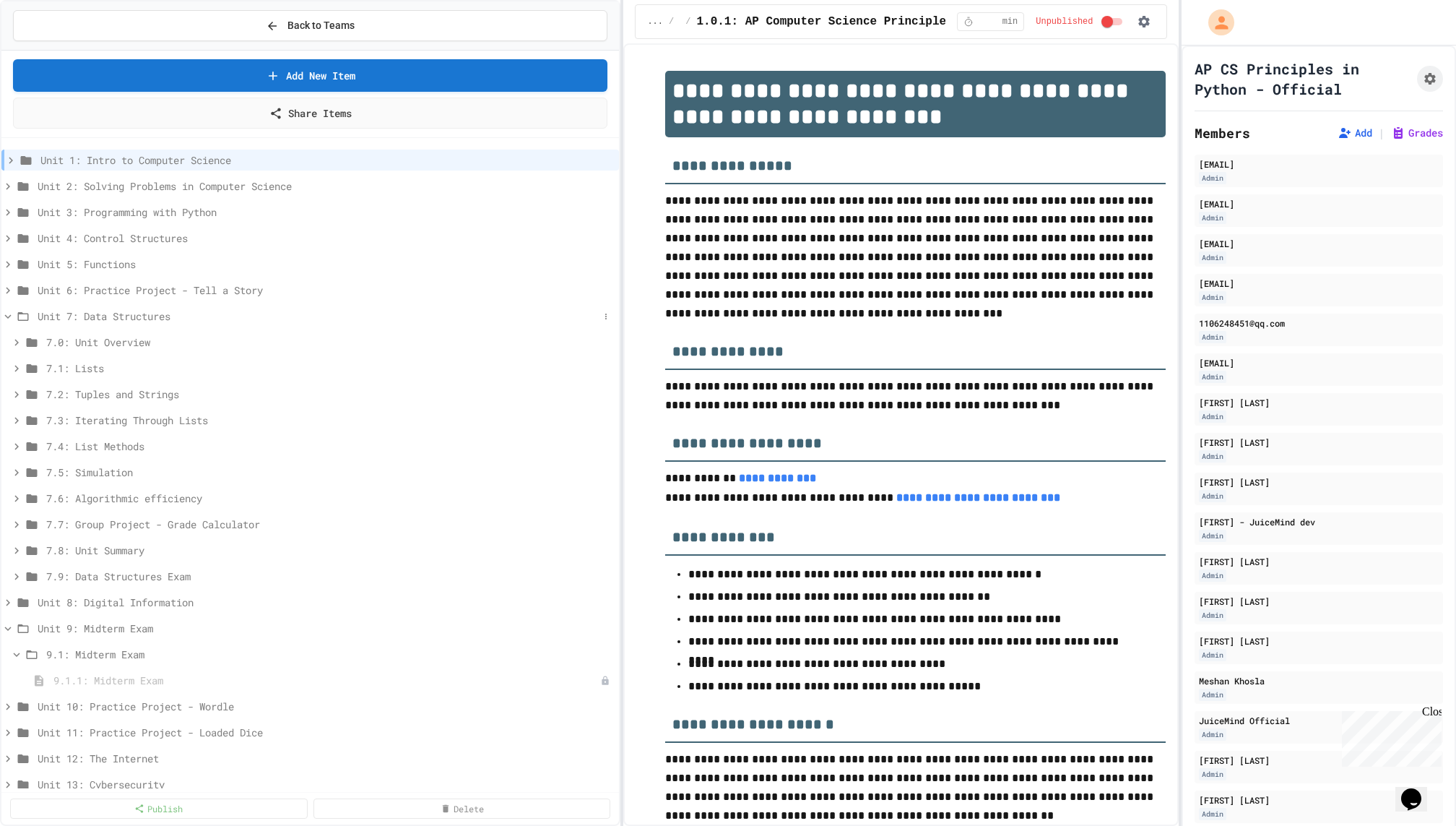 click on "Unit 7: Data Structures" at bounding box center [310, 316] 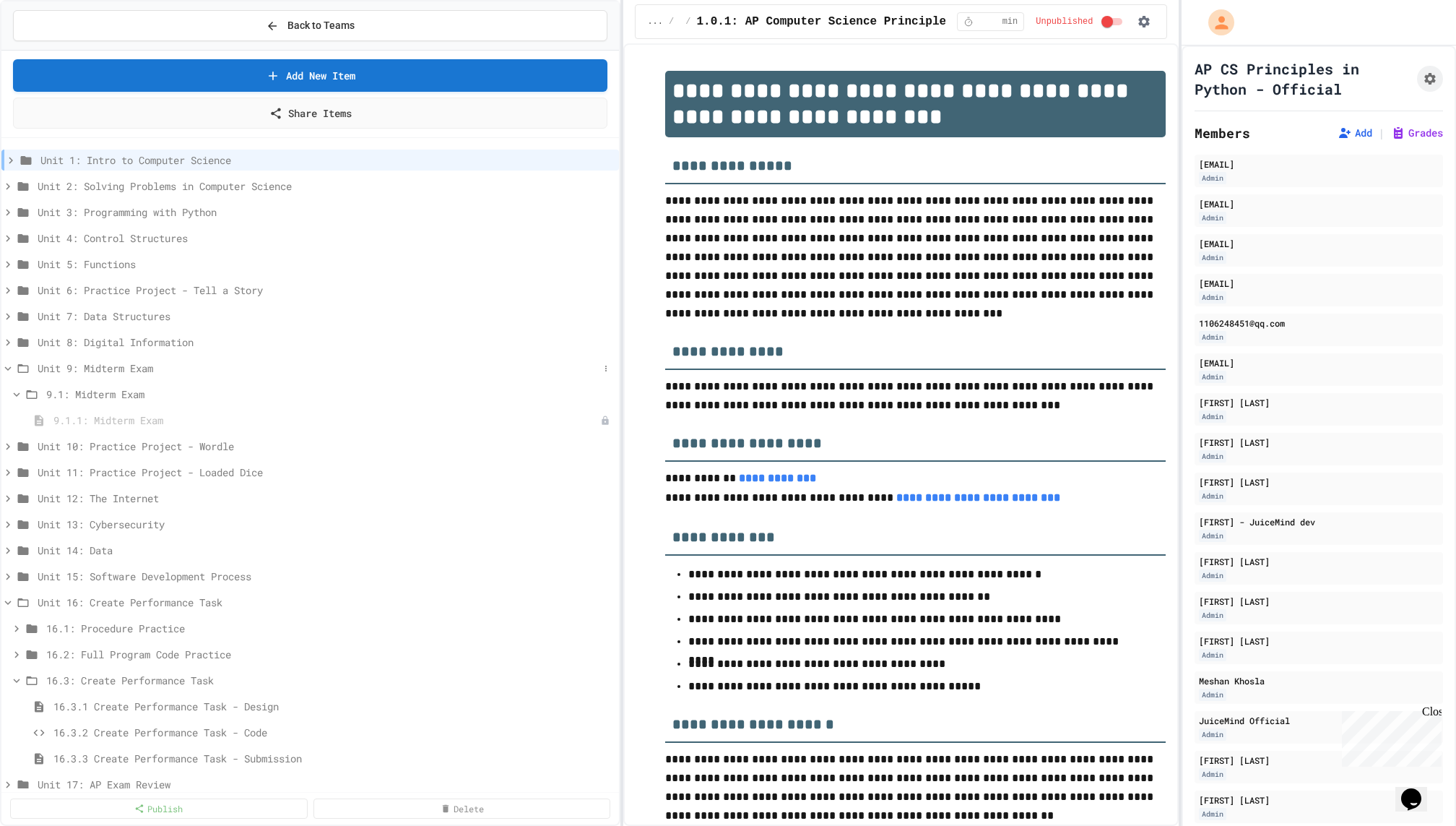 click on "Unit 9: Midterm Exam" at bounding box center (310, 368) 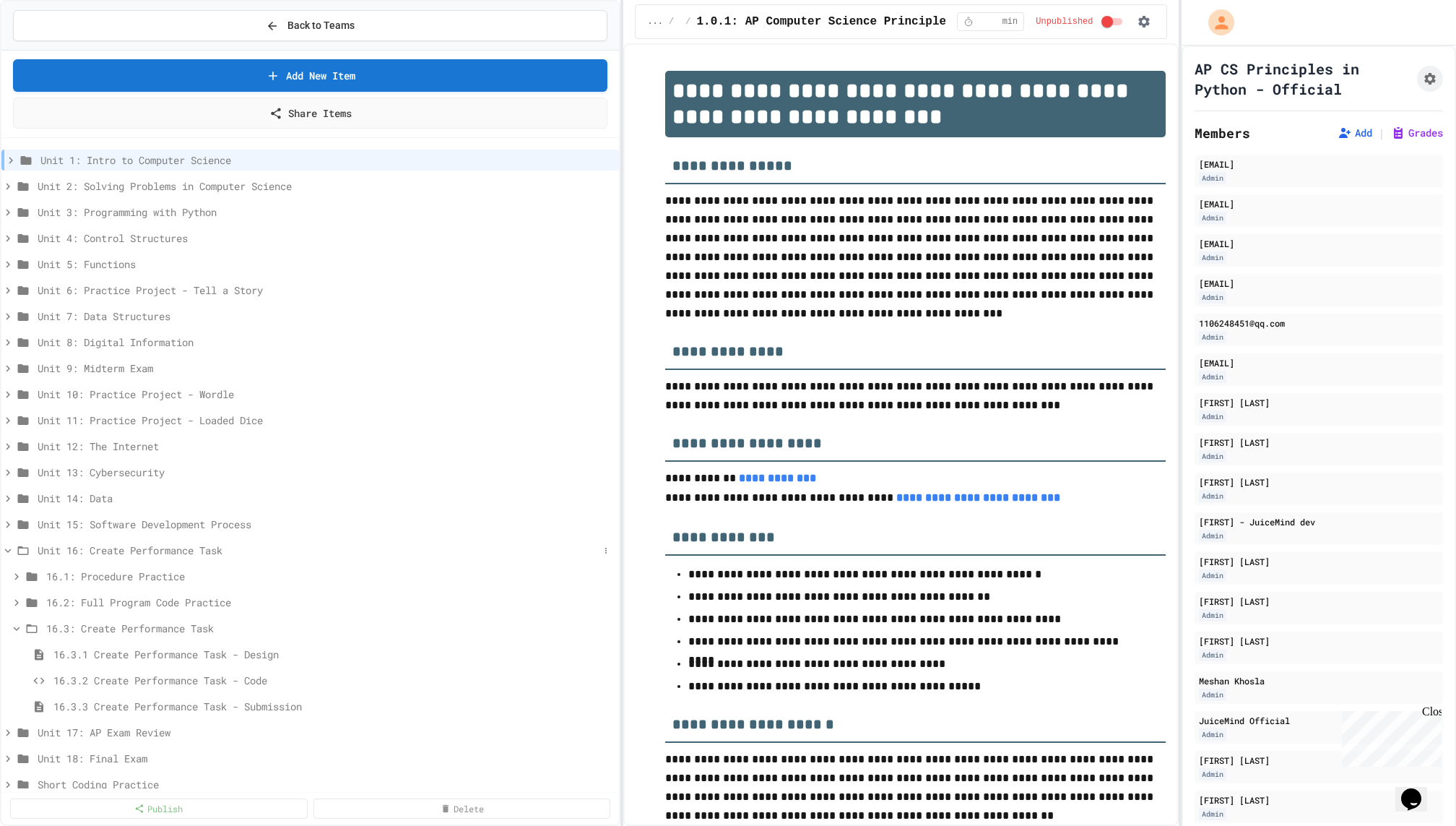 click on "Unit 16: Create Performance Task" at bounding box center (310, 550) 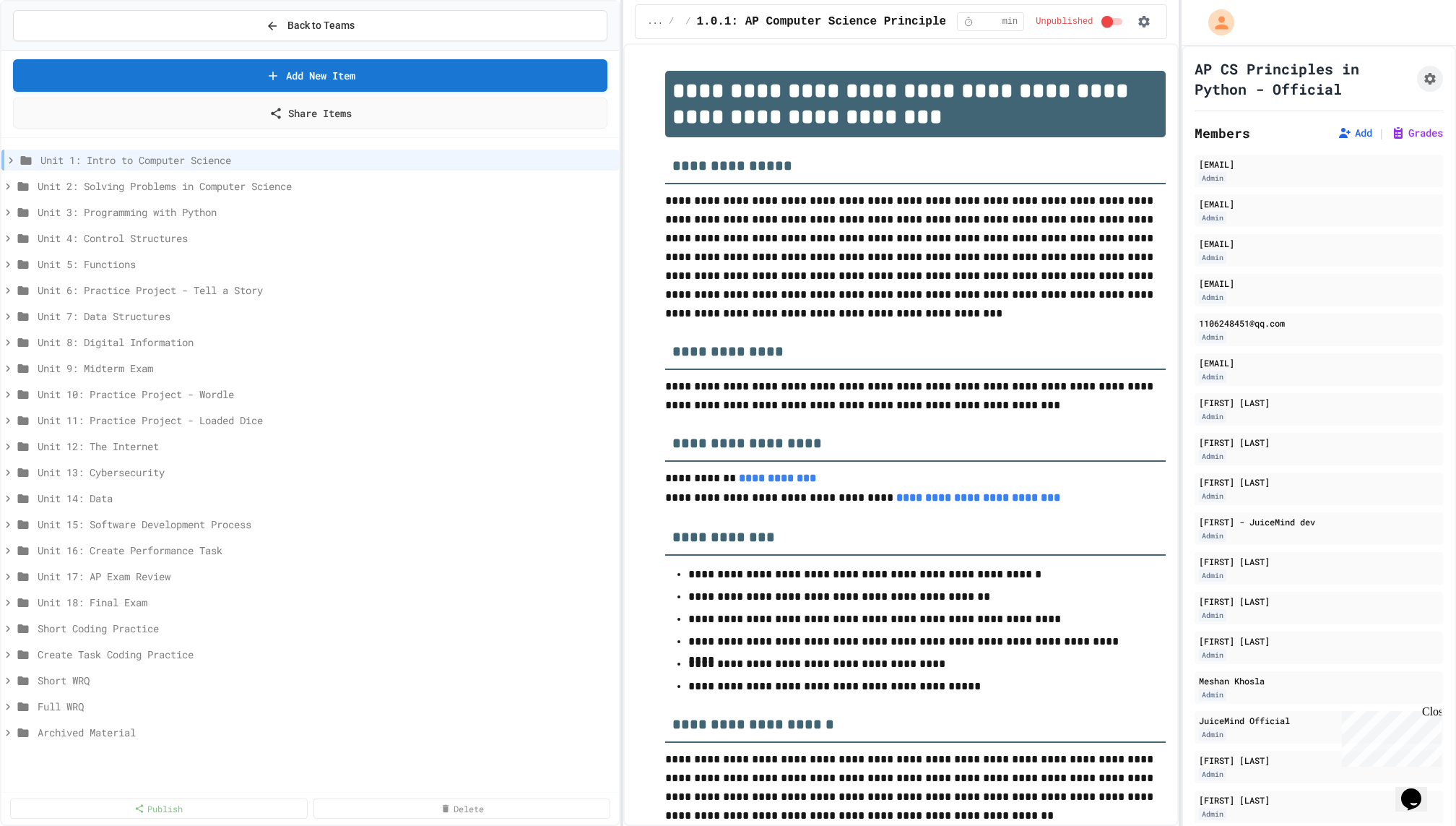 click on "Unit 16: Create Performance Task" at bounding box center [310, 550] 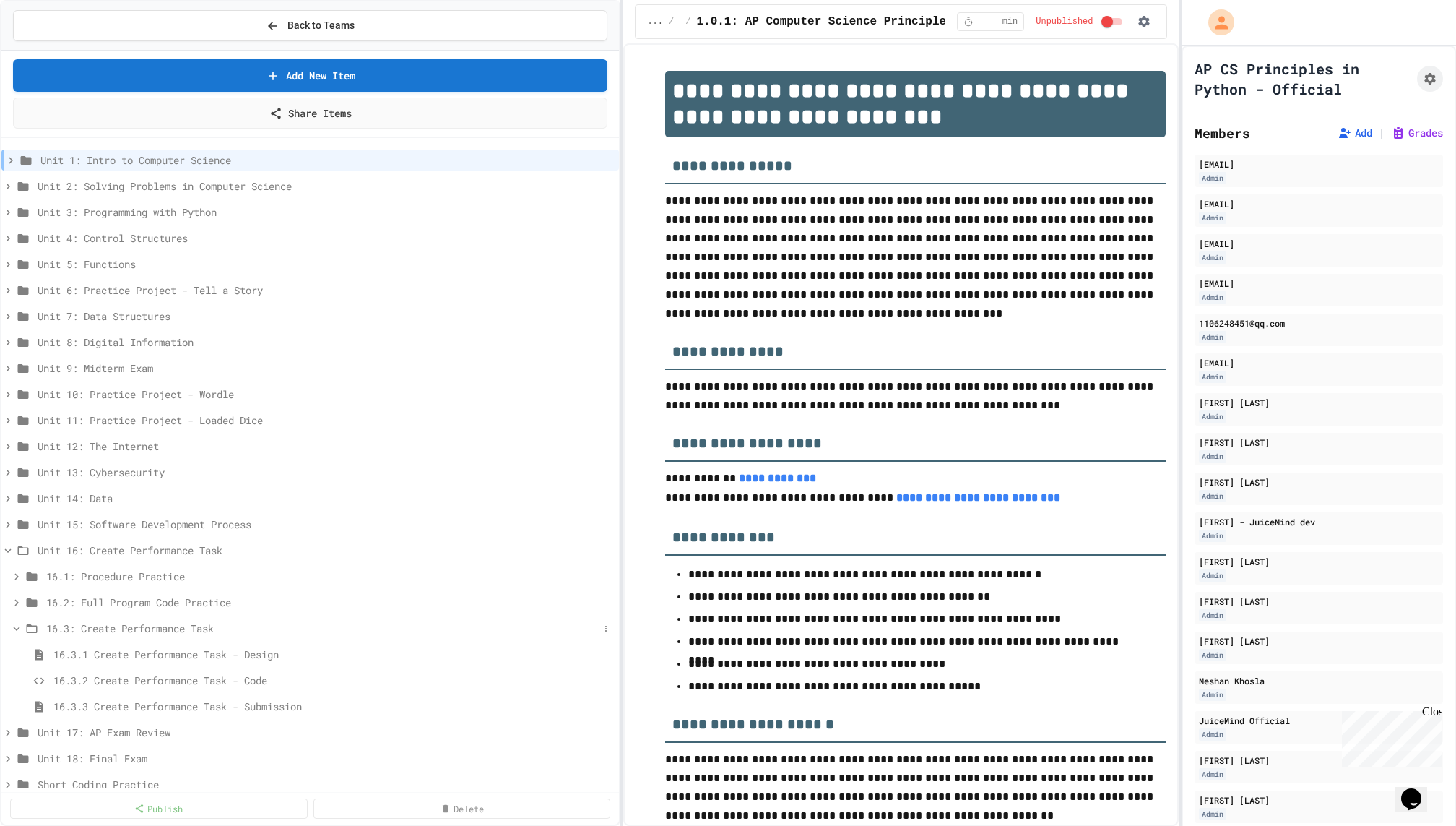click on "16.3: Create Performance Task" at bounding box center [310, 628] 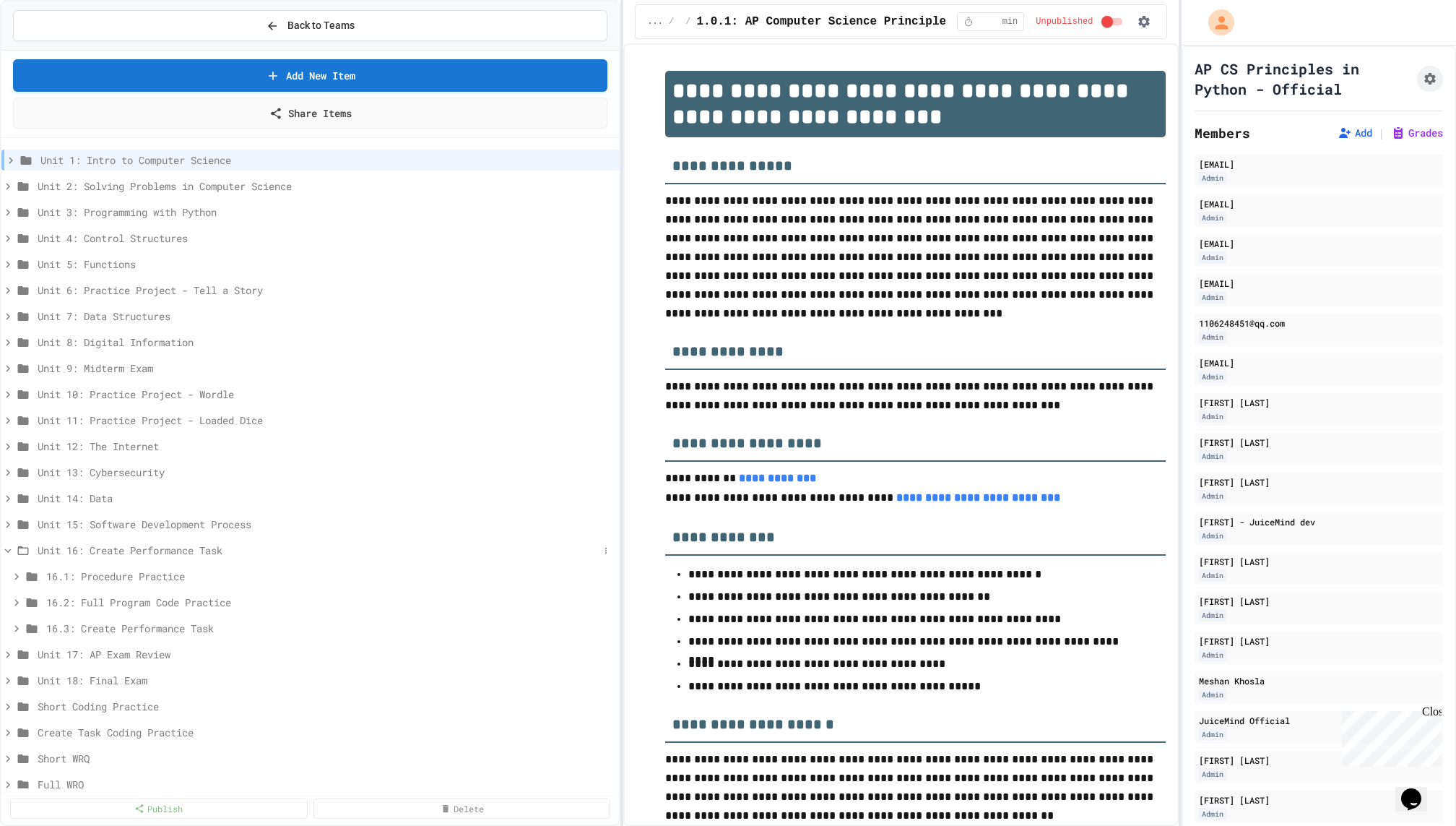 click on "Unit 16: Create Performance Task" at bounding box center (318, 550) 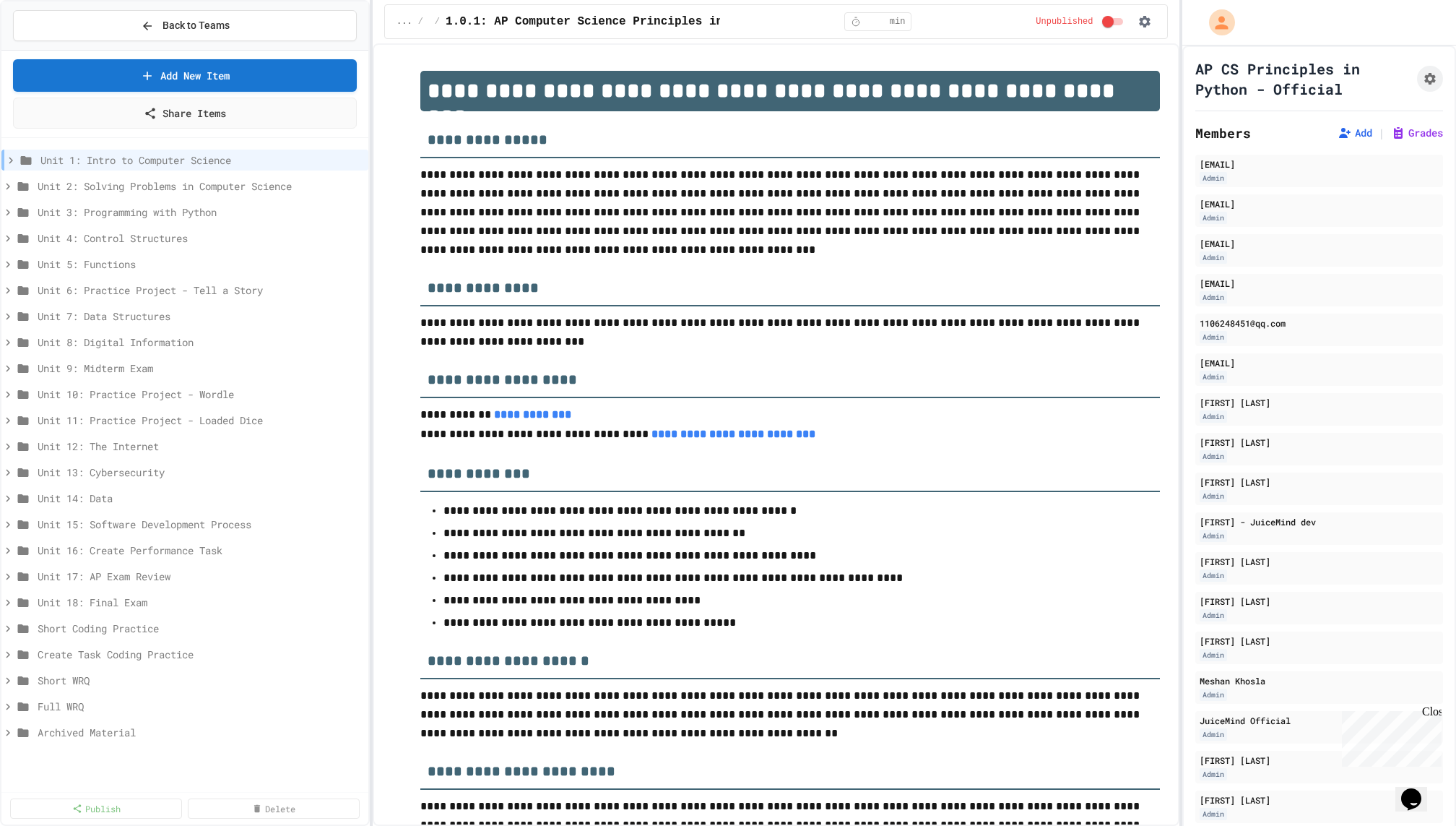 click on "**********" at bounding box center [728, 413] 